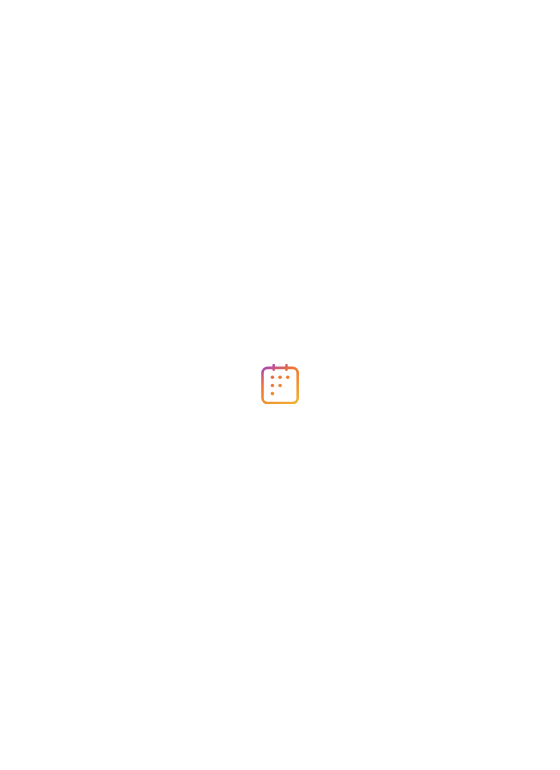 scroll, scrollTop: 0, scrollLeft: 0, axis: both 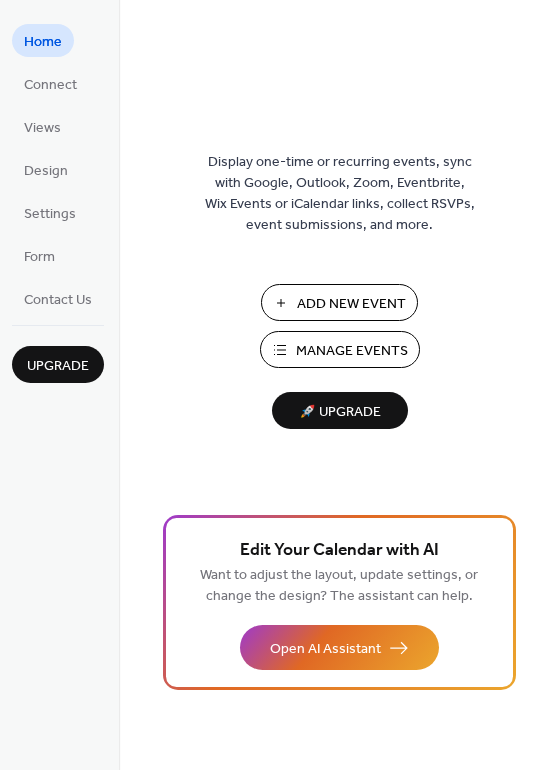 click on "Manage Events" at bounding box center [352, 351] 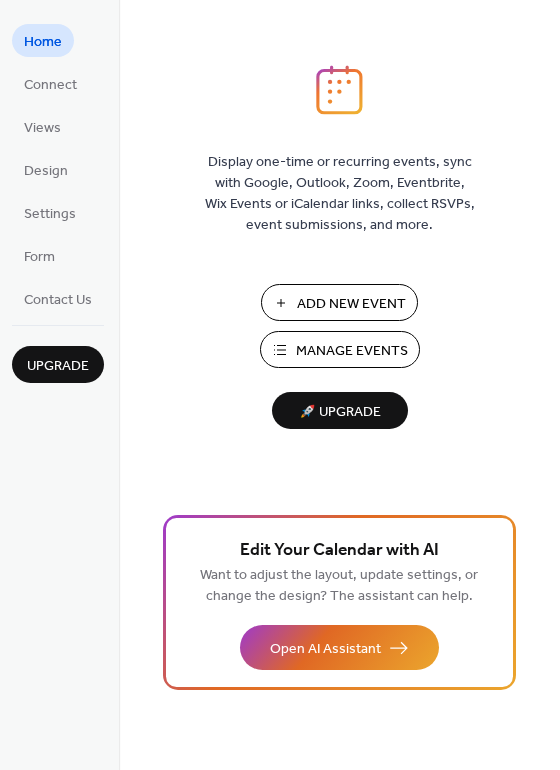 click on "Manage Events" at bounding box center [352, 351] 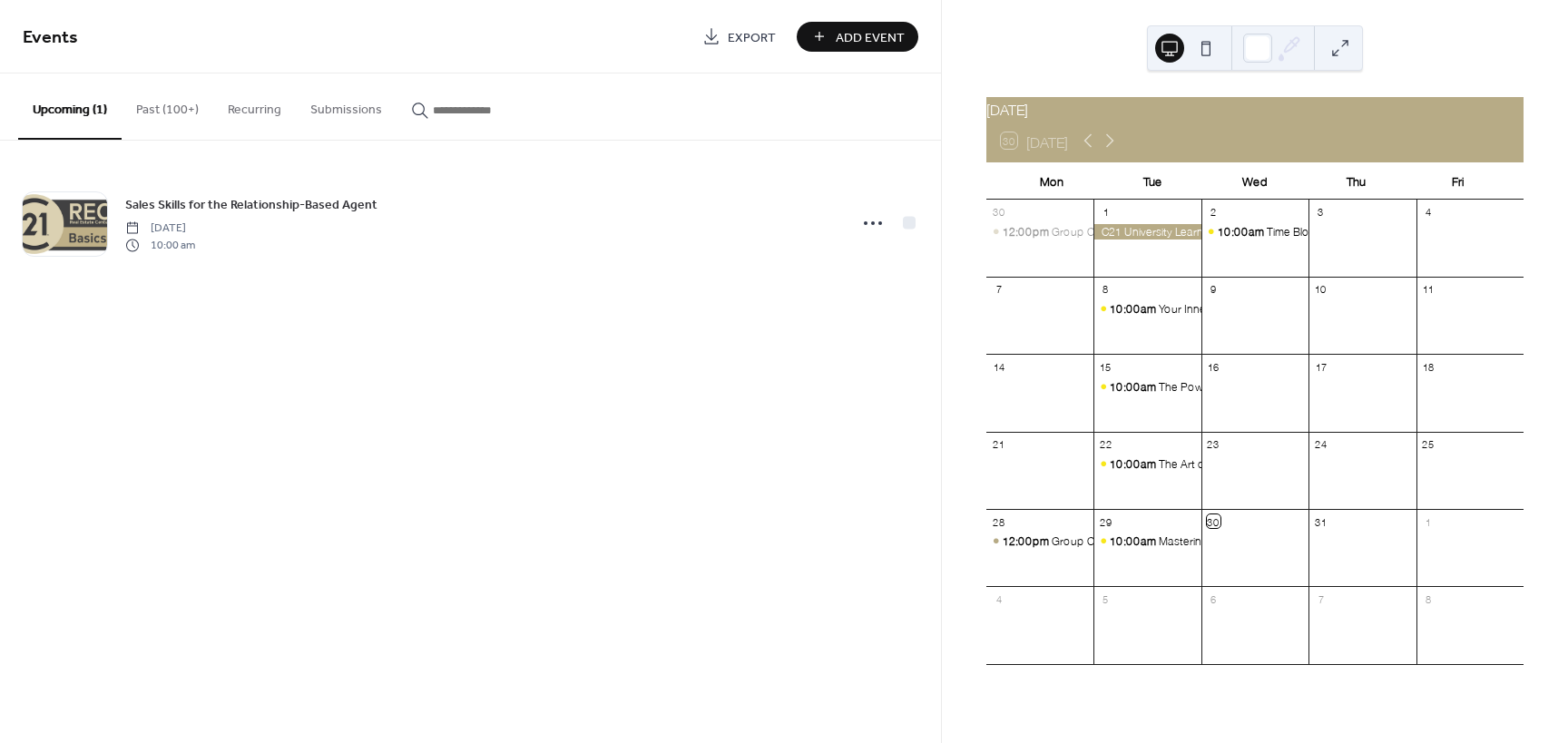 scroll, scrollTop: 0, scrollLeft: 0, axis: both 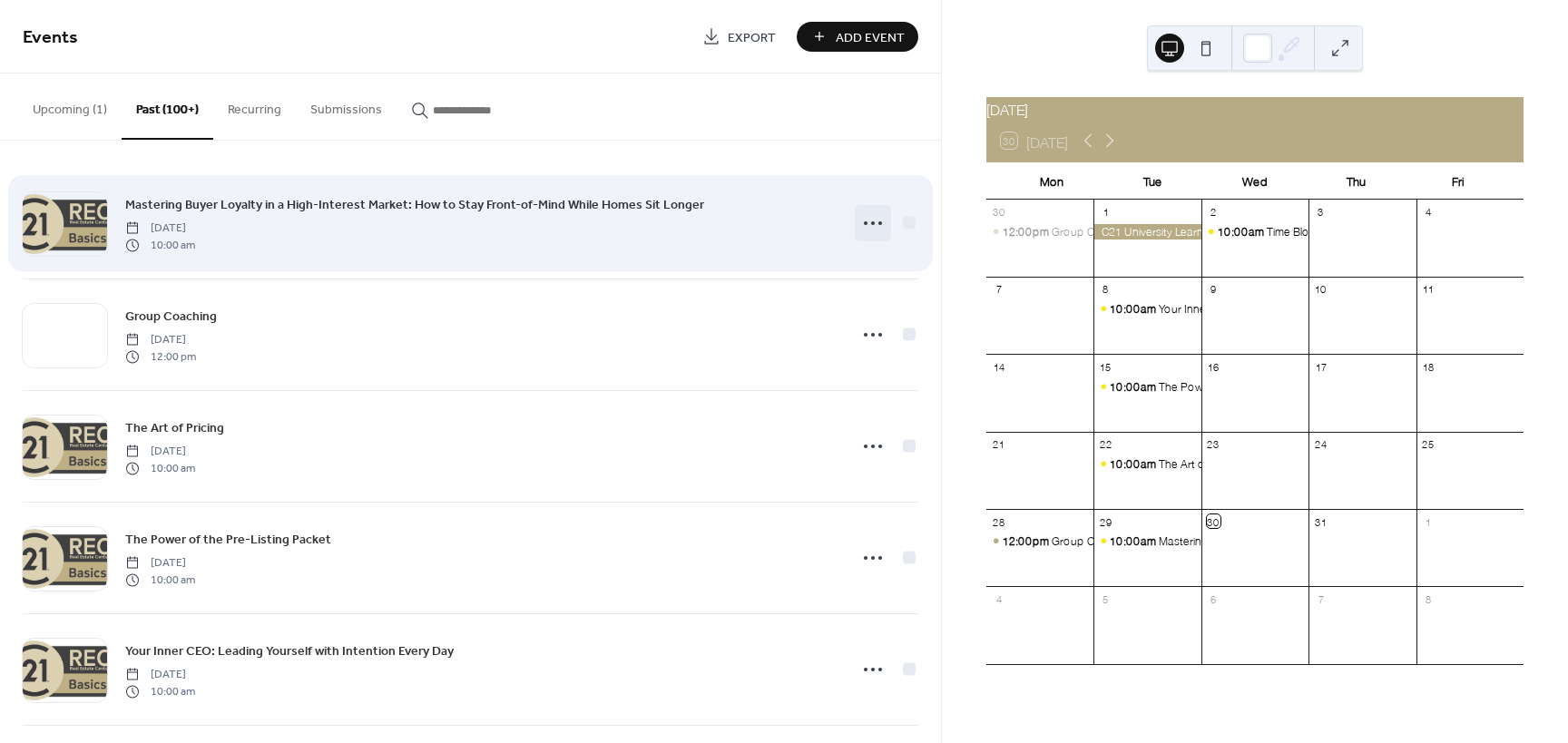 click 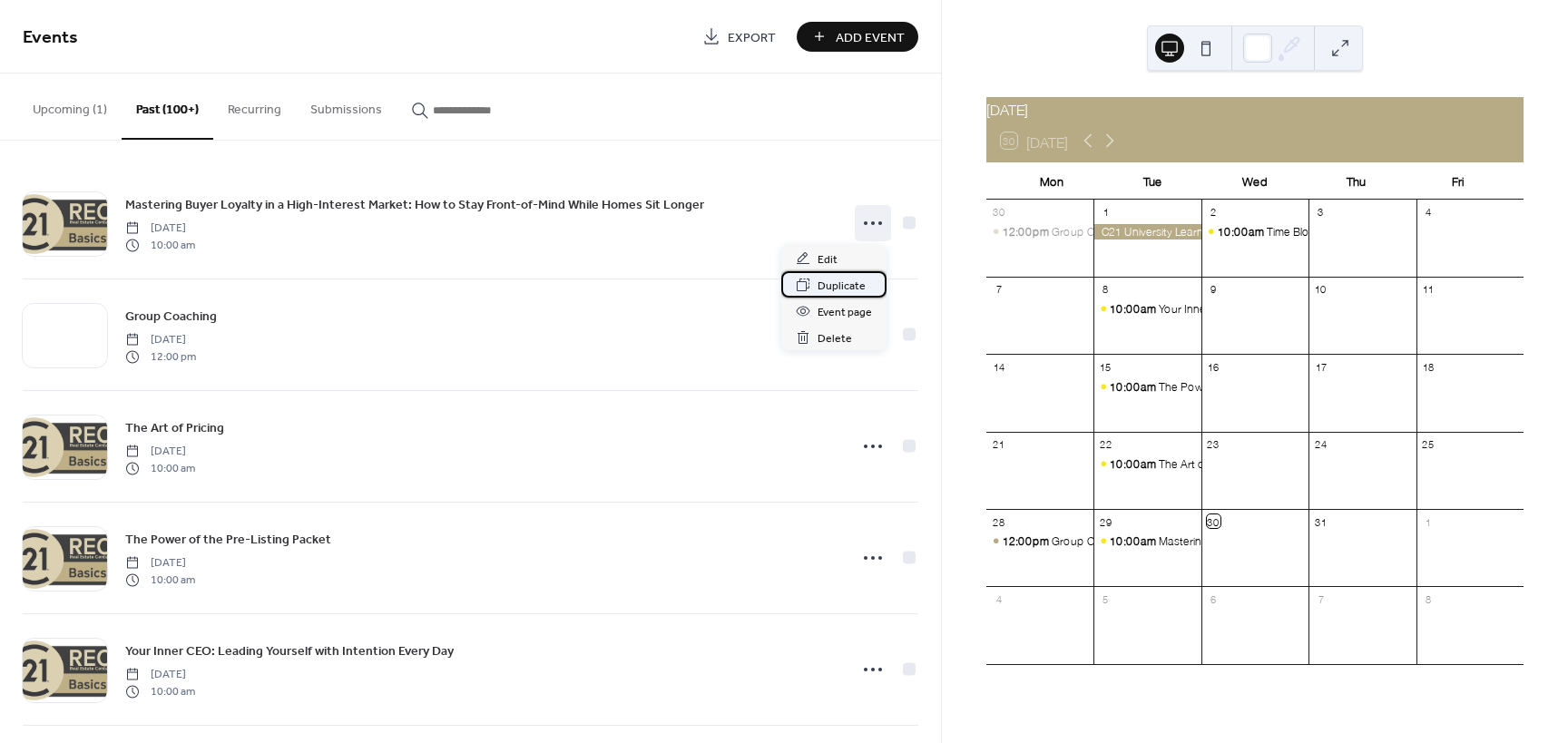 click on "Duplicate" at bounding box center (841, 286) 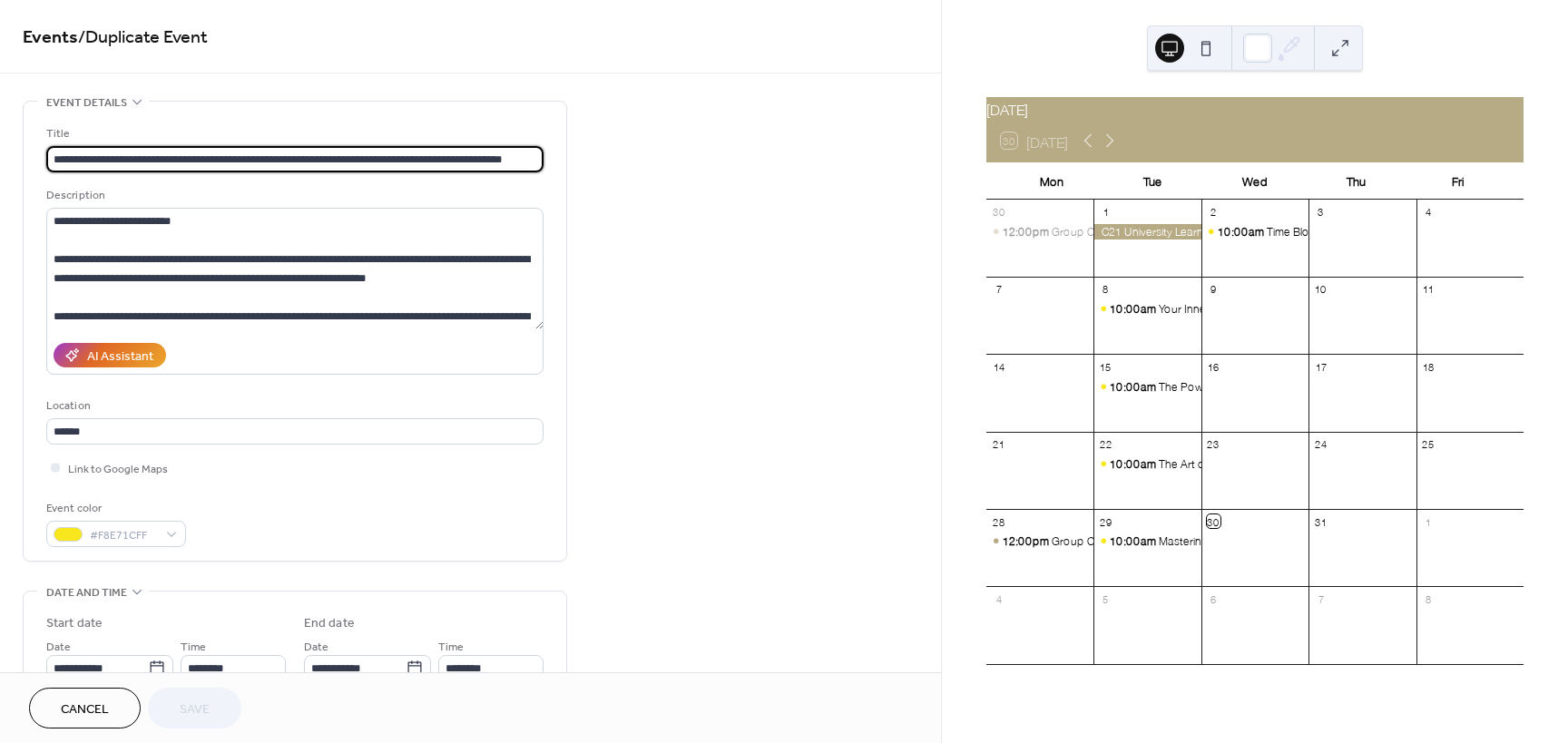 scroll, scrollTop: 0, scrollLeft: 3, axis: horizontal 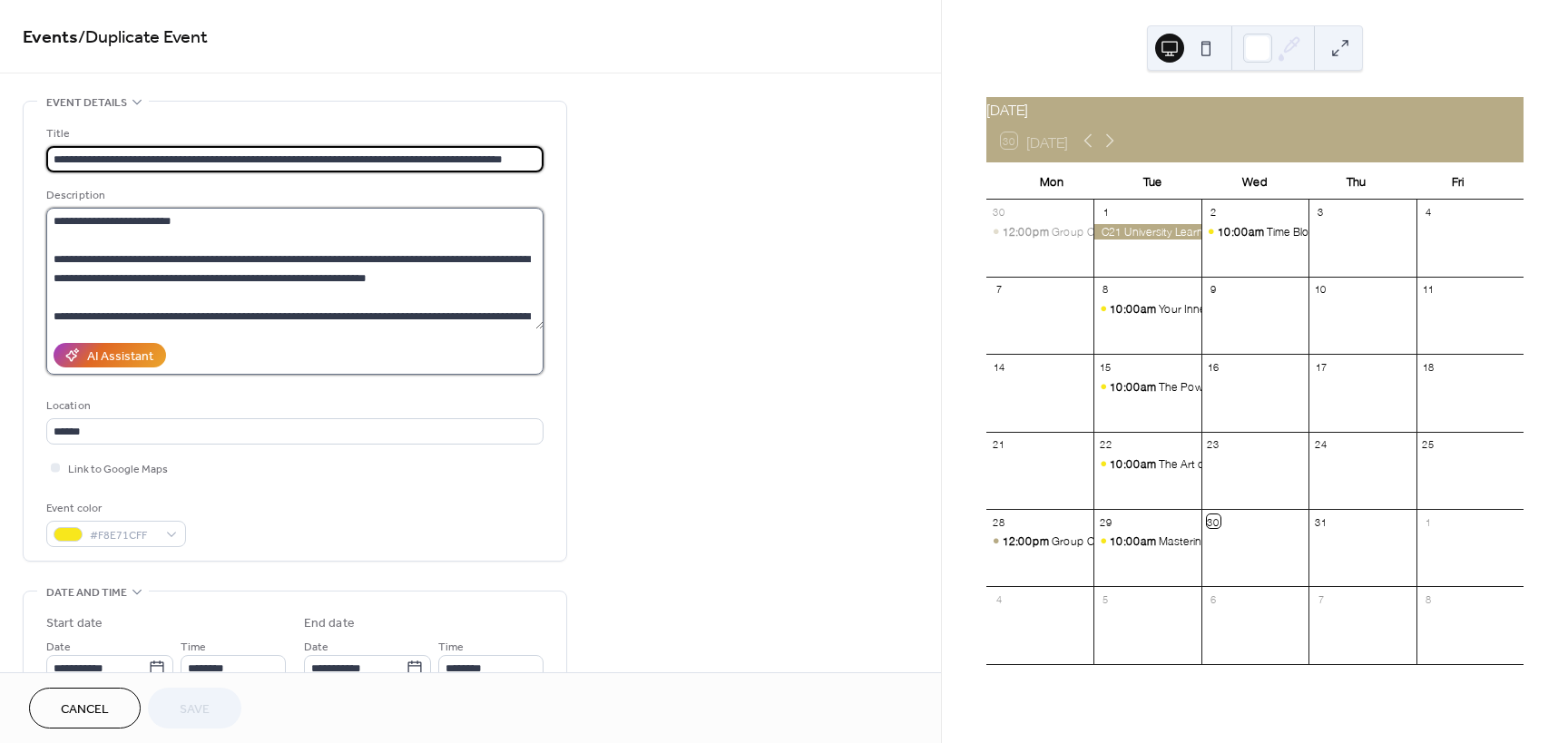 click on "**********" at bounding box center (295, 269) 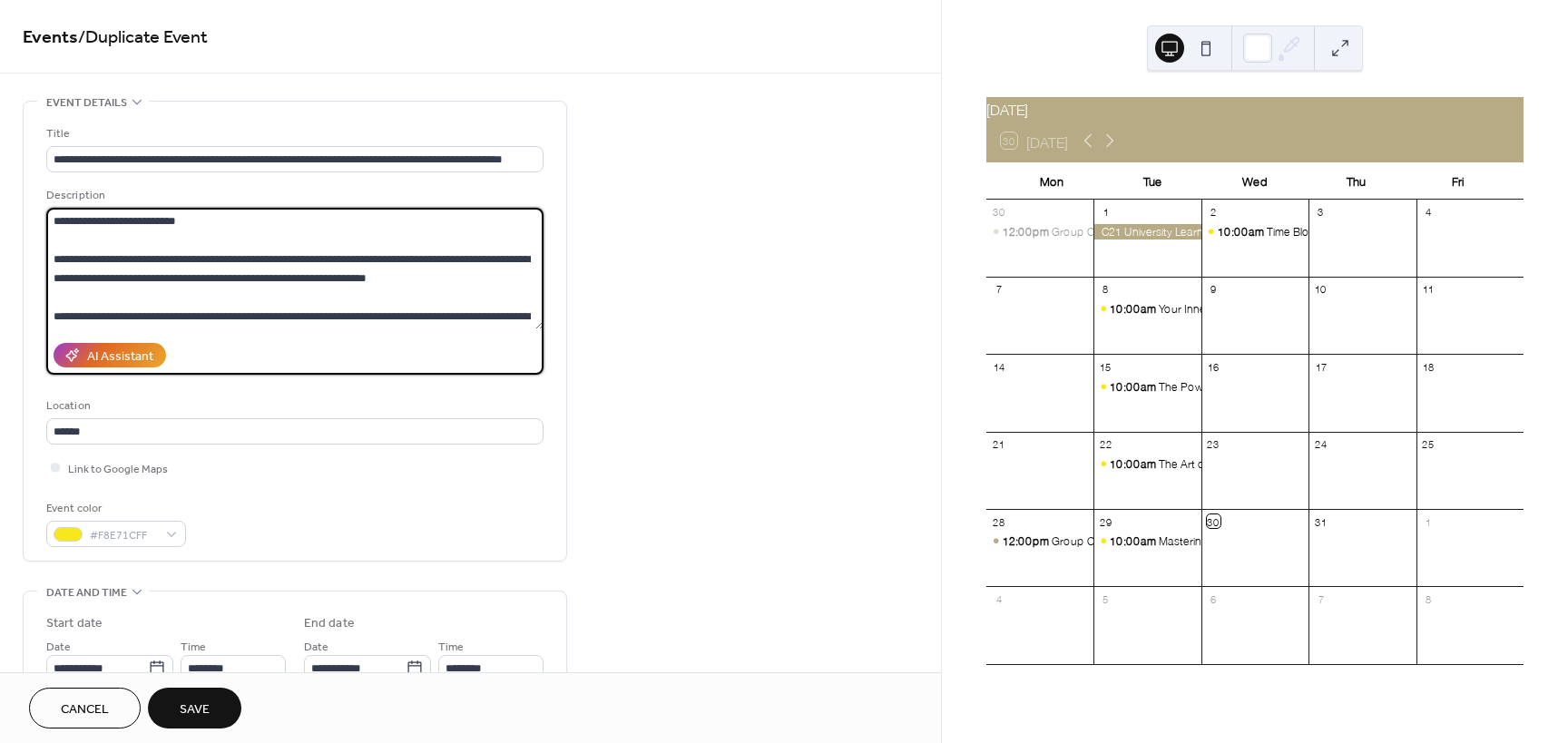 scroll, scrollTop: 229, scrollLeft: 0, axis: vertical 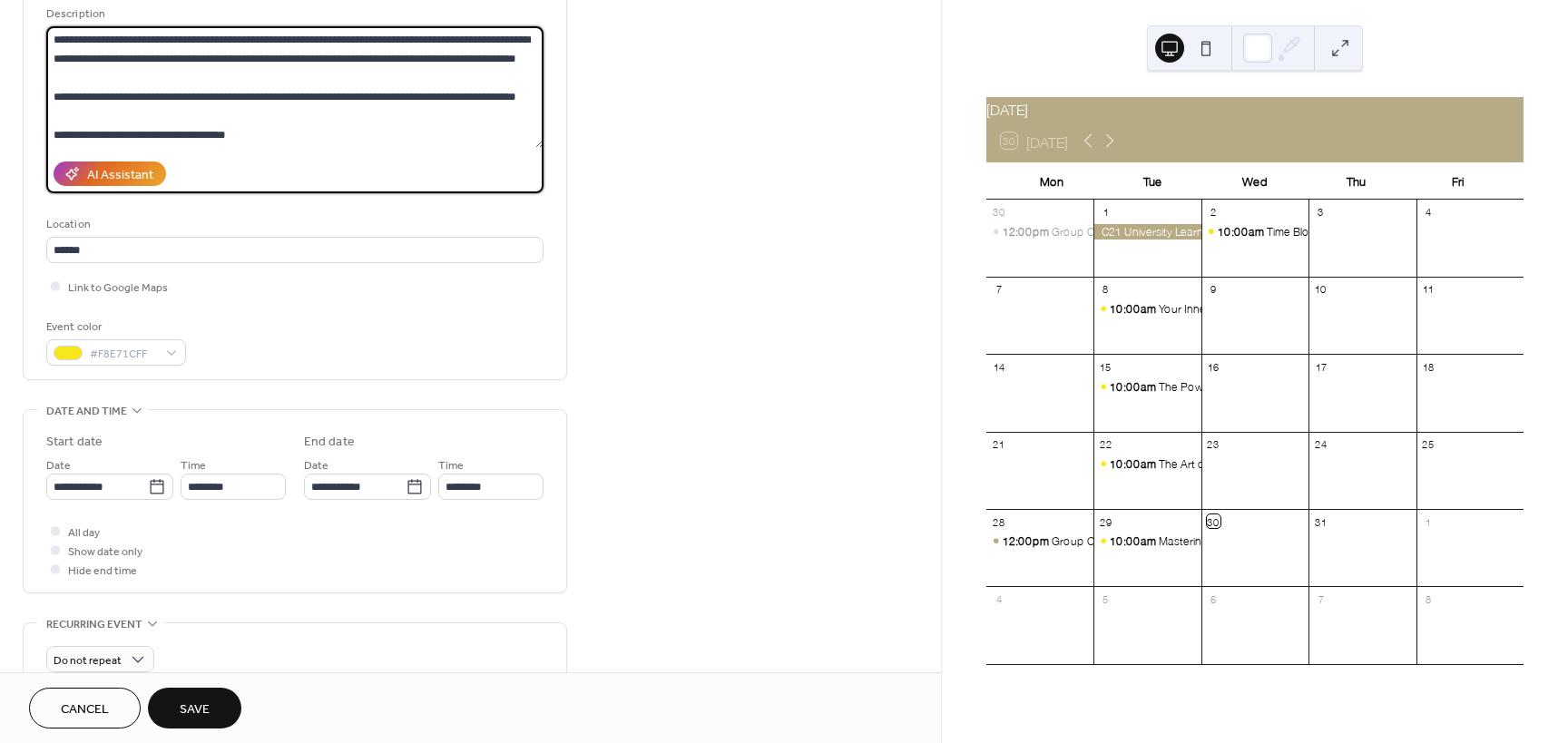 drag, startPoint x: 50, startPoint y: 259, endPoint x: 351, endPoint y: 92, distance: 344.22376 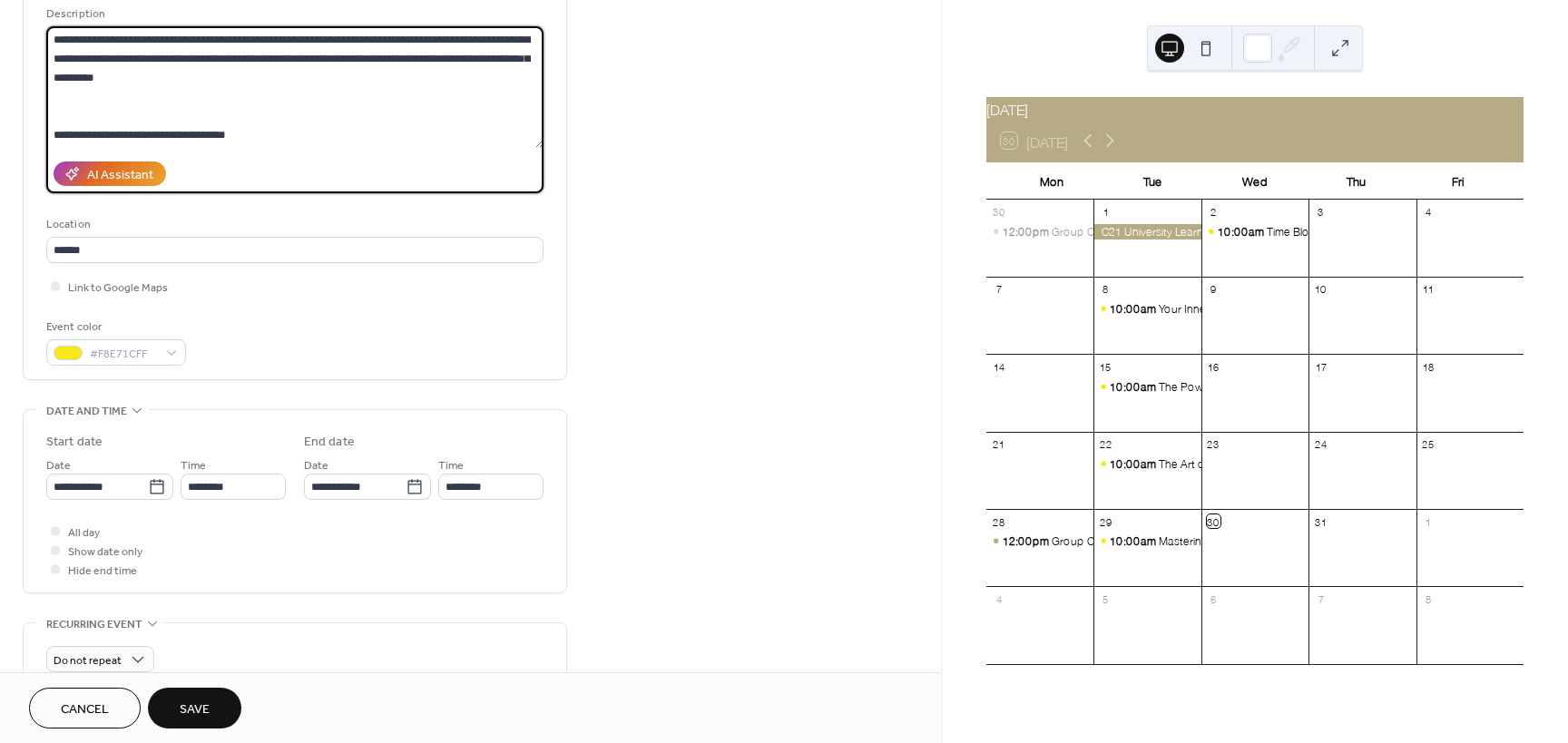 scroll, scrollTop: 147, scrollLeft: 0, axis: vertical 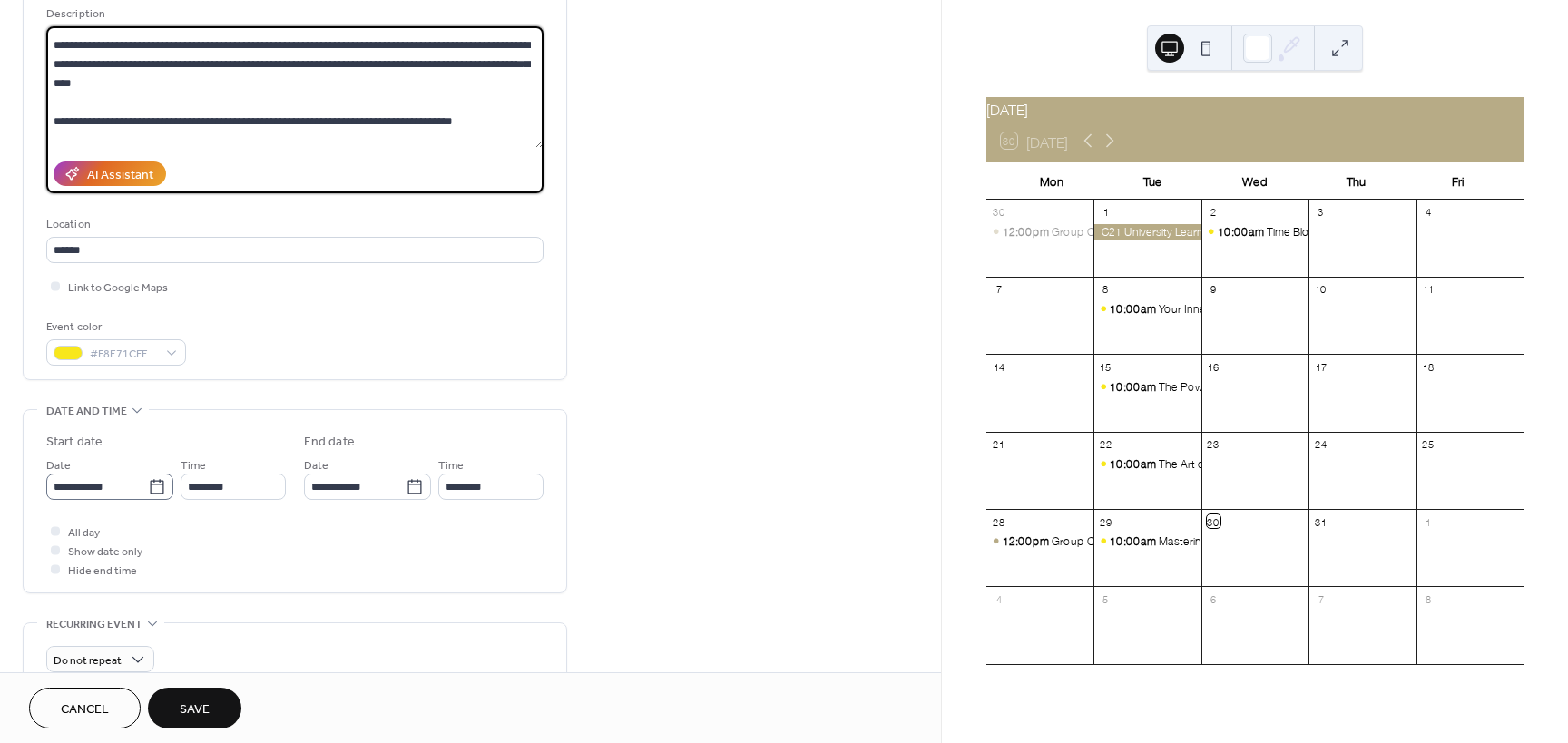type on "**********" 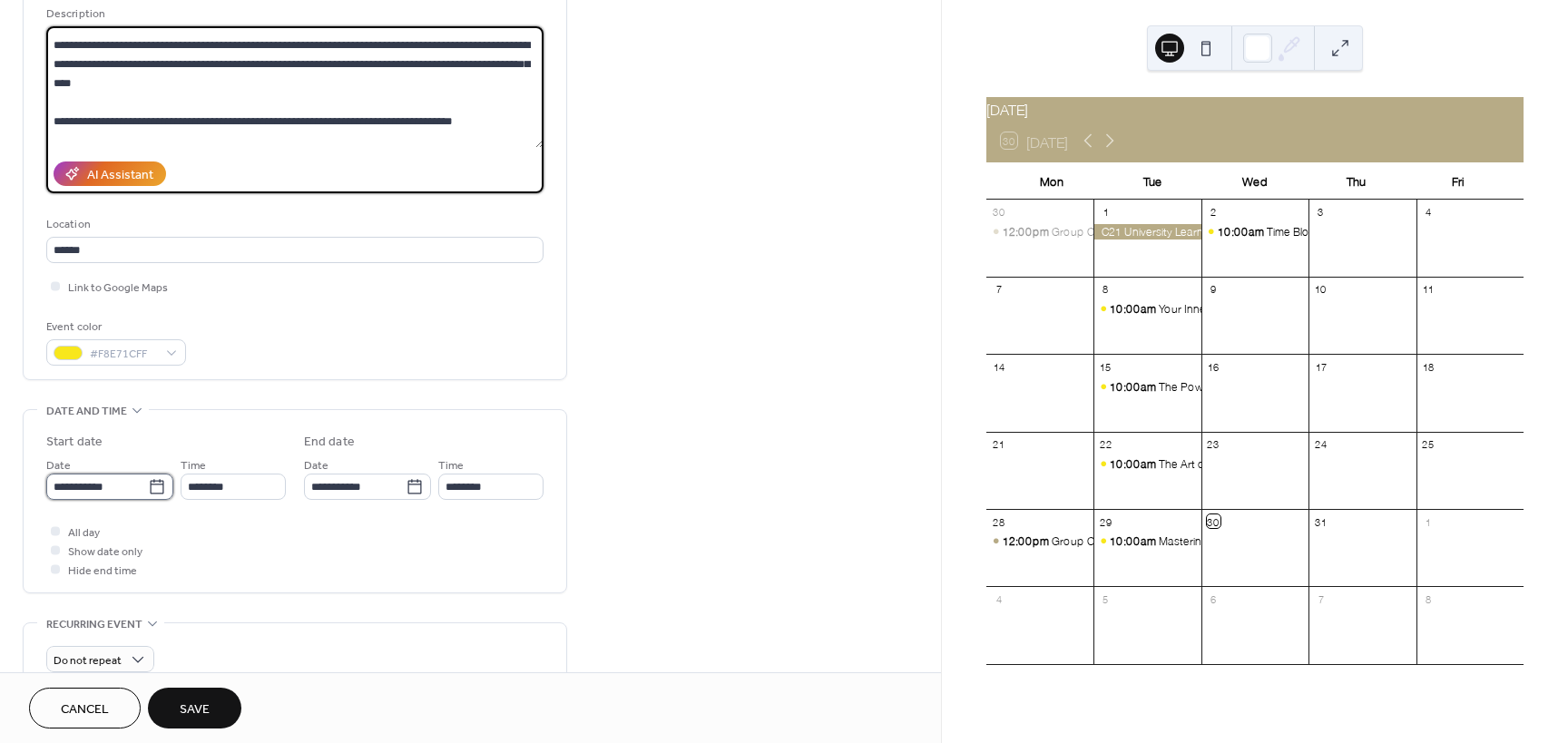 click on "**********" at bounding box center [97, 486] 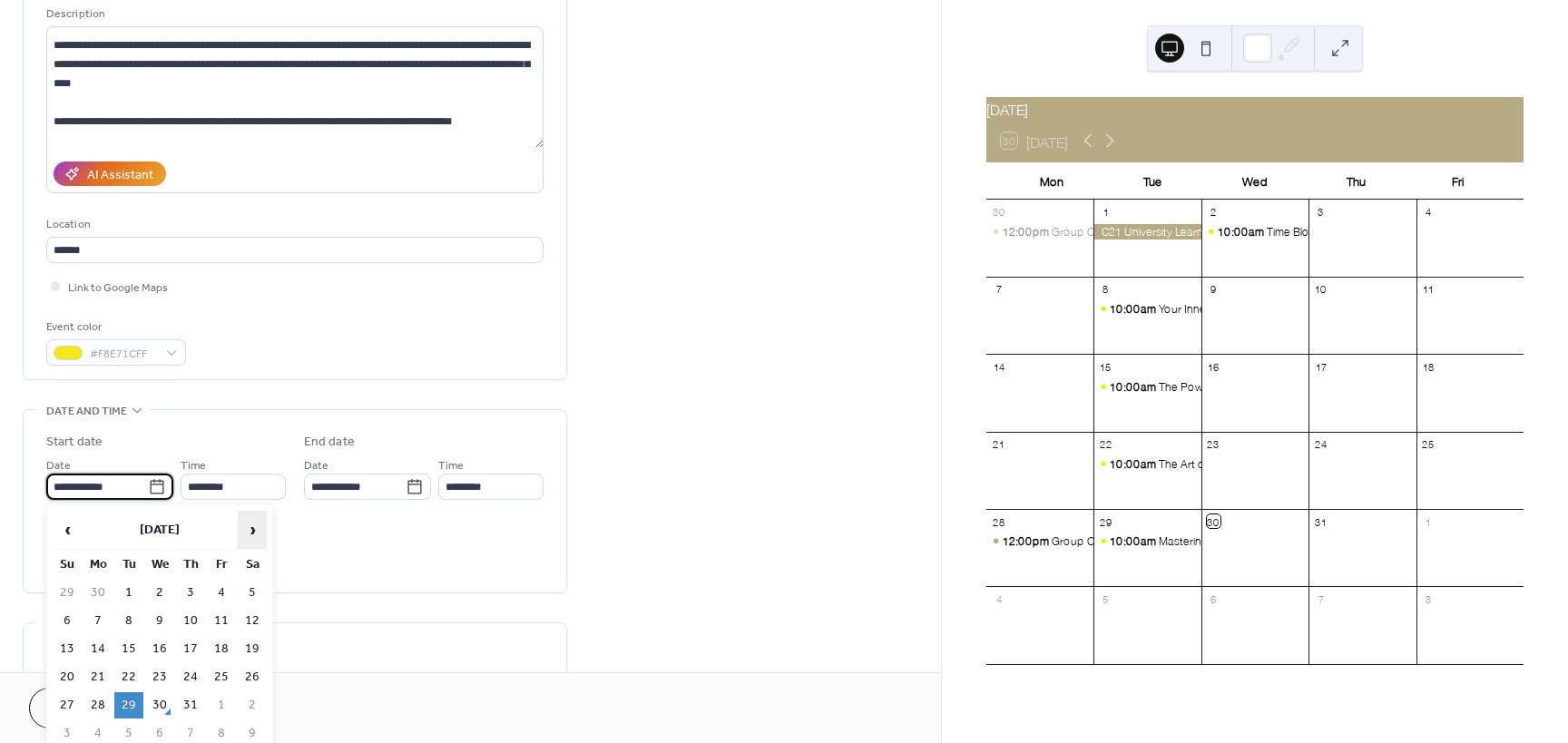 click on "›" at bounding box center [252, 530] 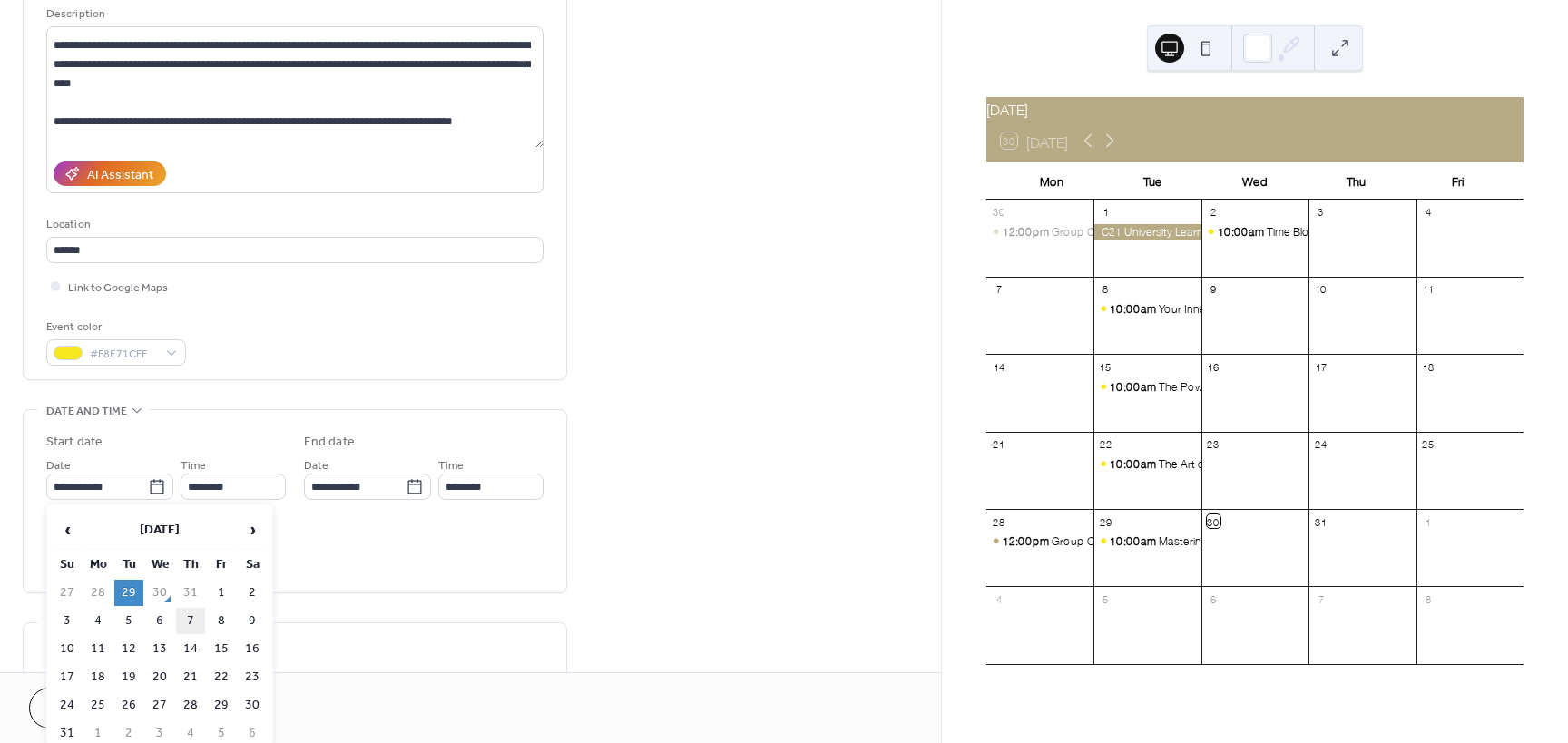 click on "7" at bounding box center [191, 621] 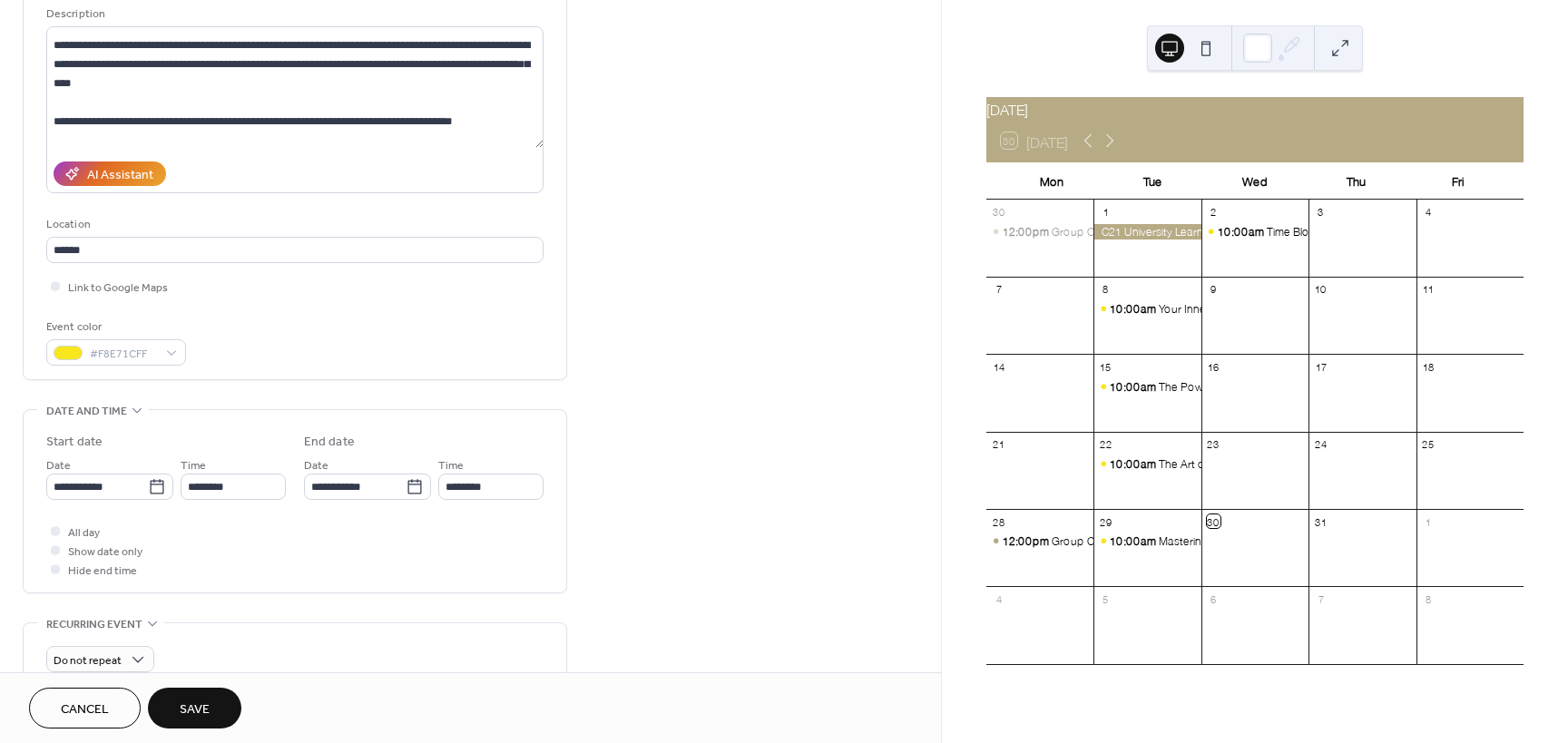 click on "**********" at bounding box center [470, 543] 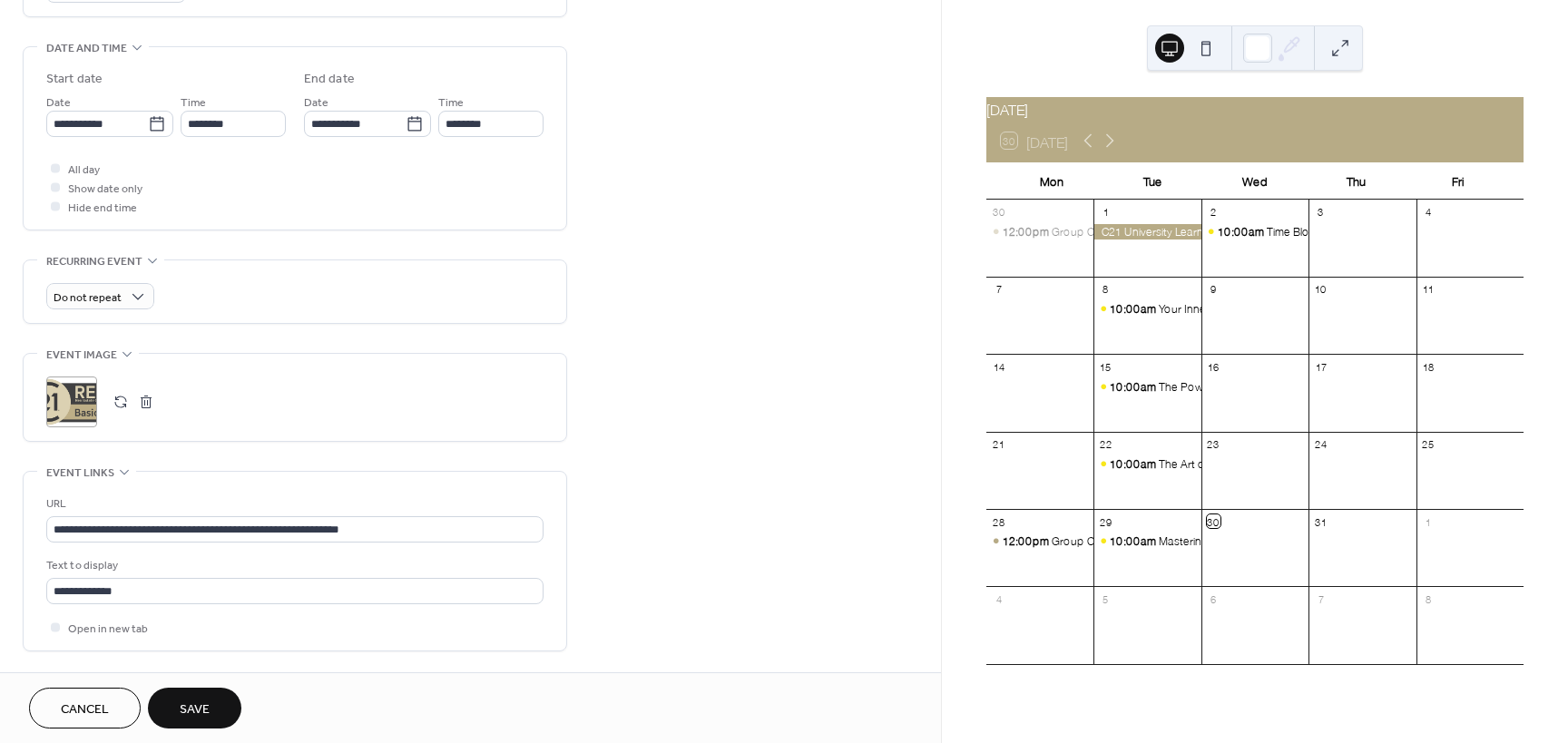 scroll, scrollTop: 635, scrollLeft: 0, axis: vertical 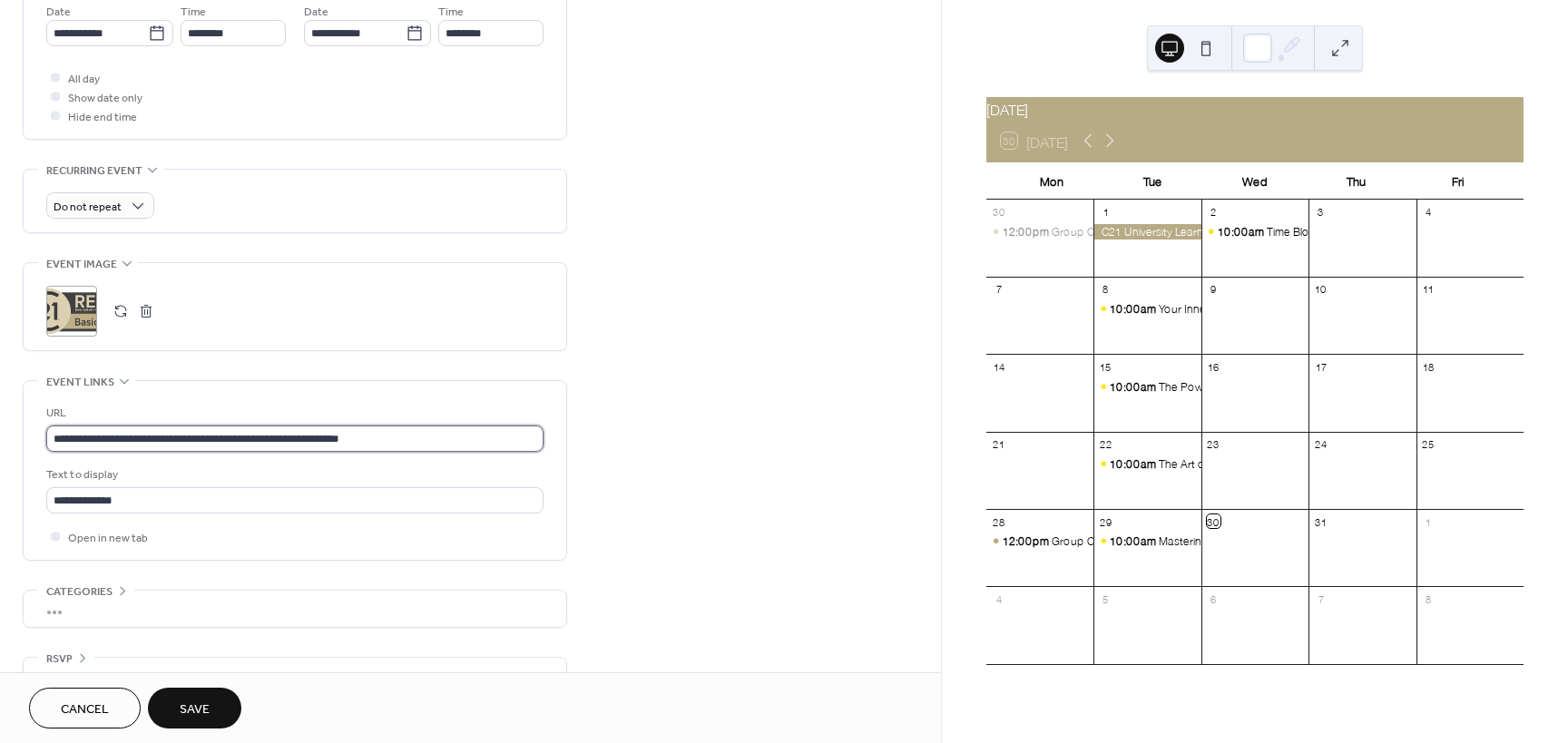 click on "**********" at bounding box center (295, 438) 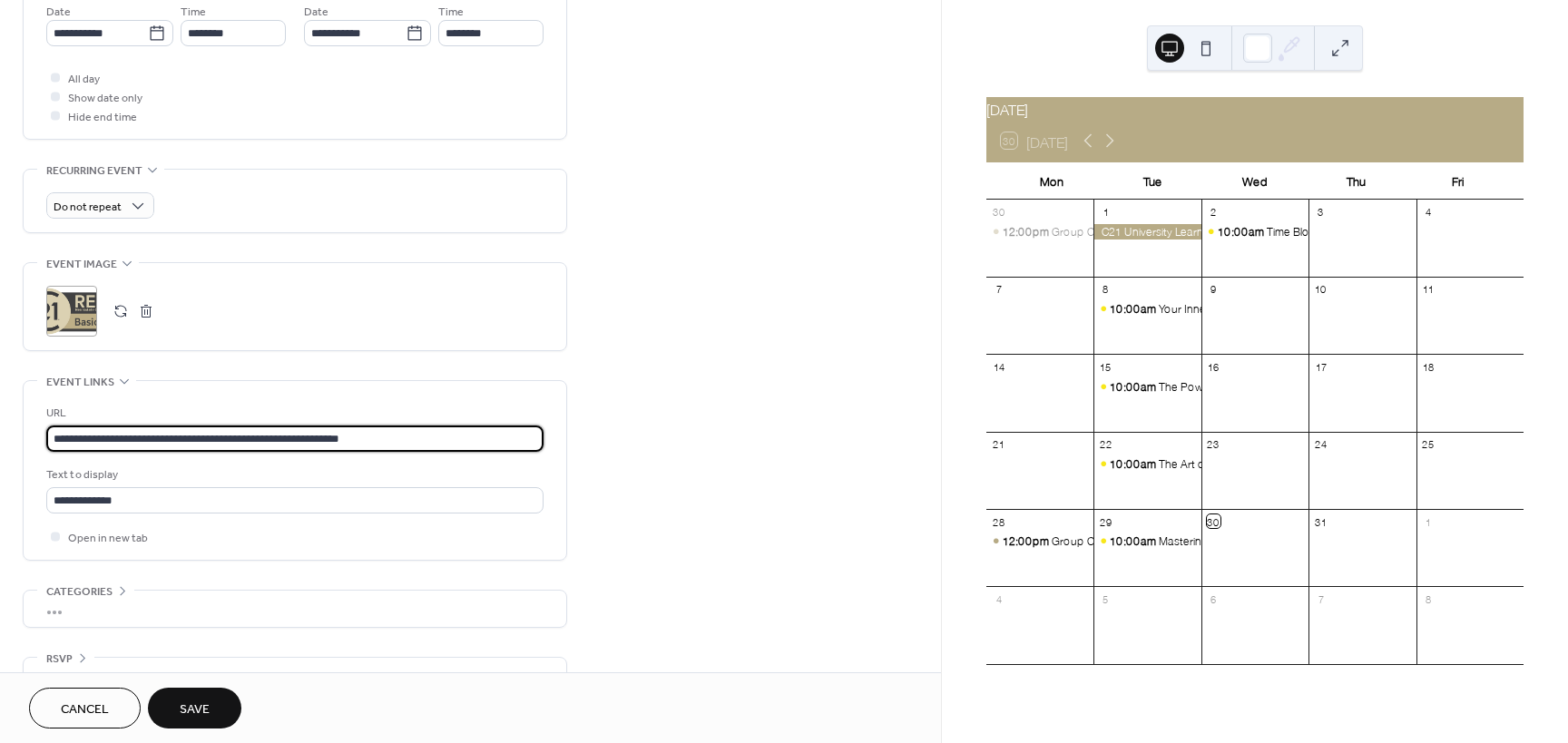 click on "**********" at bounding box center [295, 438] 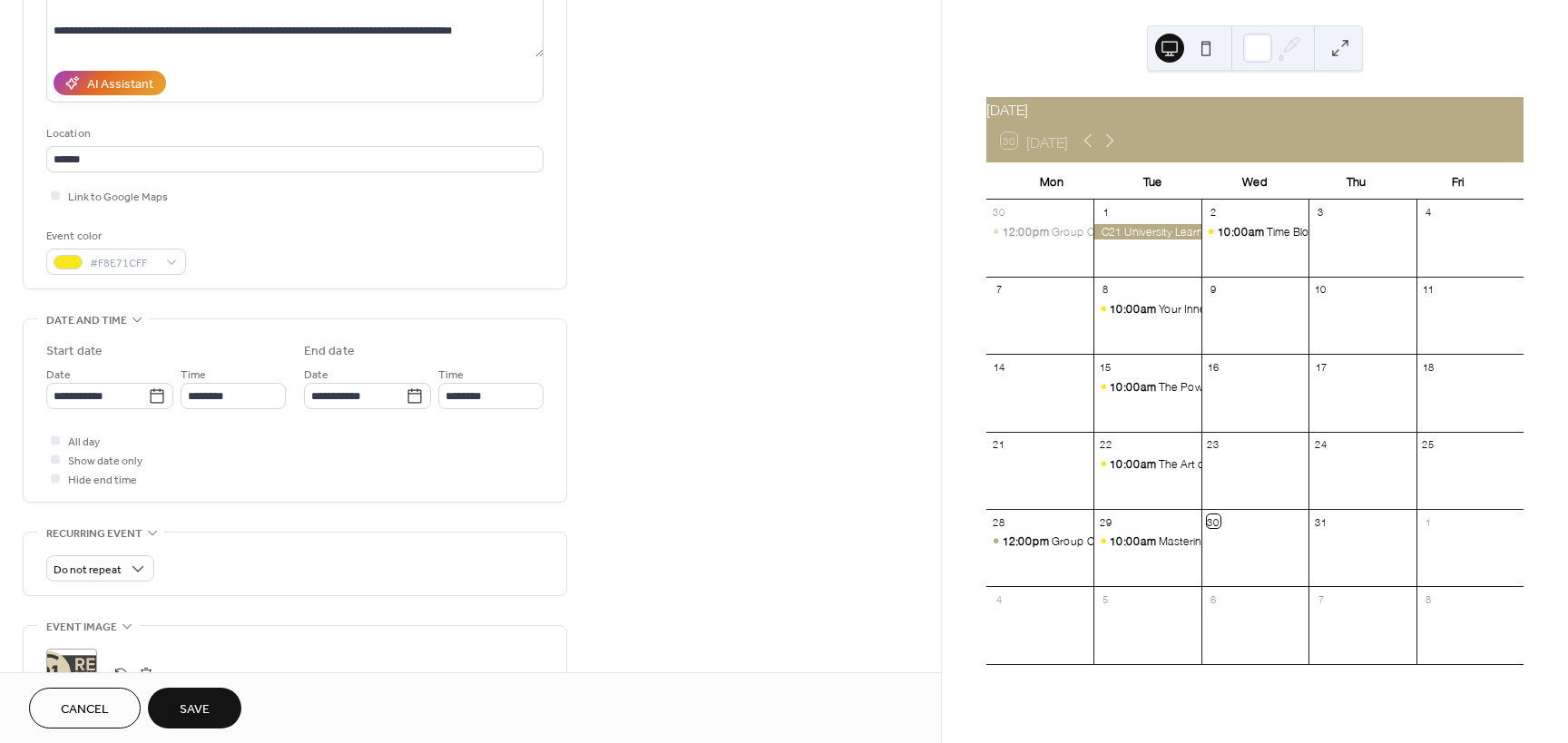 scroll, scrollTop: 0, scrollLeft: 0, axis: both 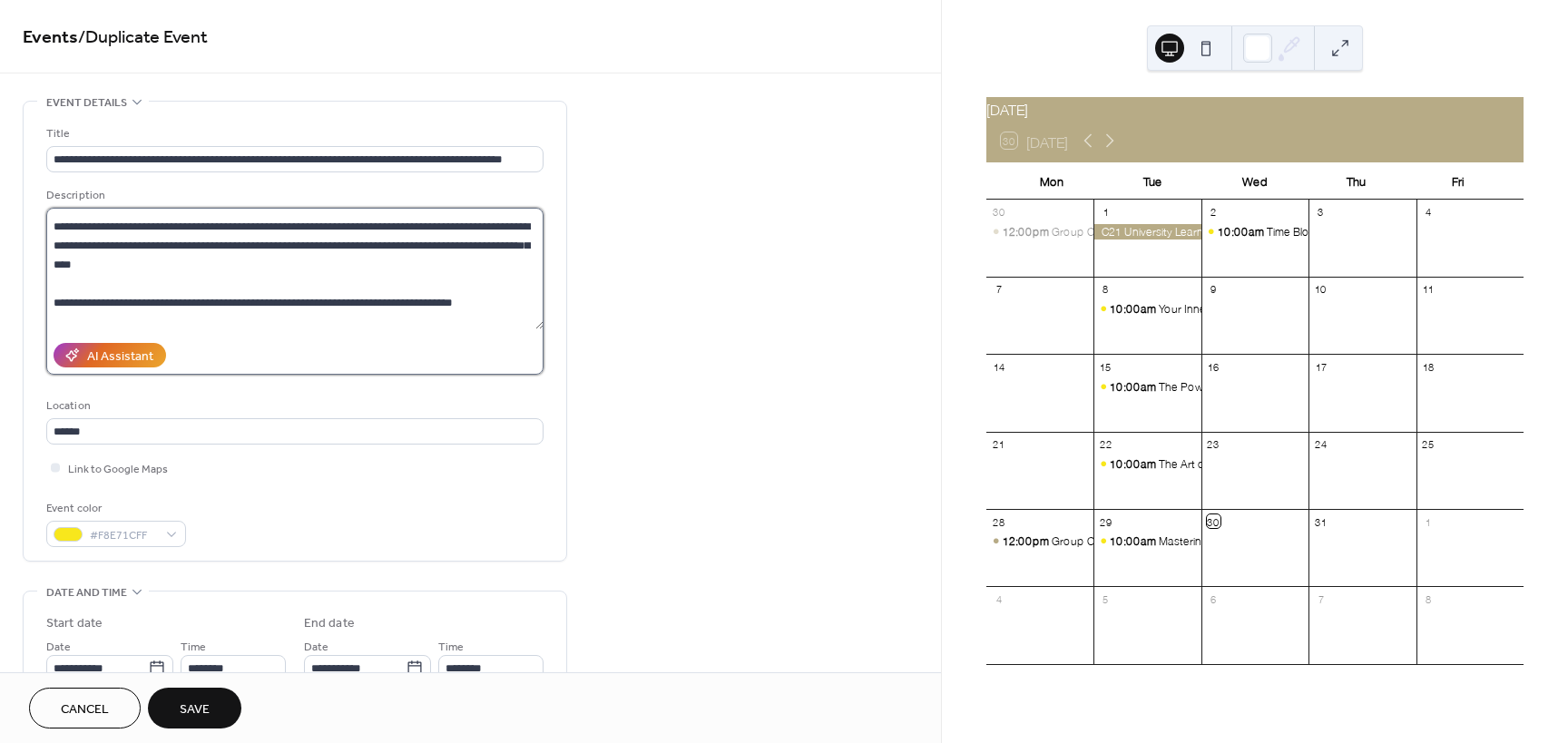 click at bounding box center [295, 269] 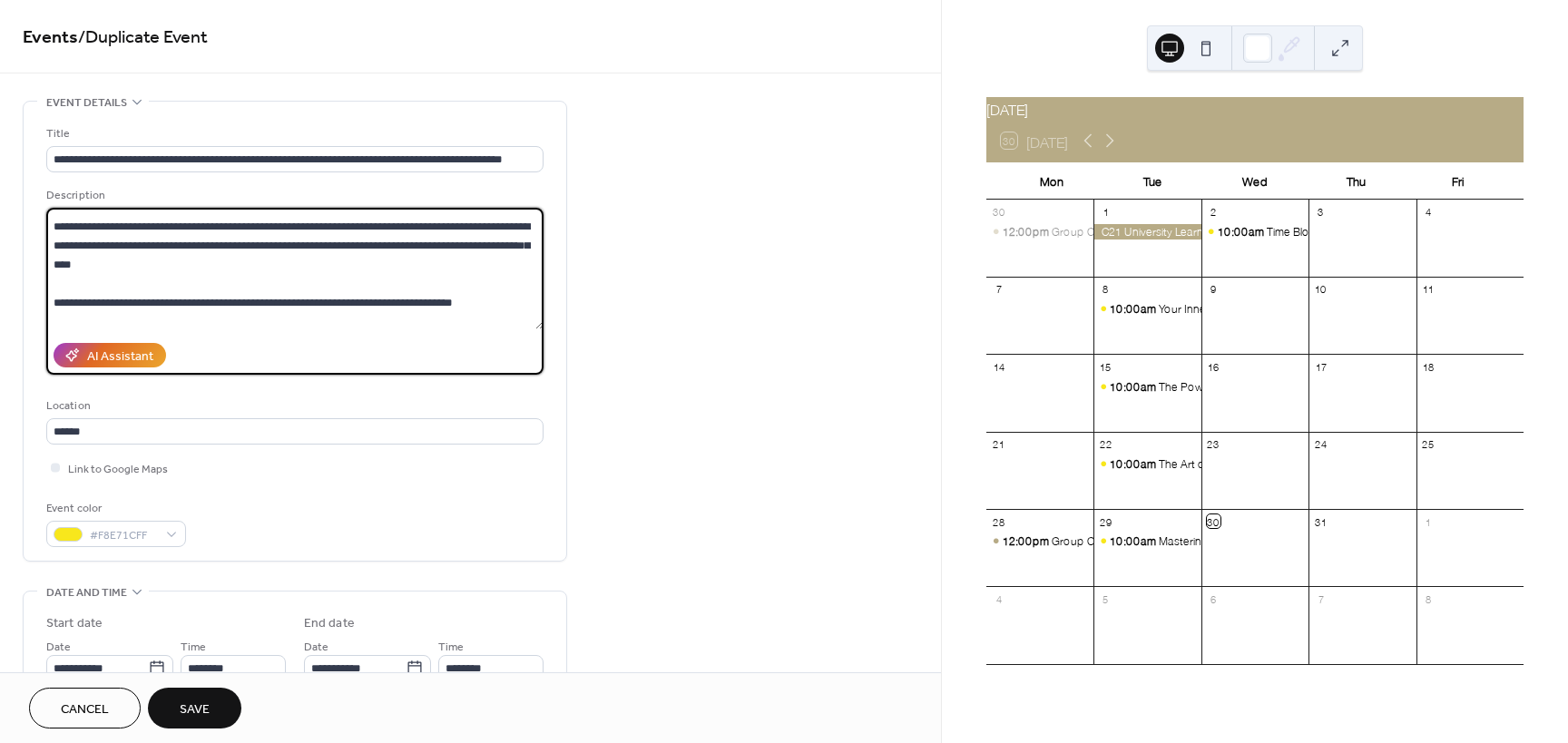 click at bounding box center (295, 269) 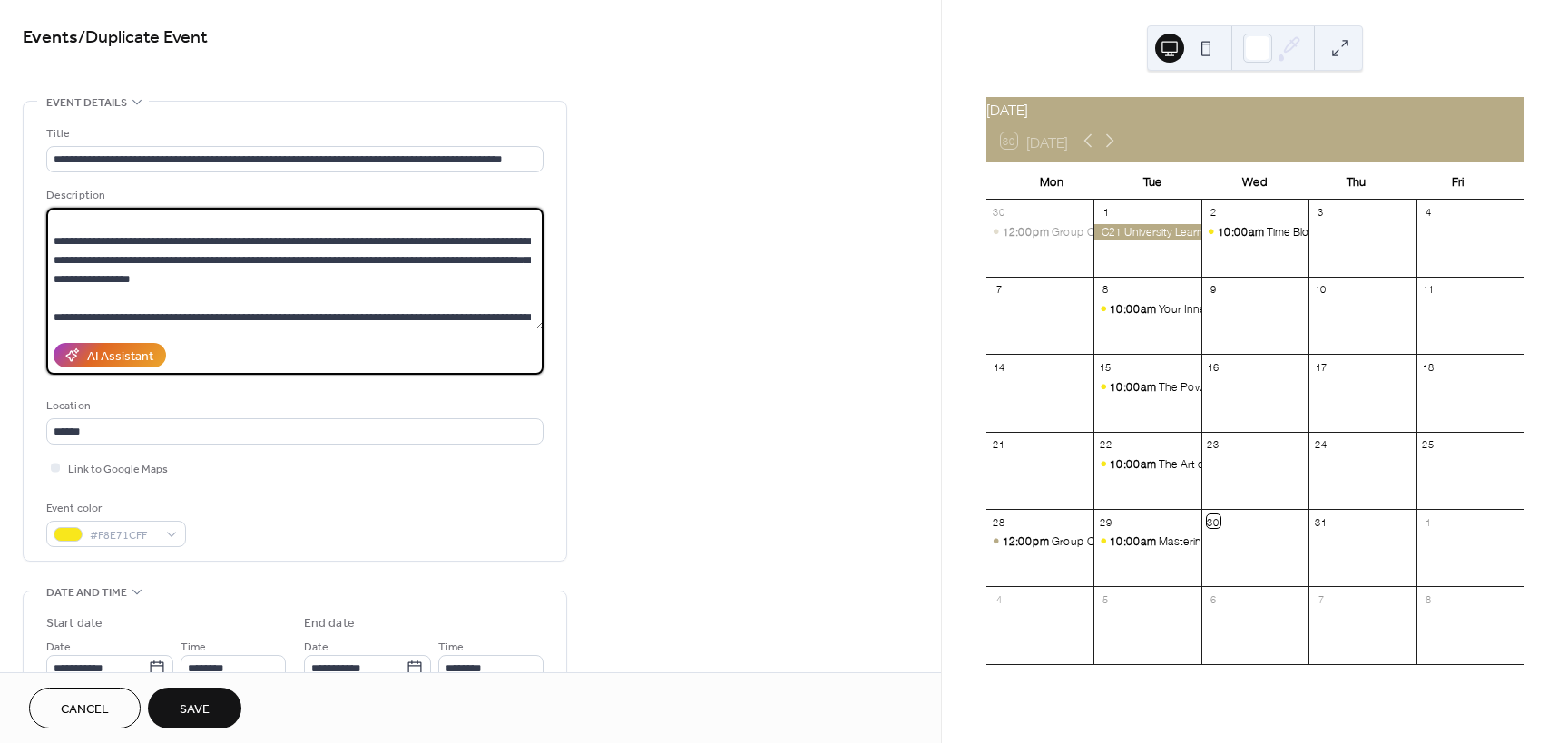 scroll, scrollTop: 0, scrollLeft: 0, axis: both 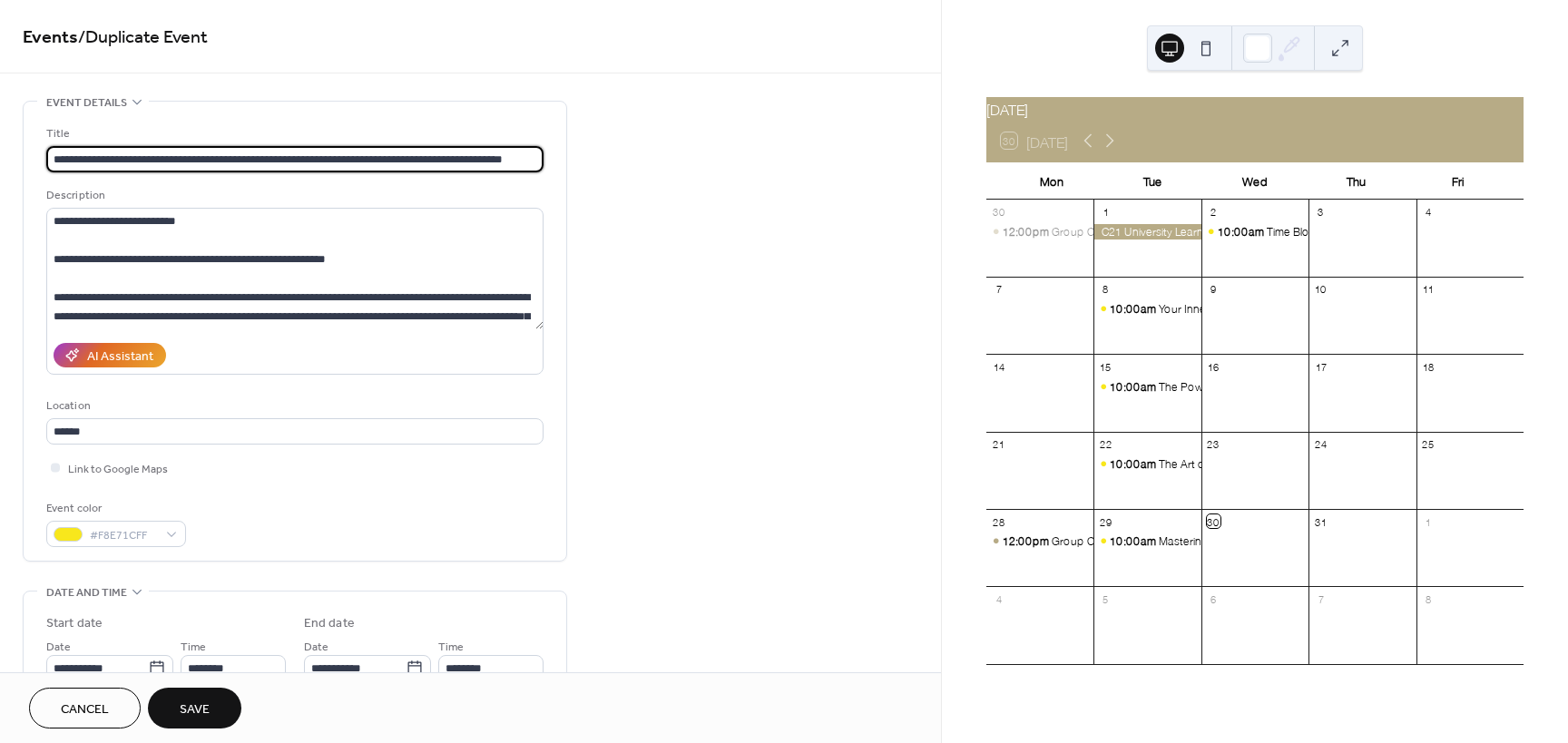 click on "**********" at bounding box center [295, 159] 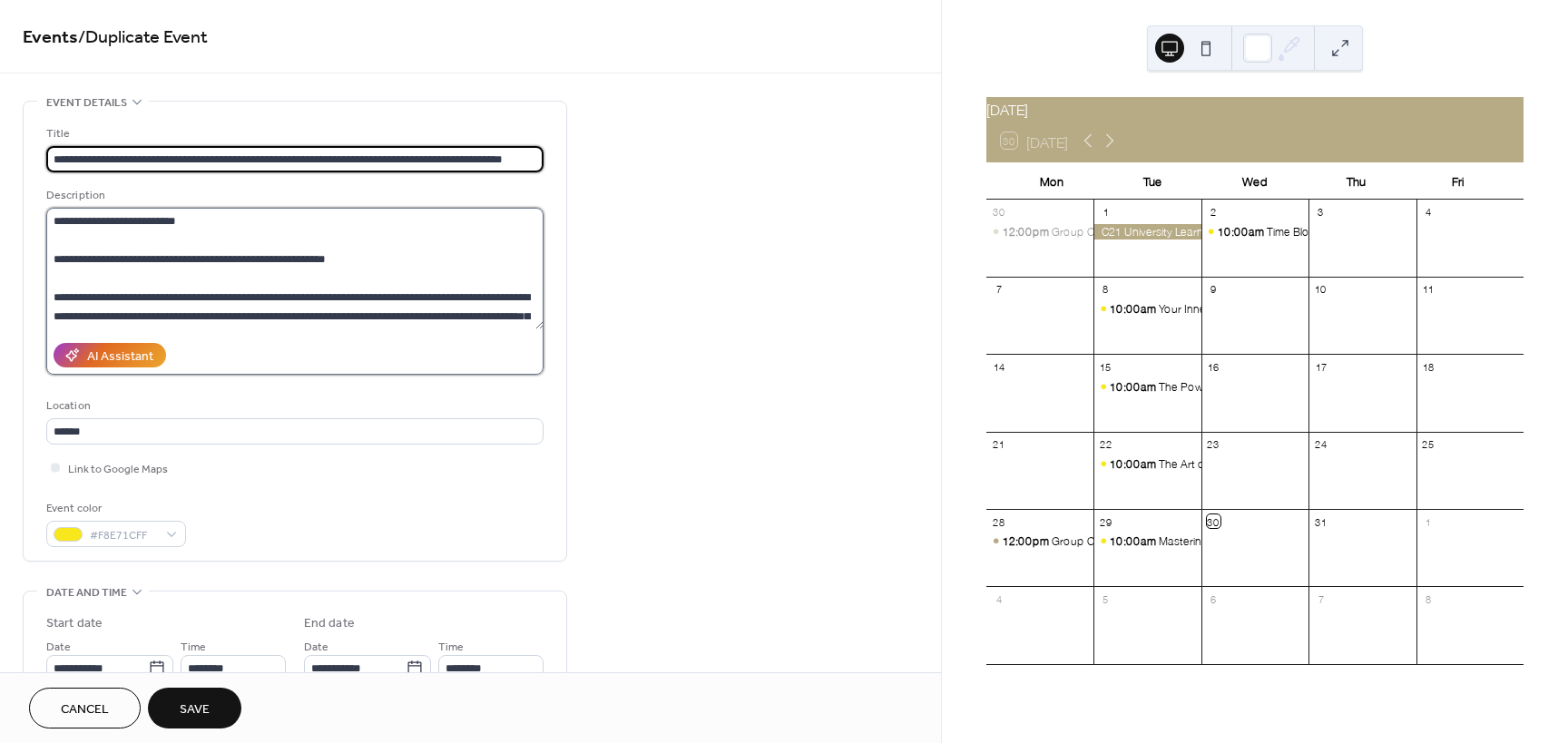 click at bounding box center (295, 269) 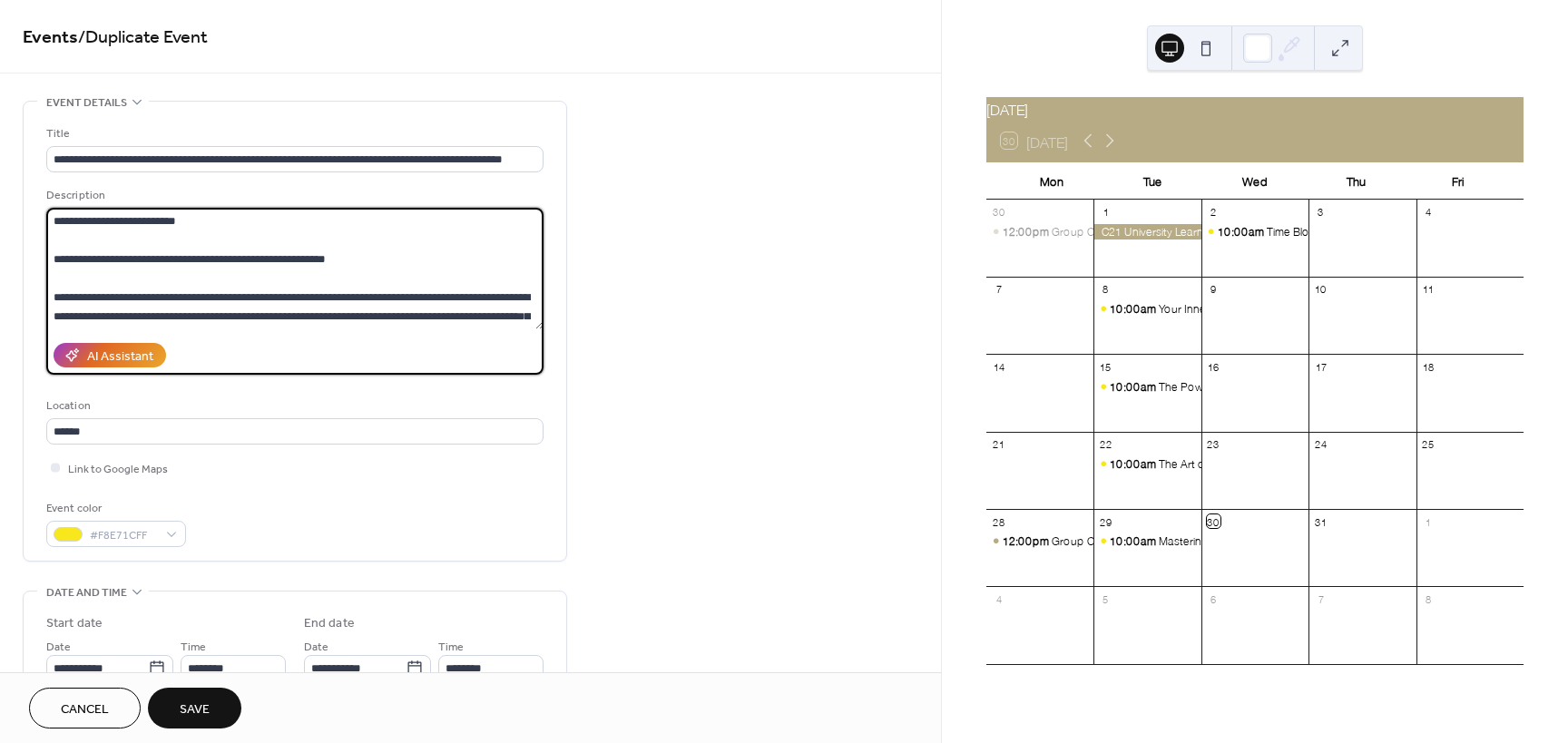 click at bounding box center [295, 269] 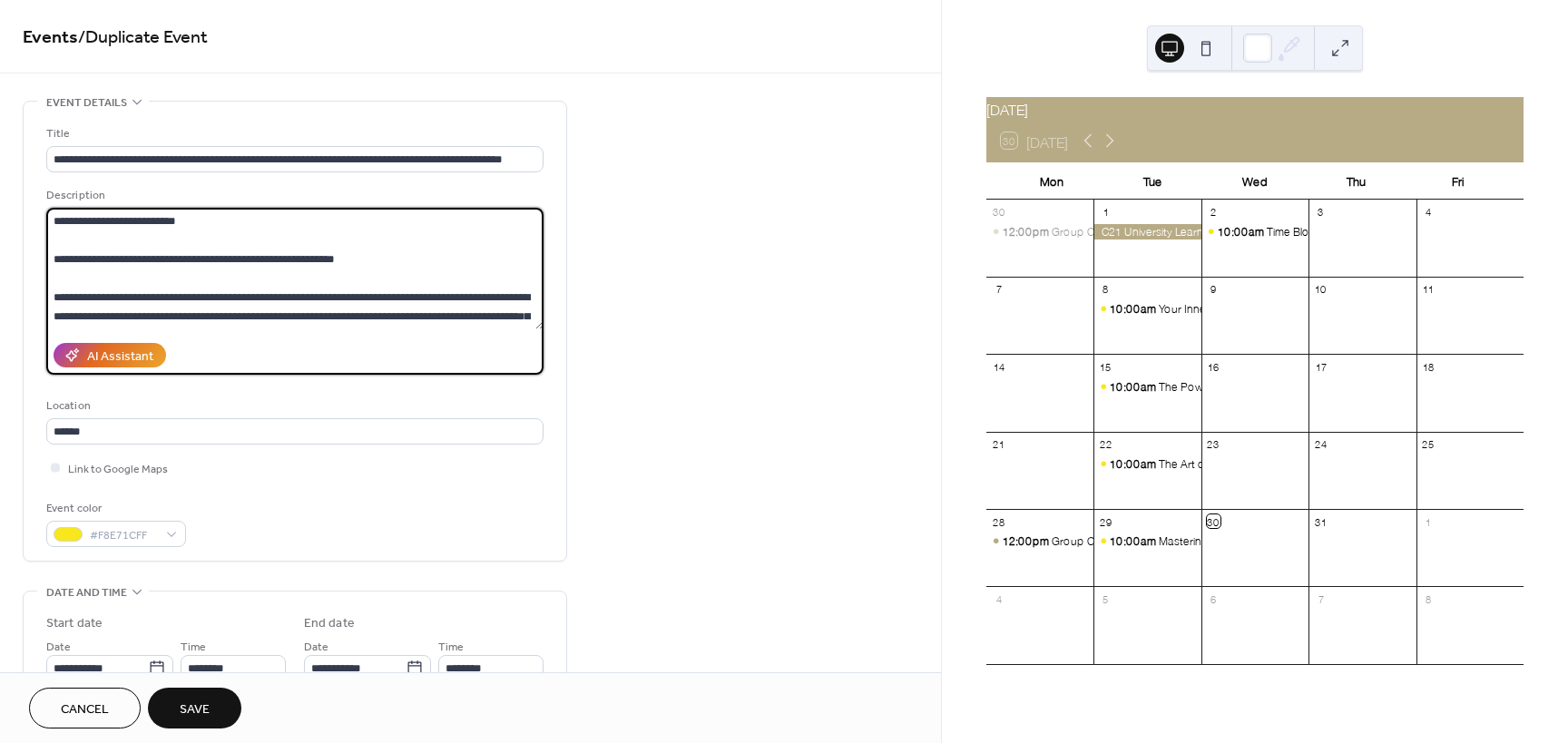 click at bounding box center (295, 269) 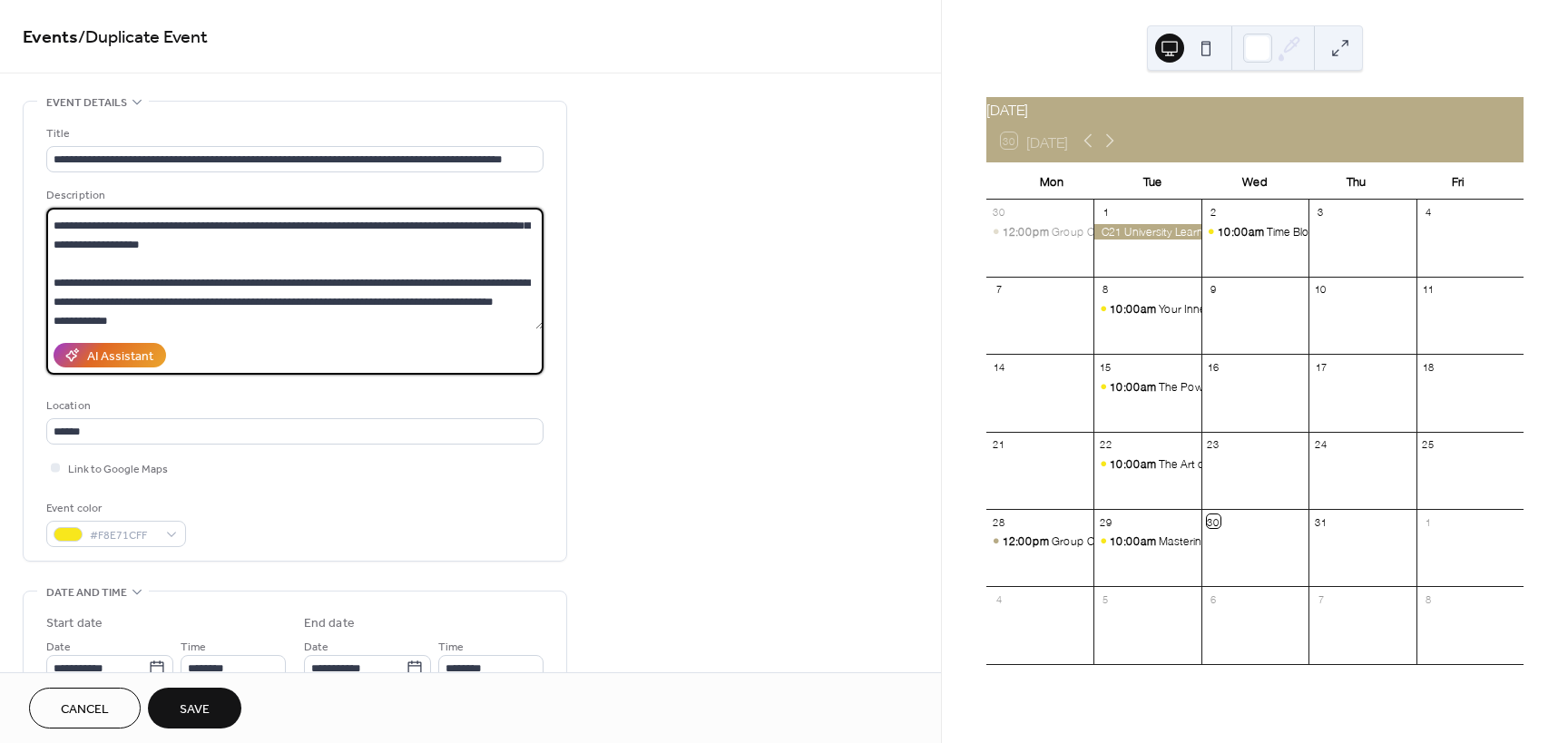 scroll, scrollTop: 181, scrollLeft: 0, axis: vertical 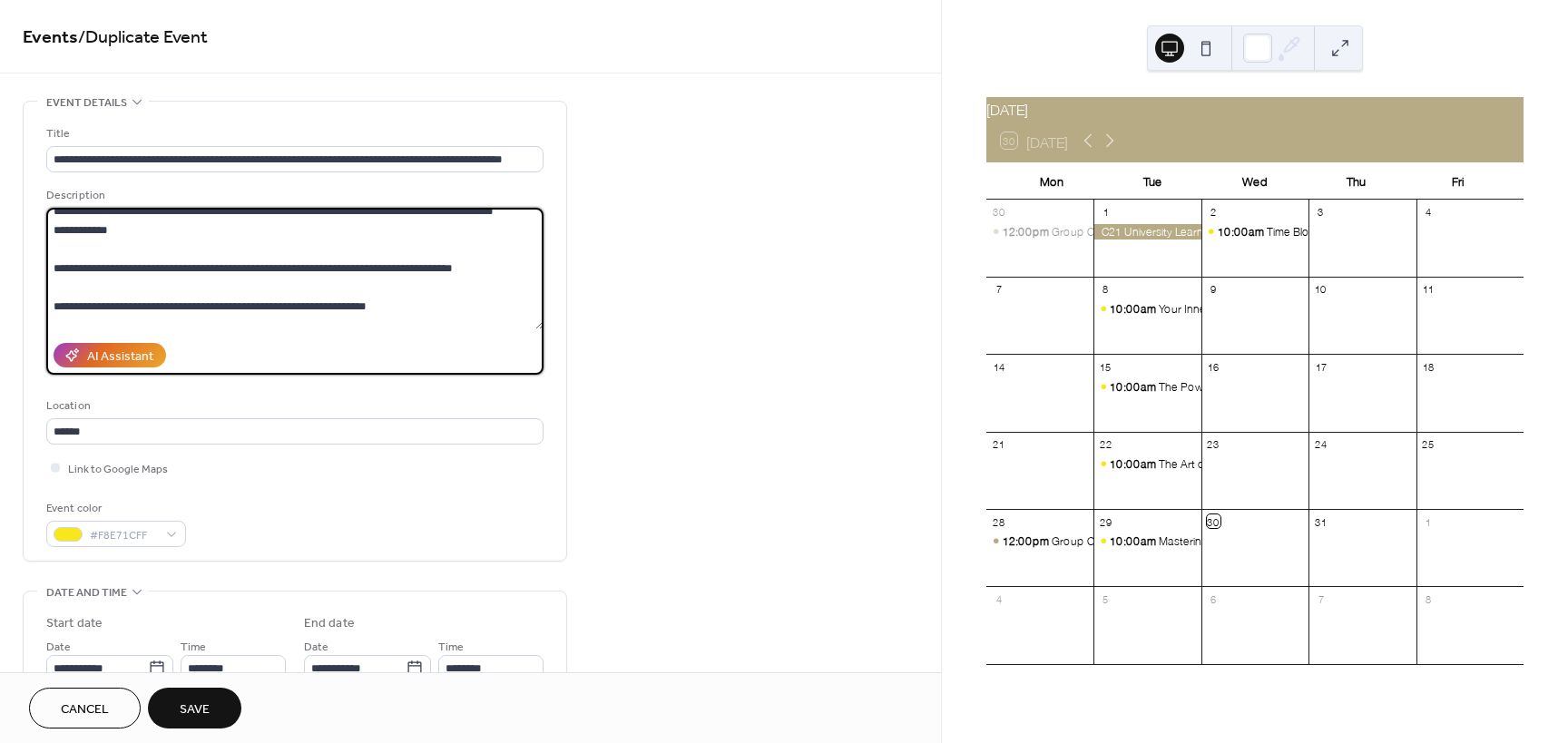 click at bounding box center (295, 269) 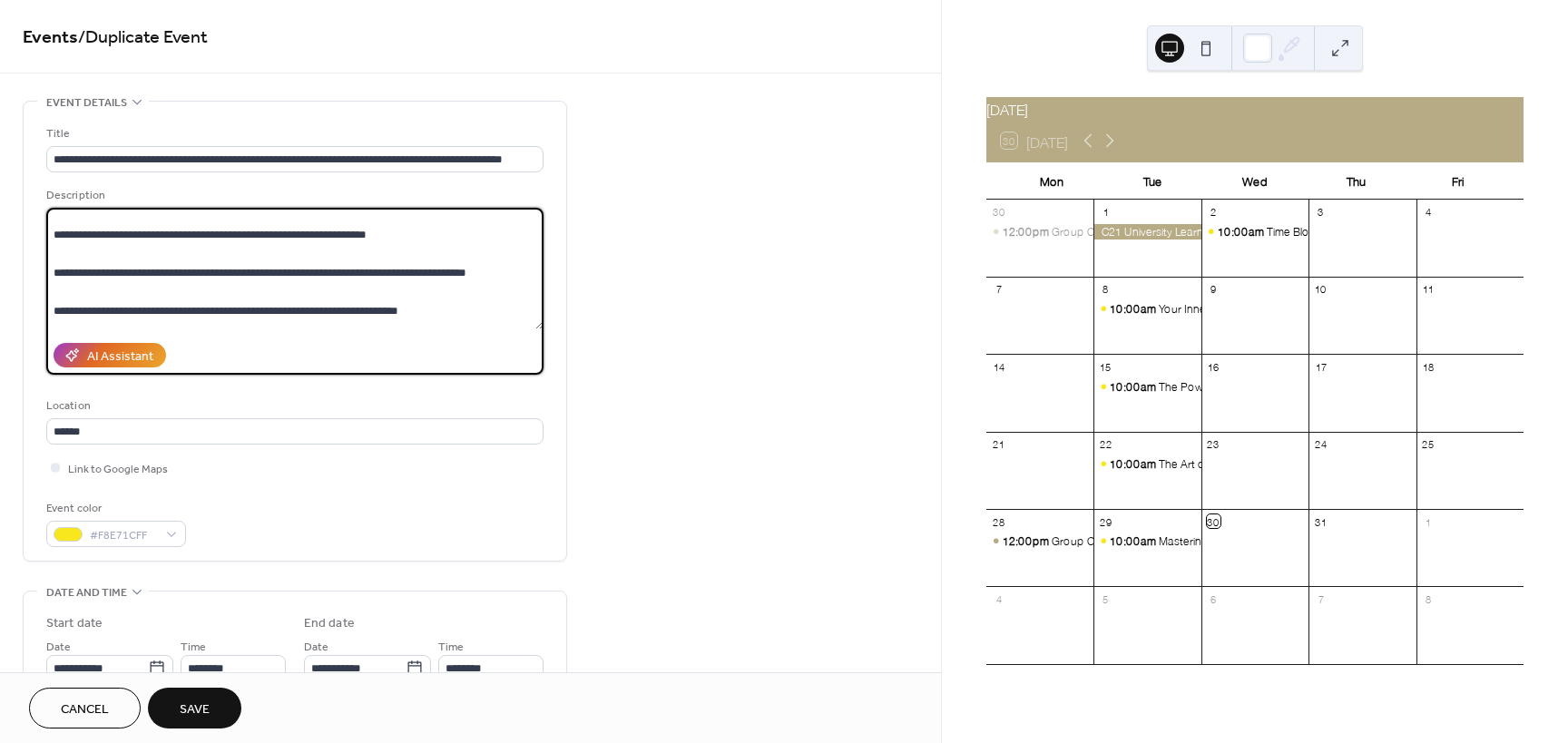 scroll, scrollTop: 363, scrollLeft: 0, axis: vertical 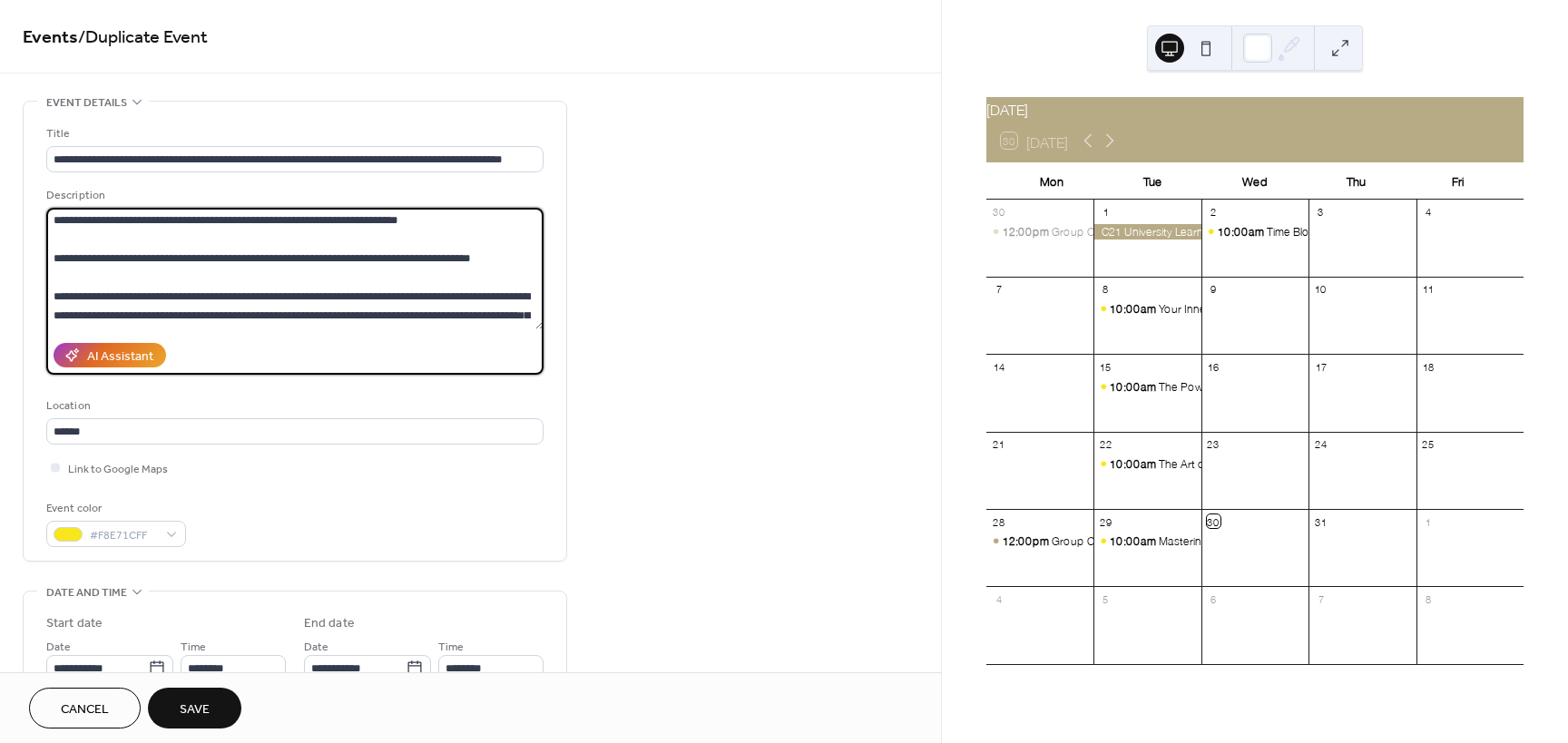 click at bounding box center [295, 269] 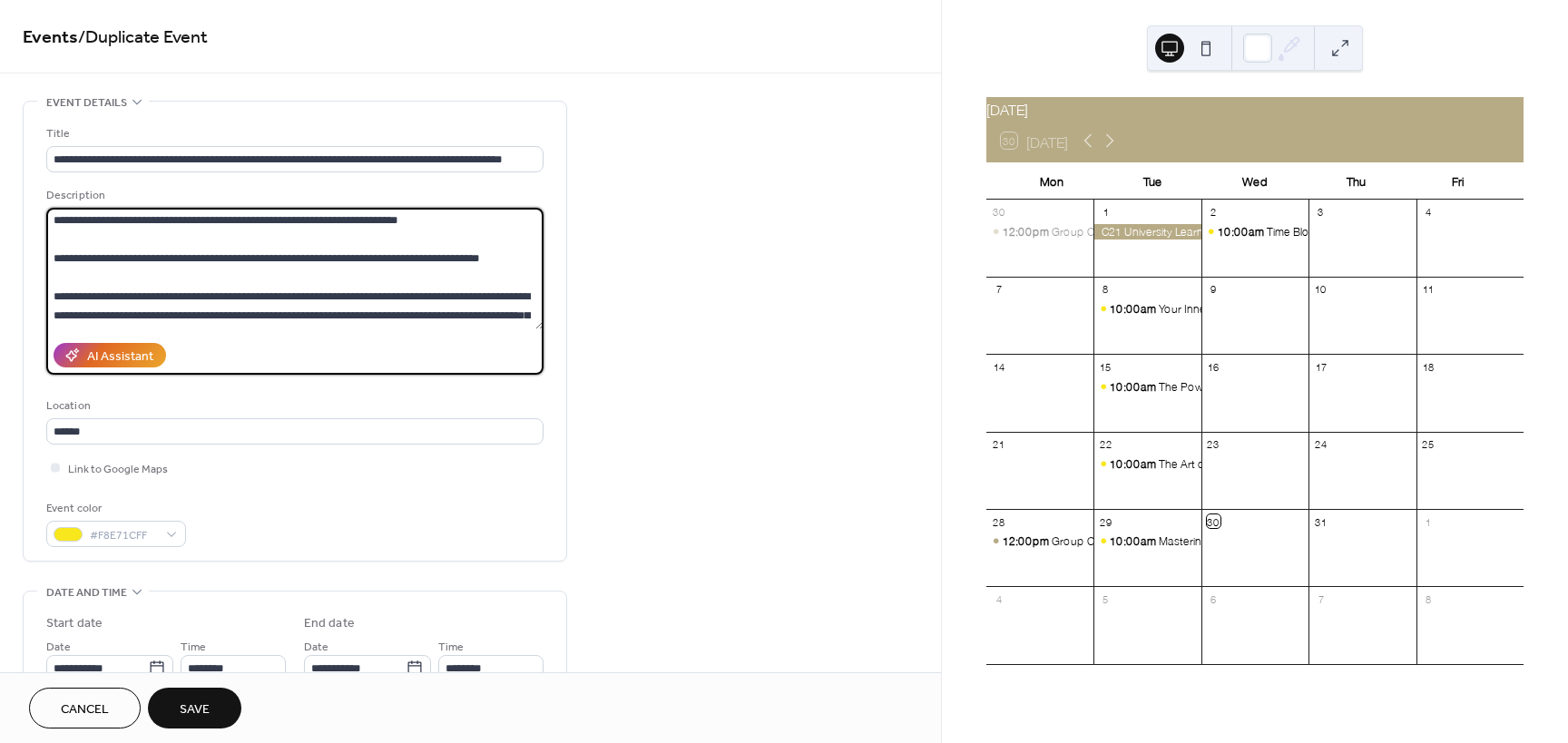 scroll, scrollTop: 438, scrollLeft: 0, axis: vertical 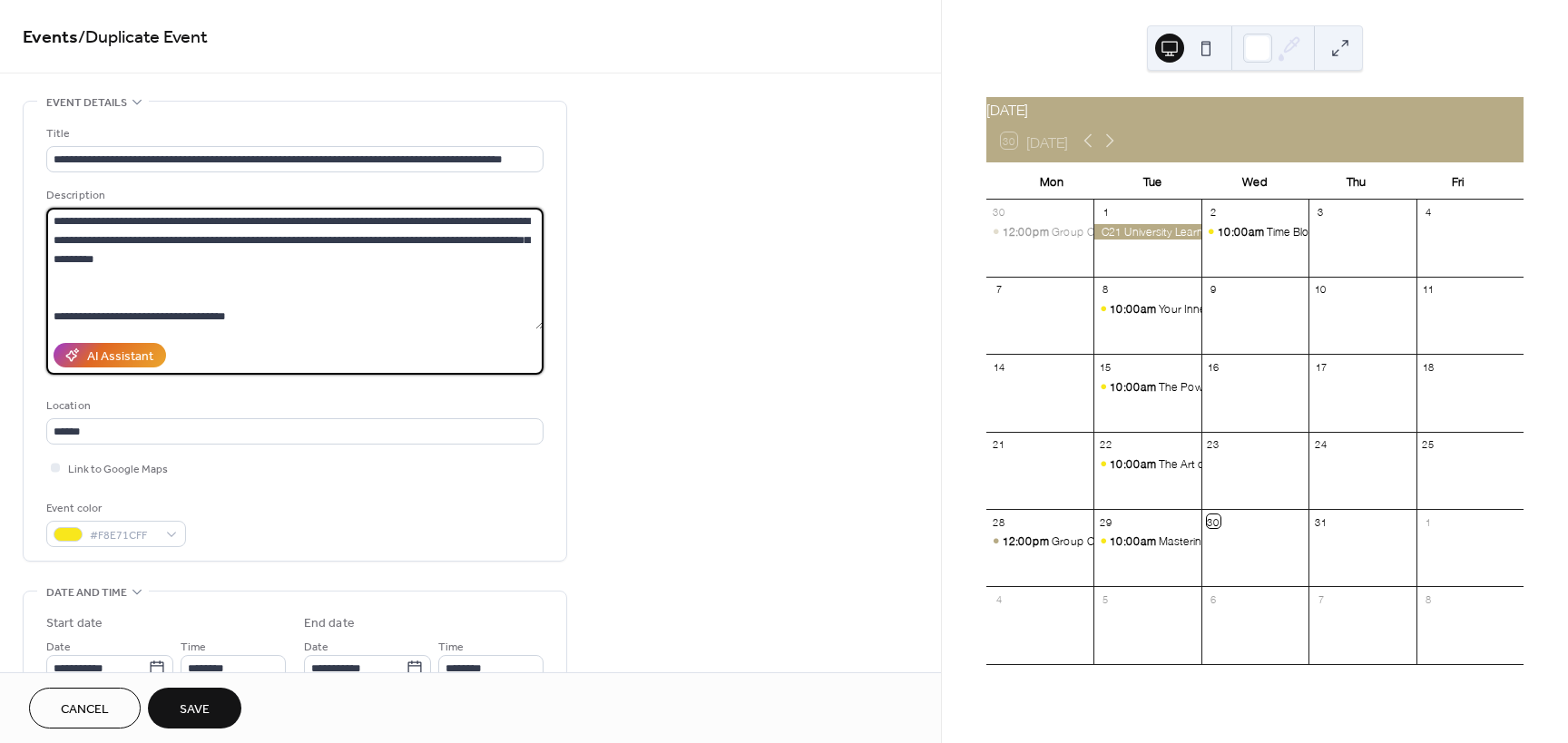 click at bounding box center [295, 269] 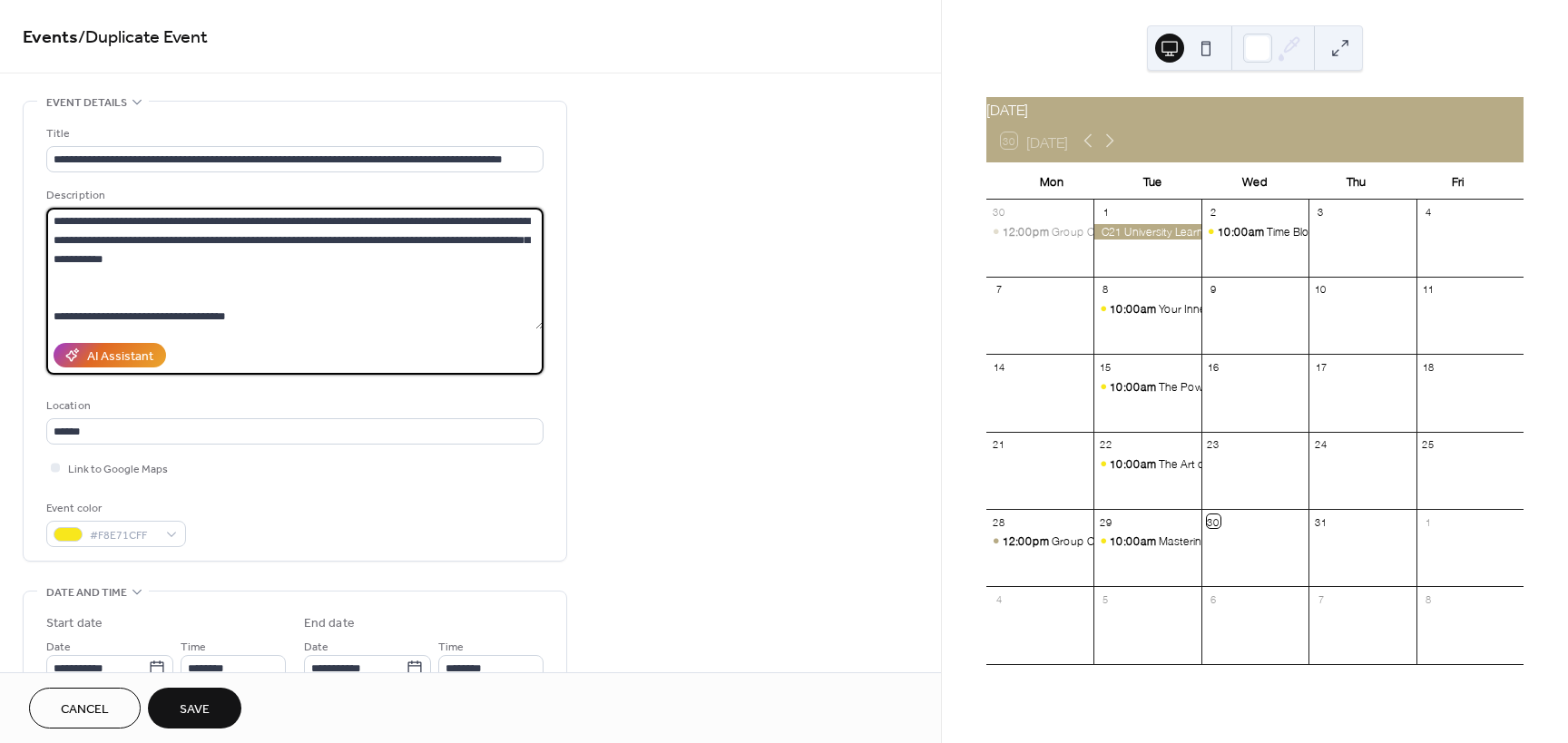 click at bounding box center (295, 269) 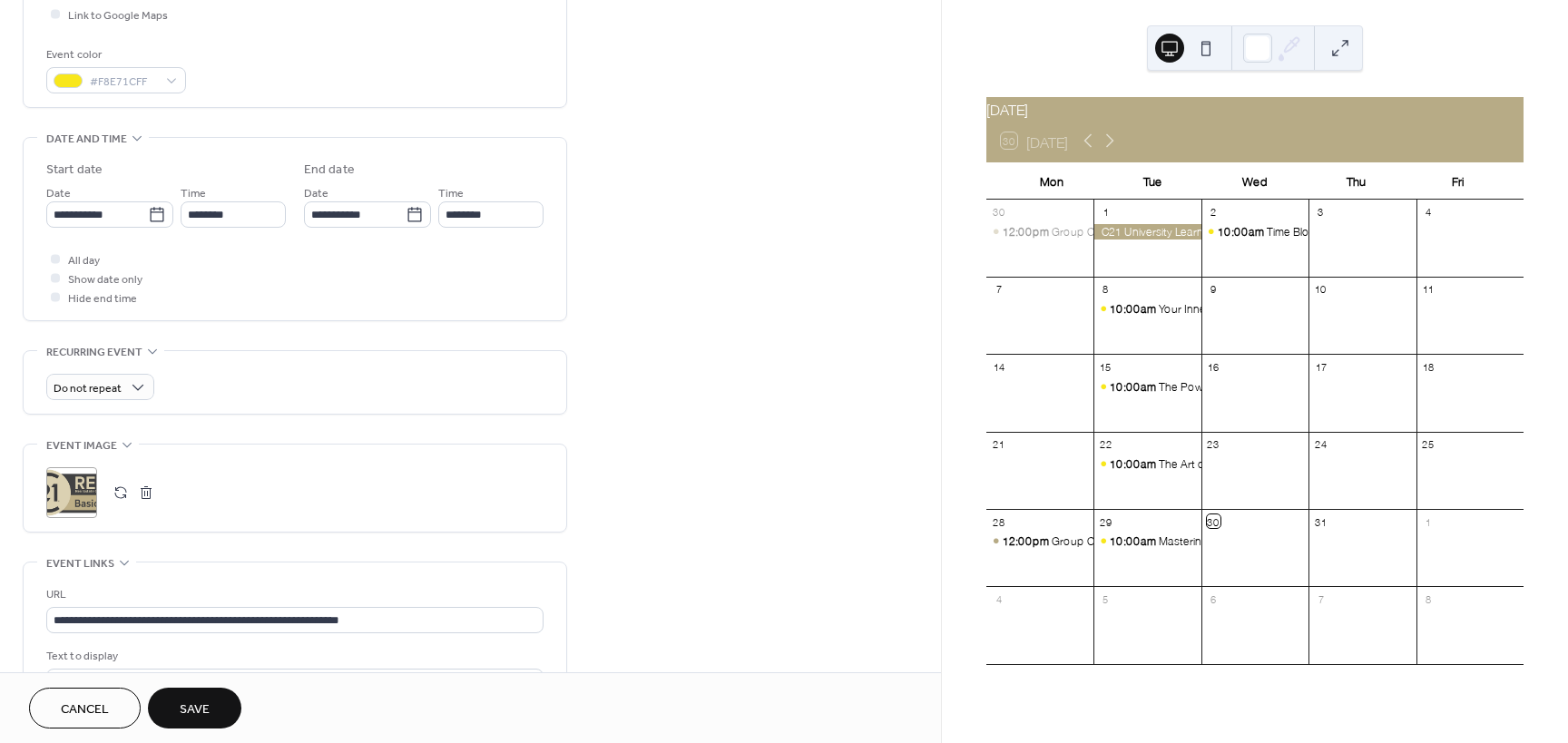 scroll, scrollTop: 676, scrollLeft: 0, axis: vertical 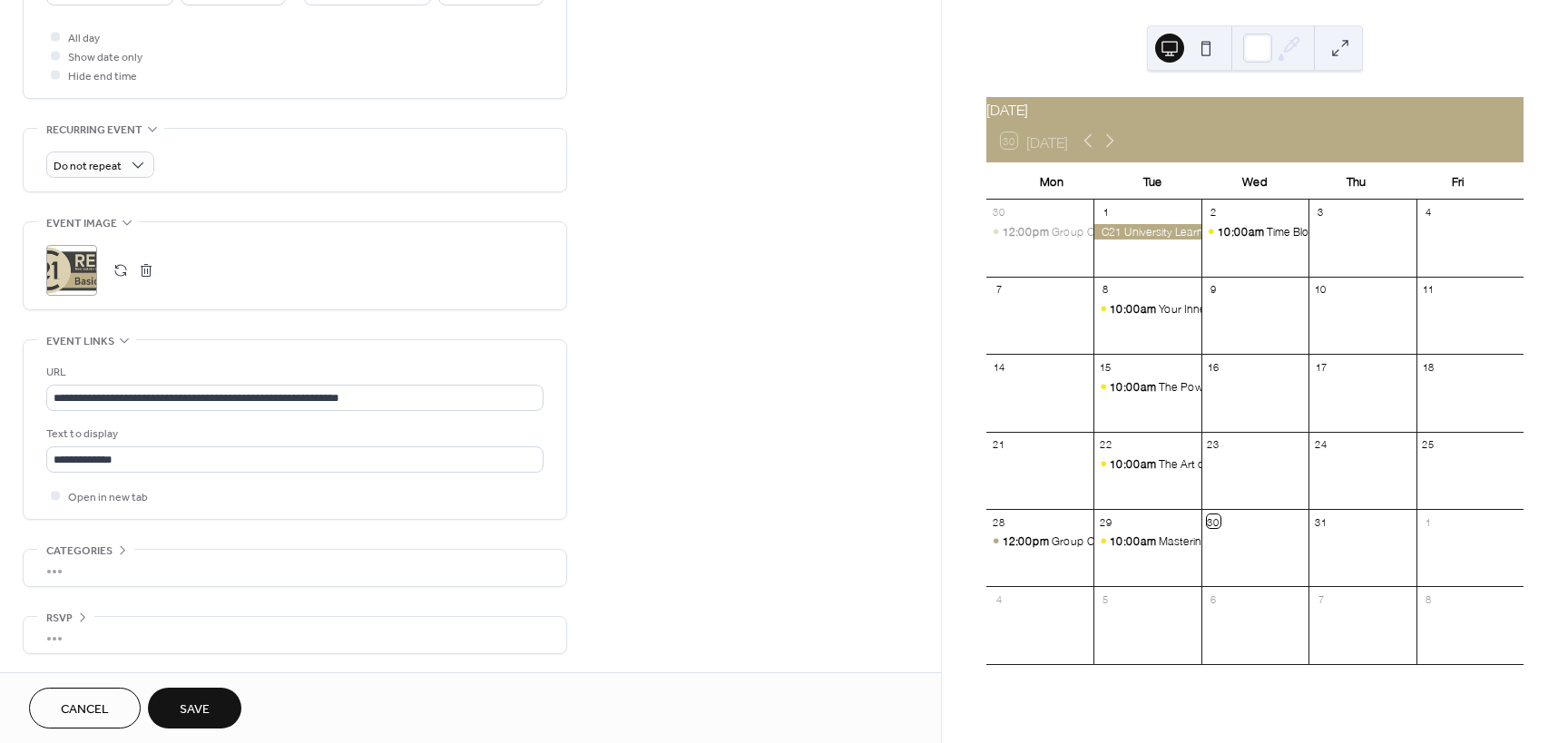 type on "**********" 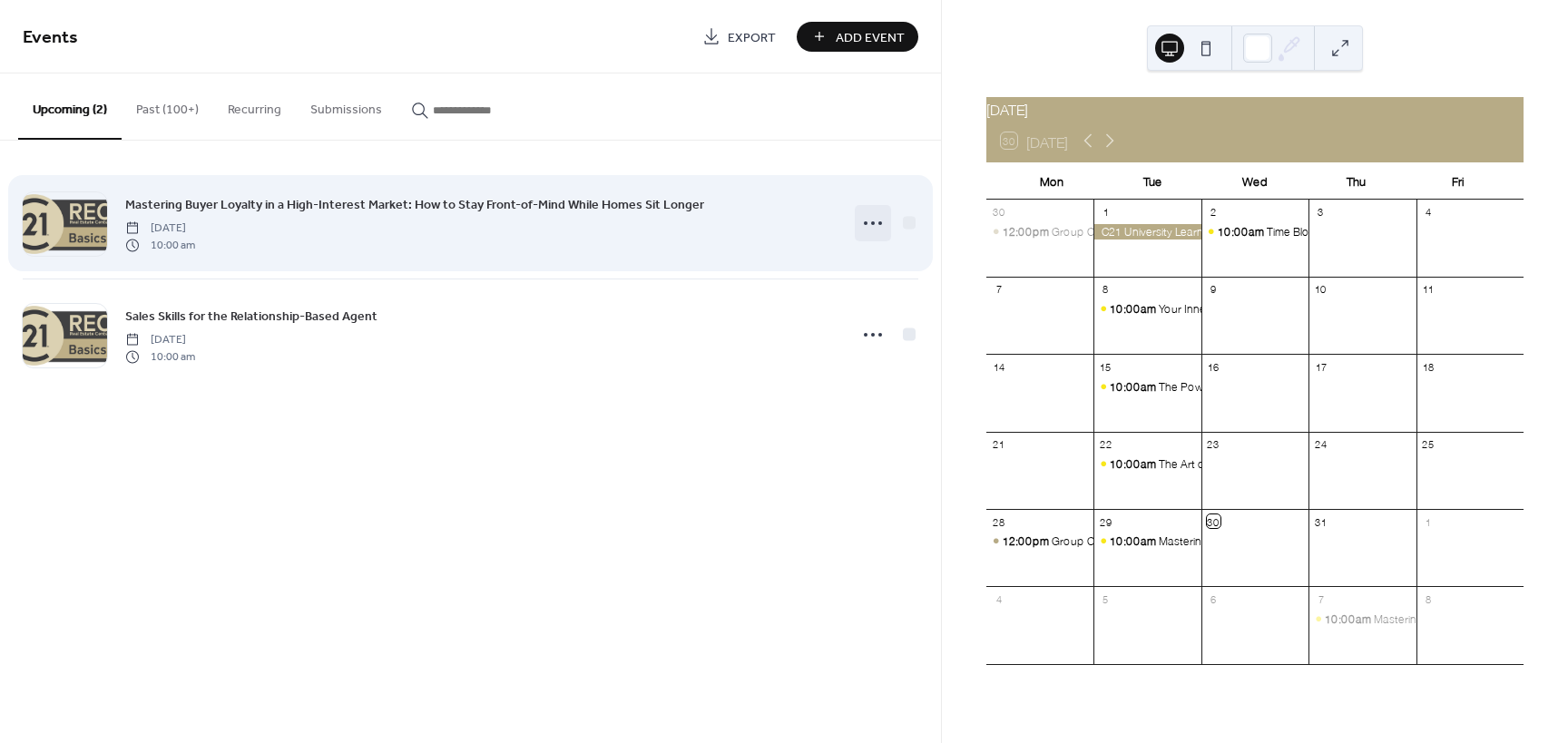 click 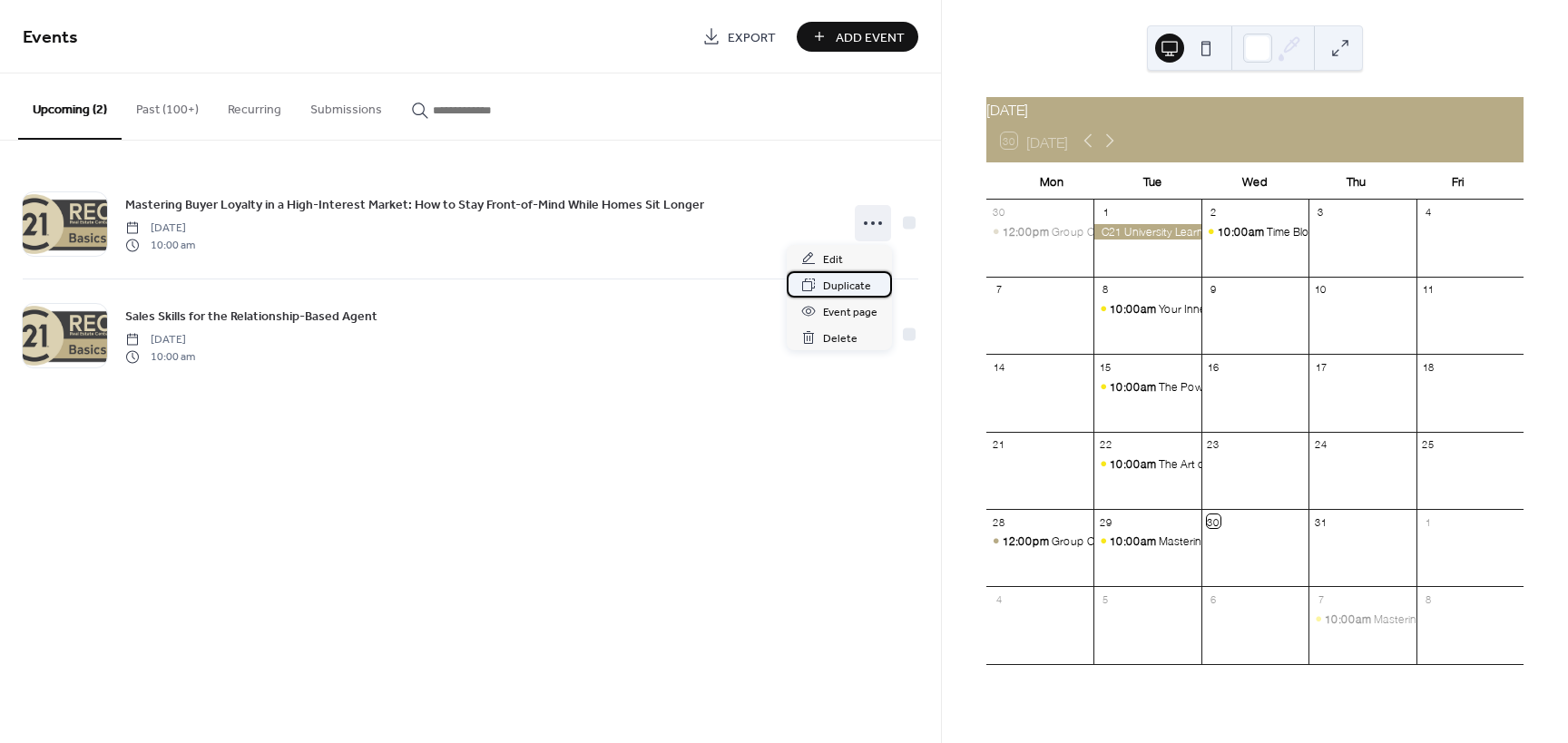 click on "Duplicate" at bounding box center (847, 286) 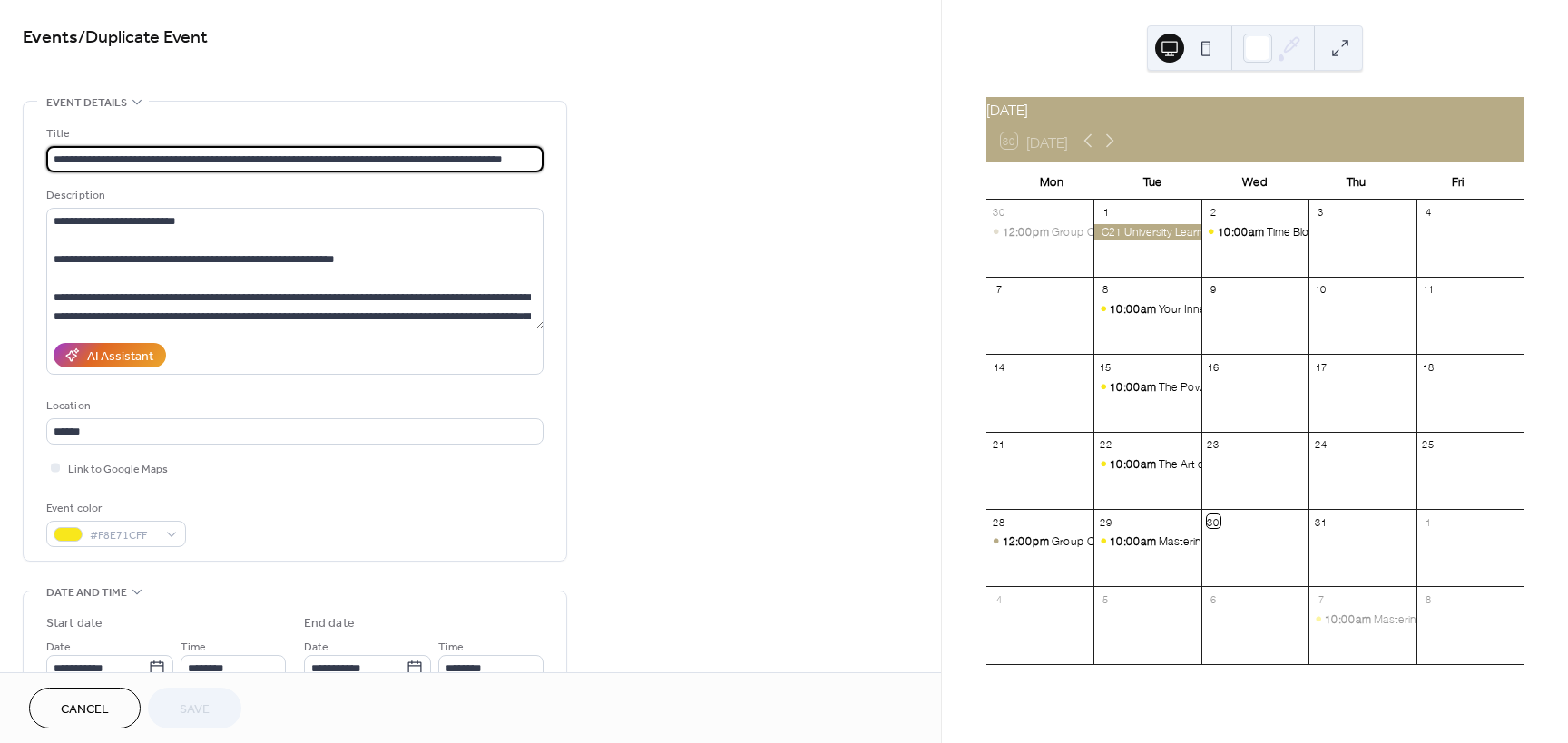 scroll, scrollTop: 0, scrollLeft: 3, axis: horizontal 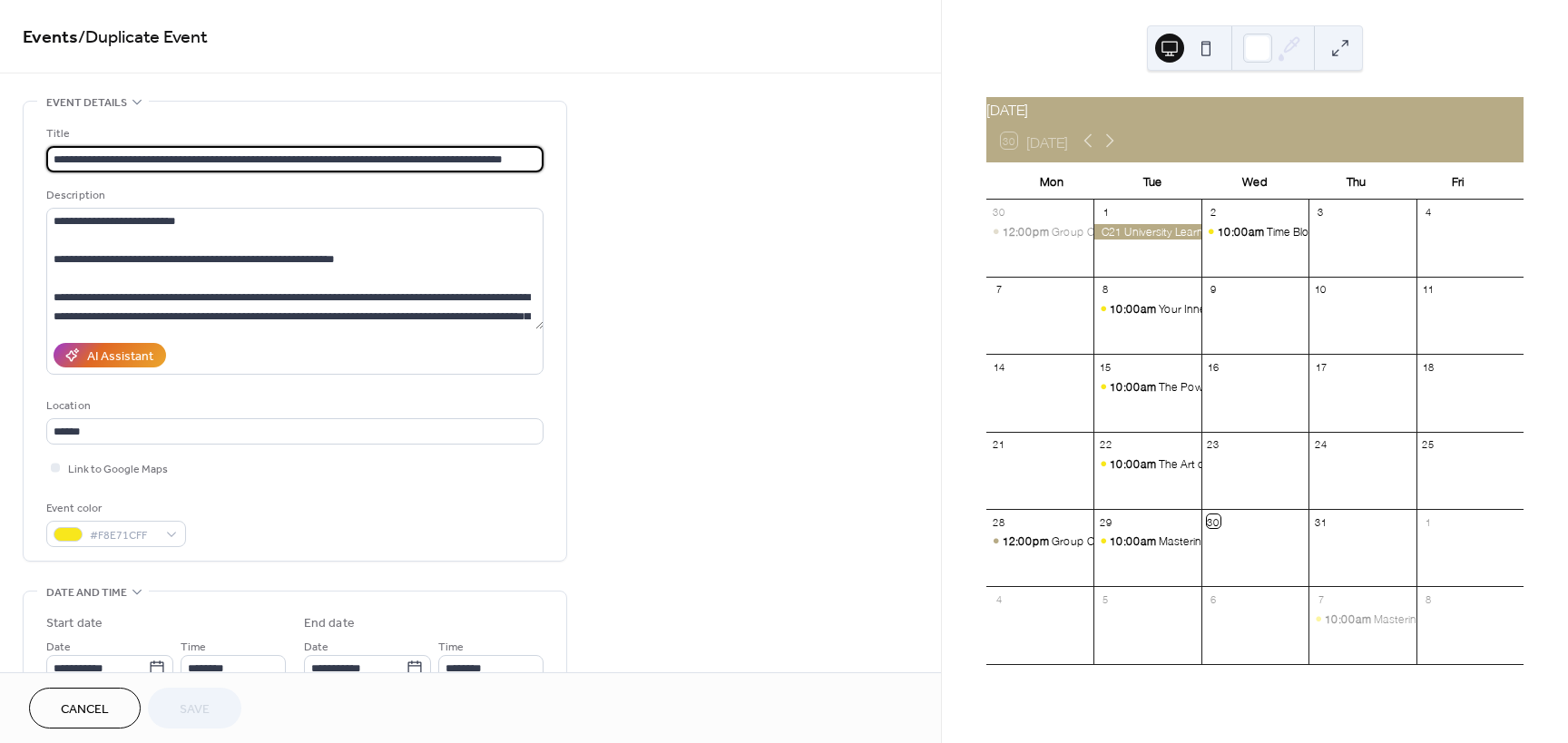 click on "**********" at bounding box center [295, 159] 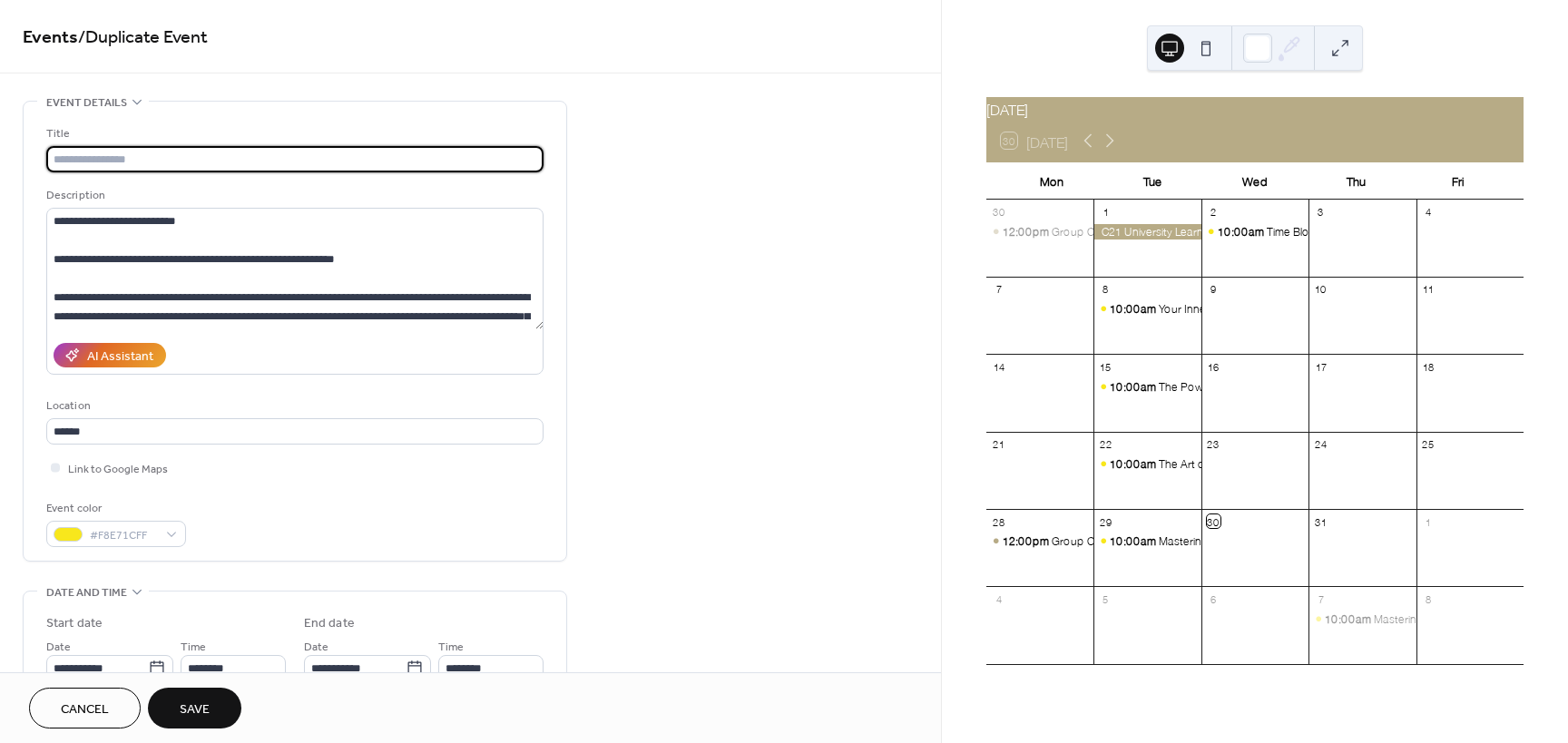 scroll, scrollTop: 0, scrollLeft: 0, axis: both 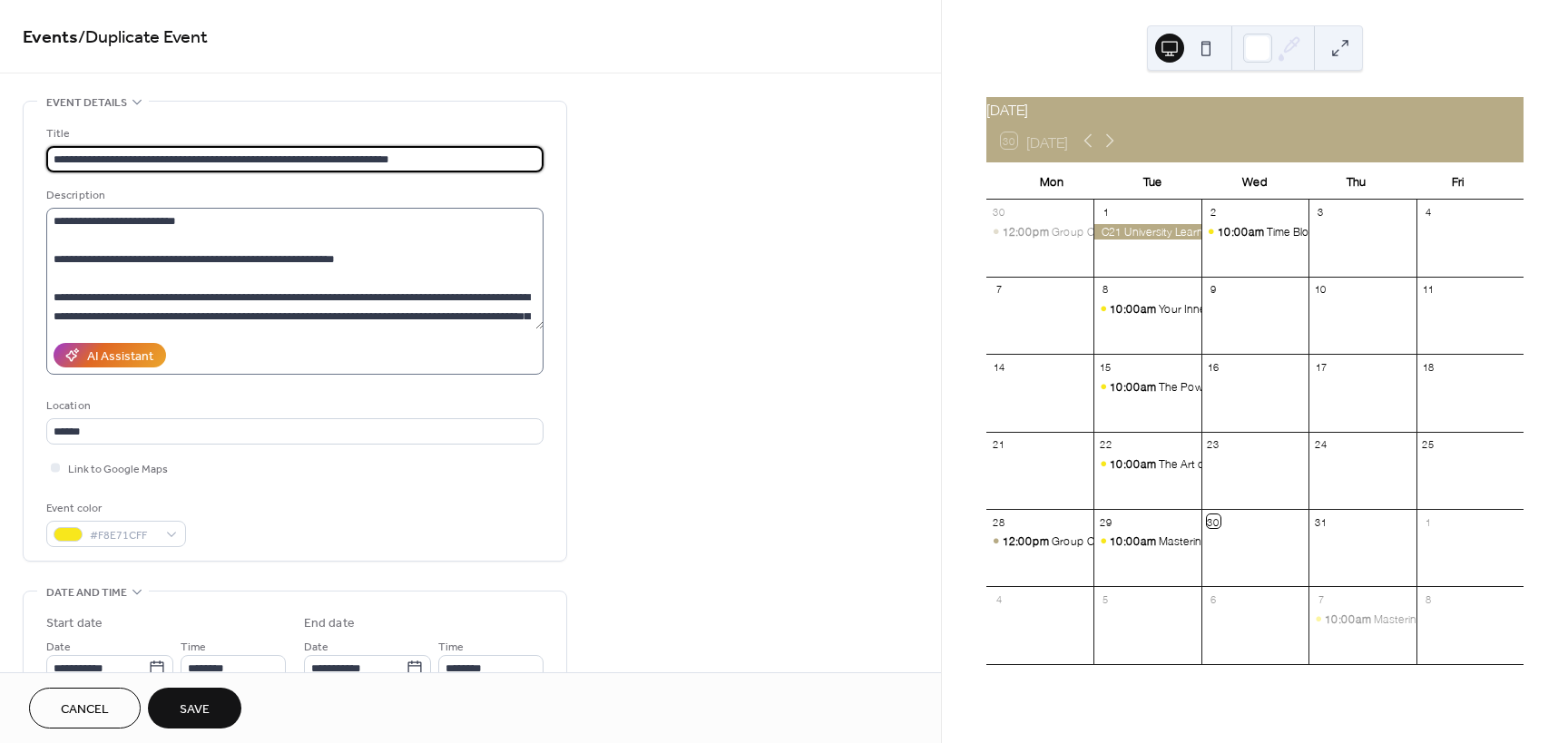 type on "**********" 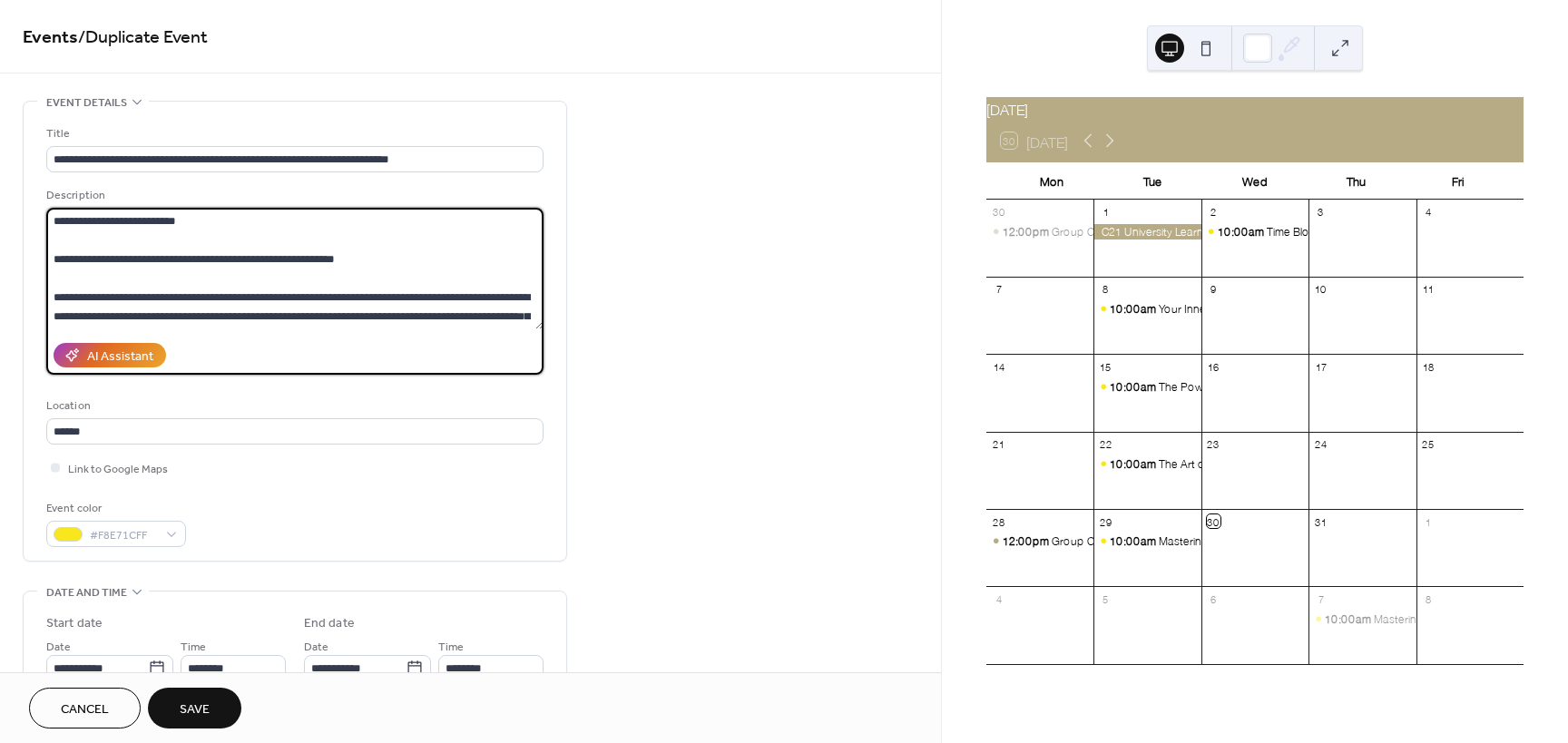 drag, startPoint x: 81, startPoint y: 225, endPoint x: -20, endPoint y: 220, distance: 101.12369 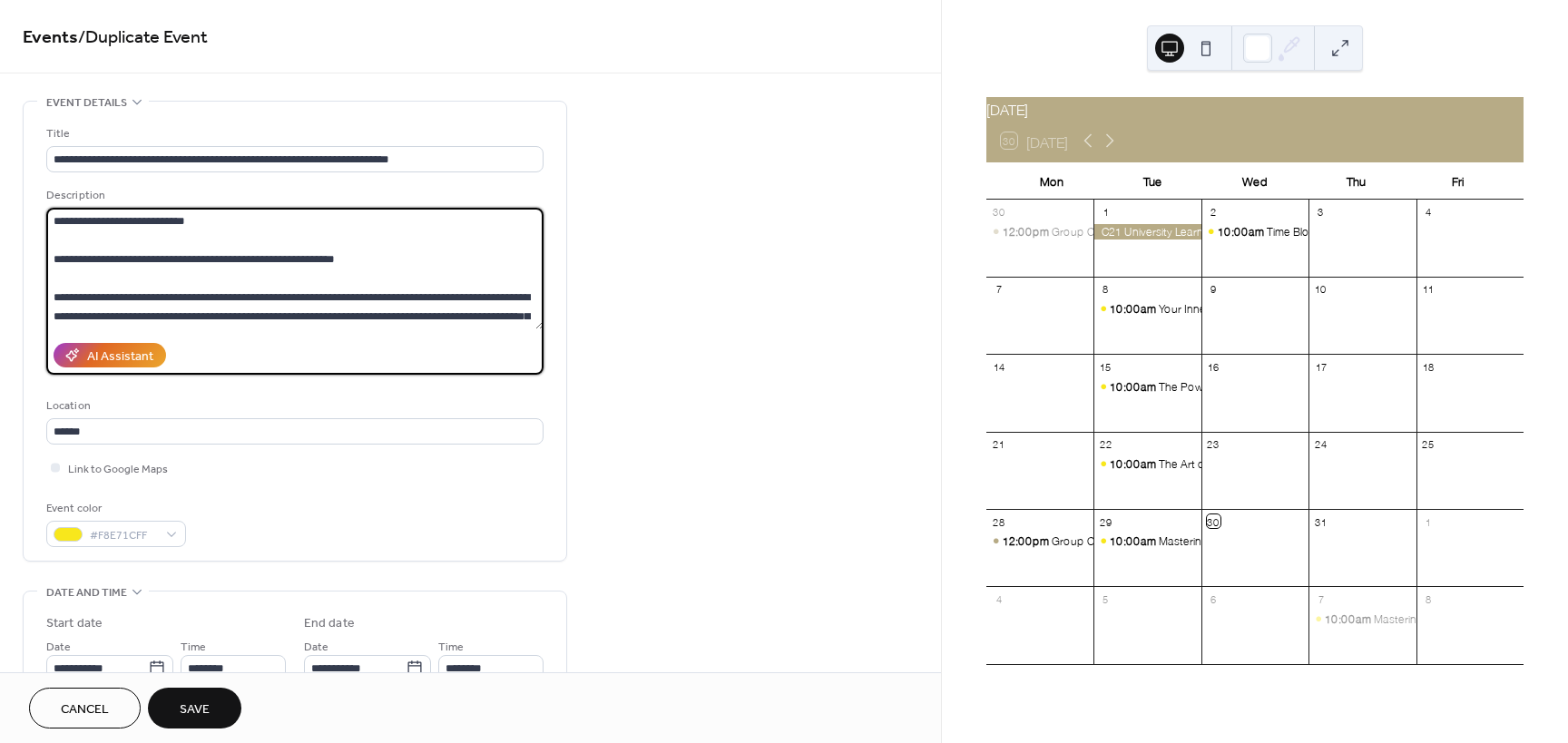 click at bounding box center (295, 269) 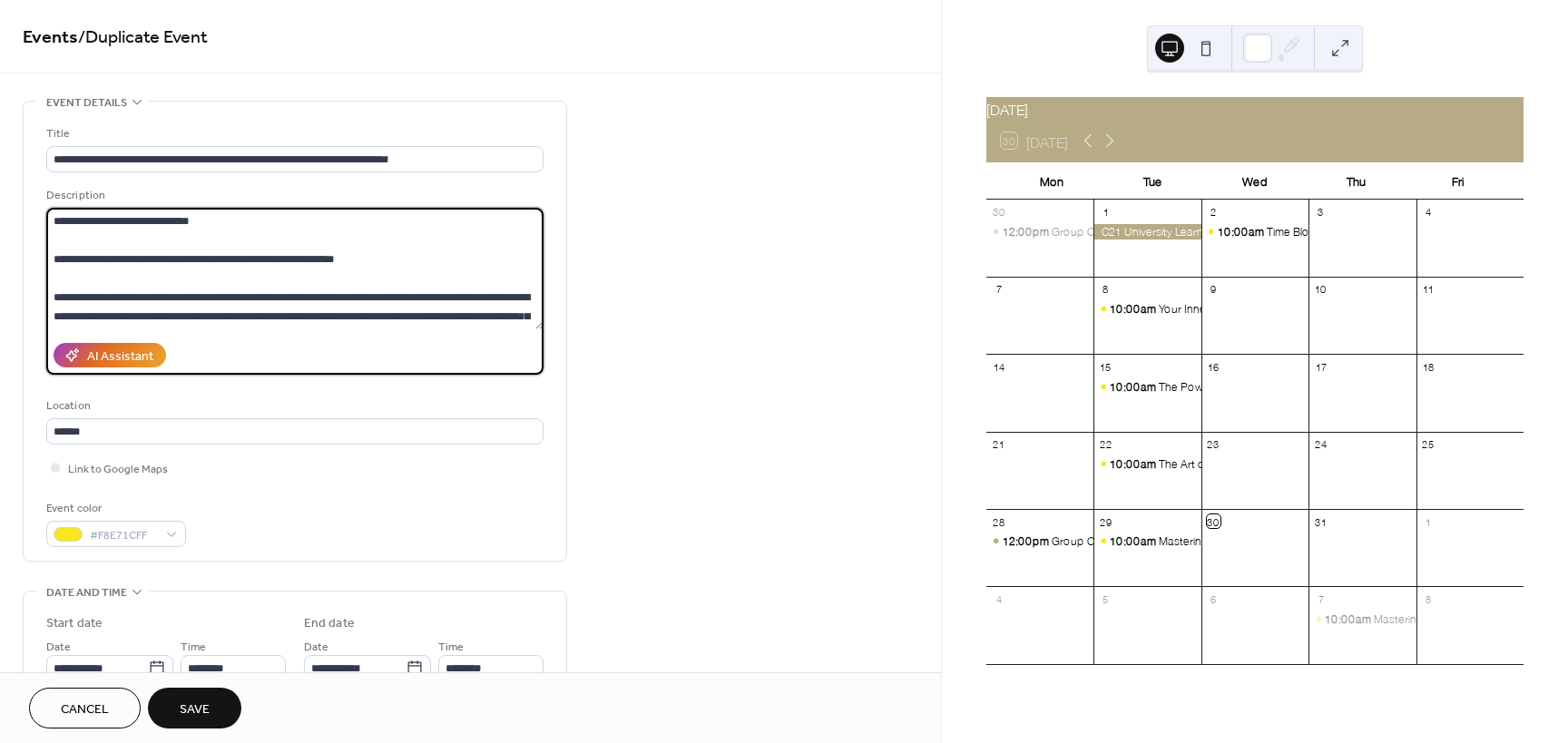 click at bounding box center (295, 269) 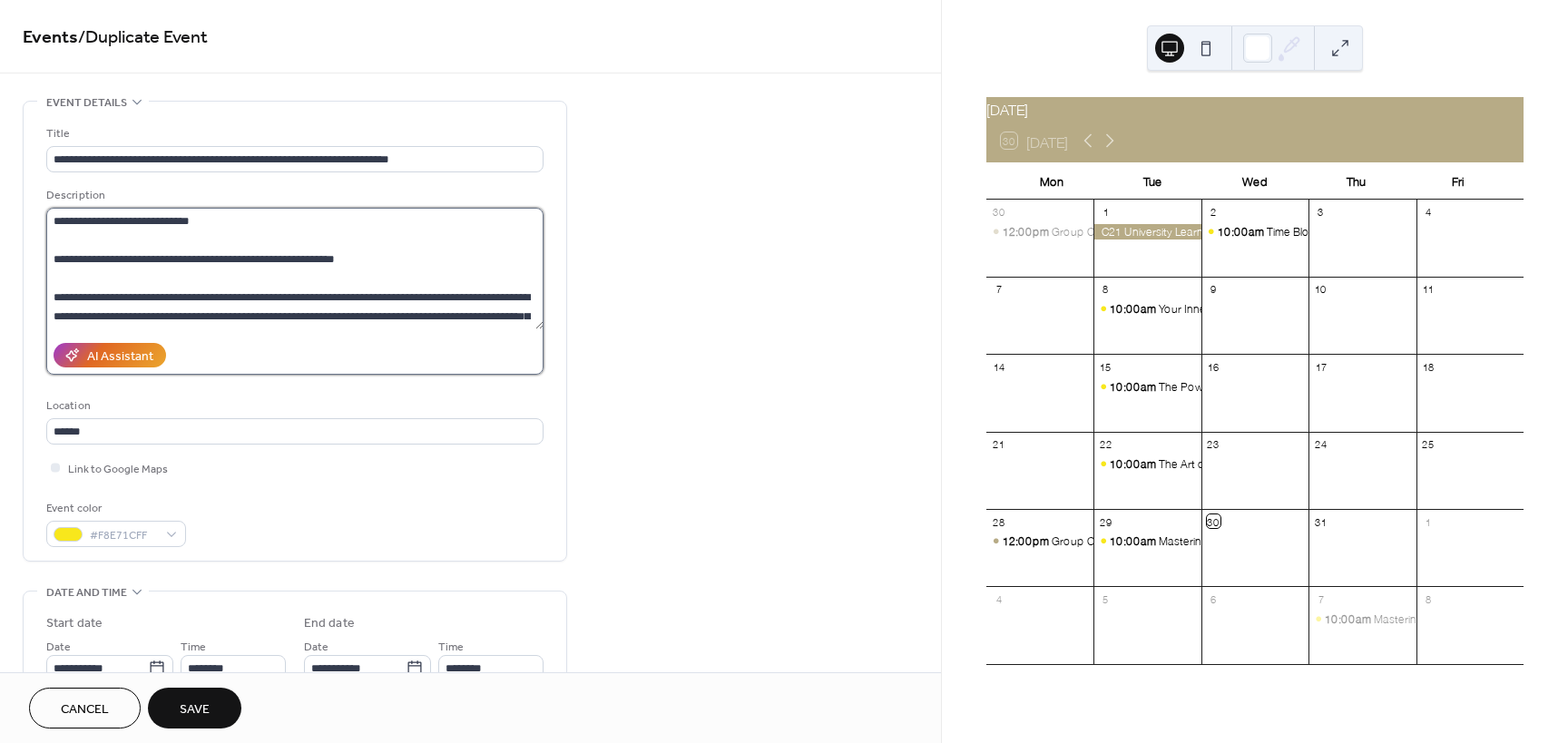 click at bounding box center (295, 269) 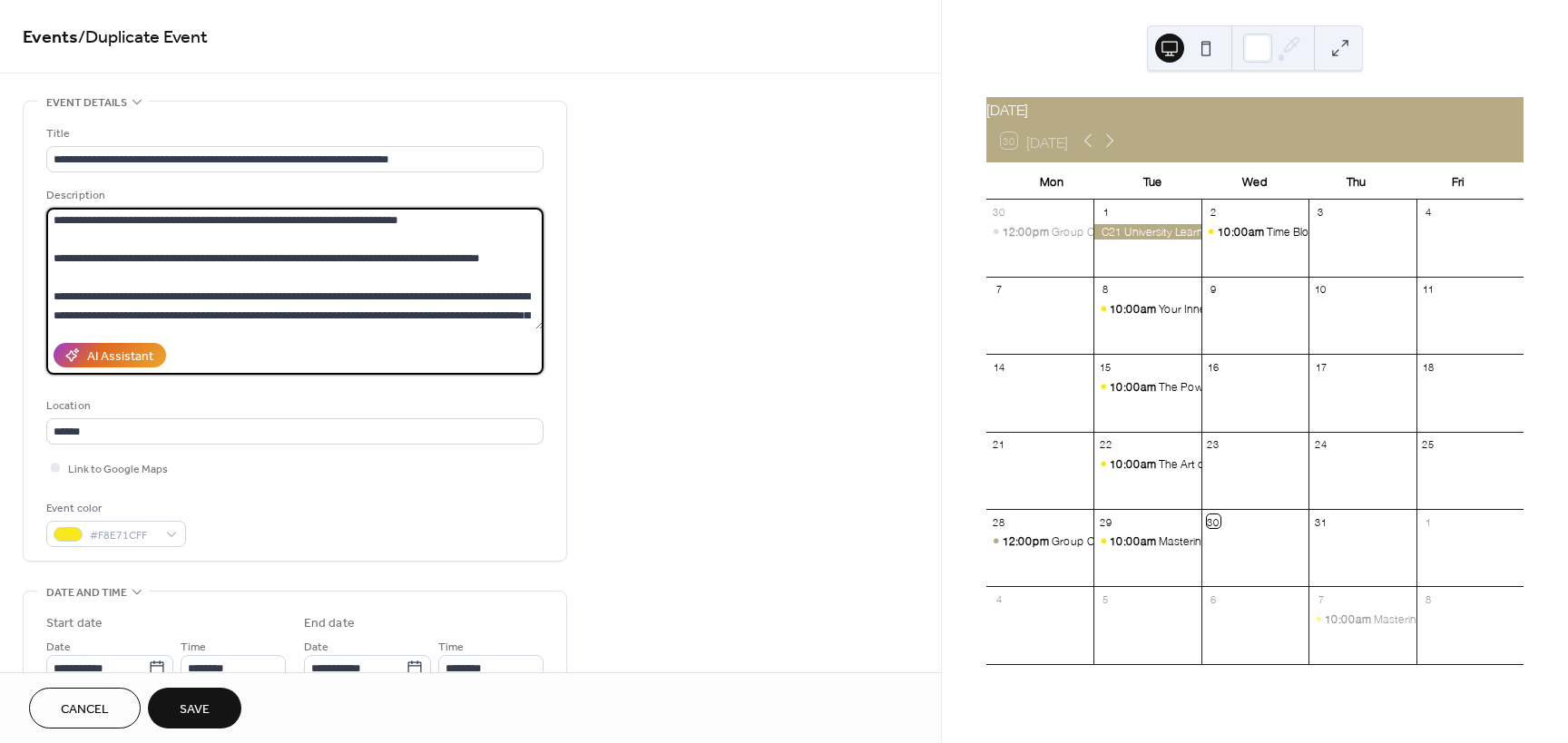 scroll, scrollTop: 438, scrollLeft: 0, axis: vertical 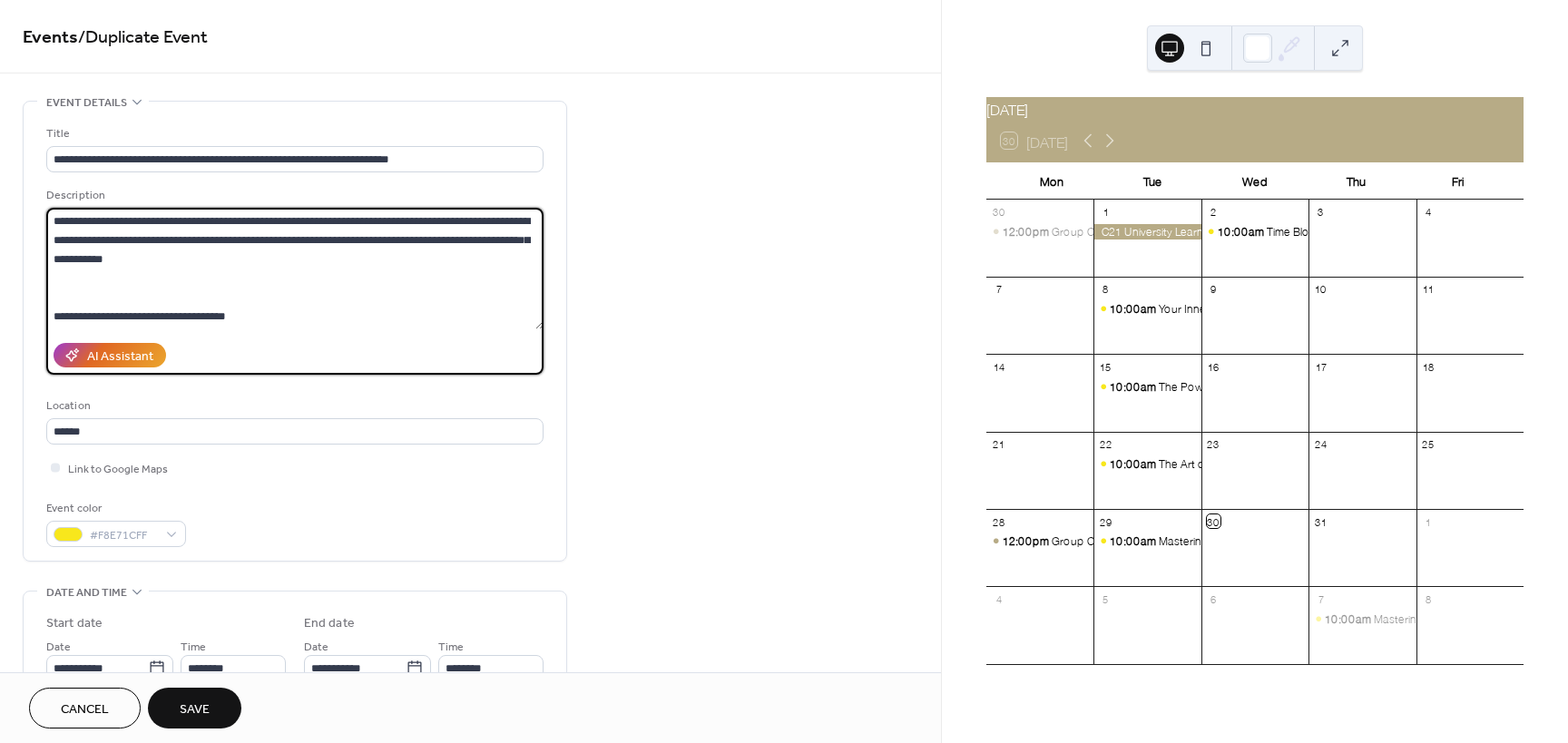 drag, startPoint x: 51, startPoint y: 260, endPoint x: 352, endPoint y: 280, distance: 301.66372 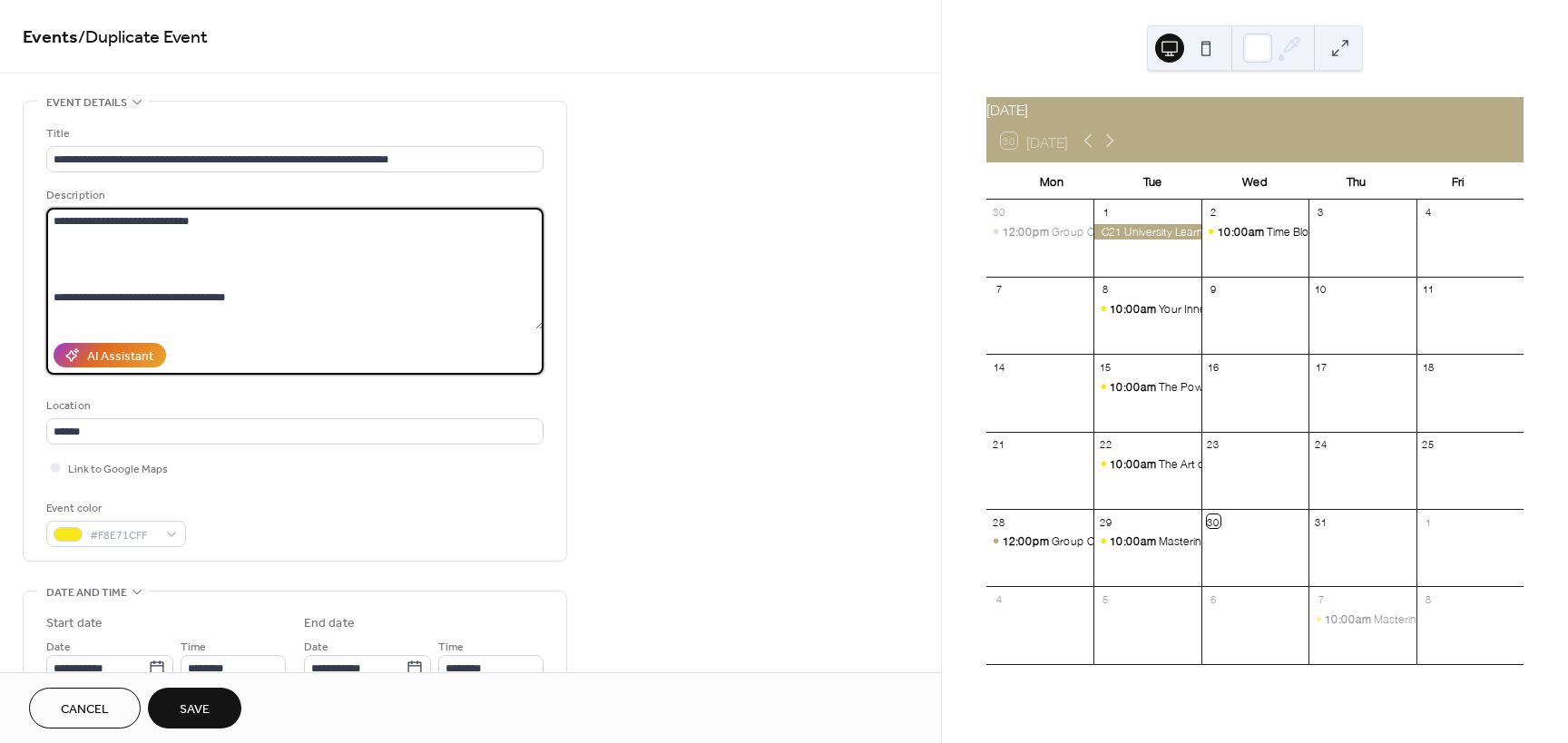 scroll, scrollTop: 0, scrollLeft: 0, axis: both 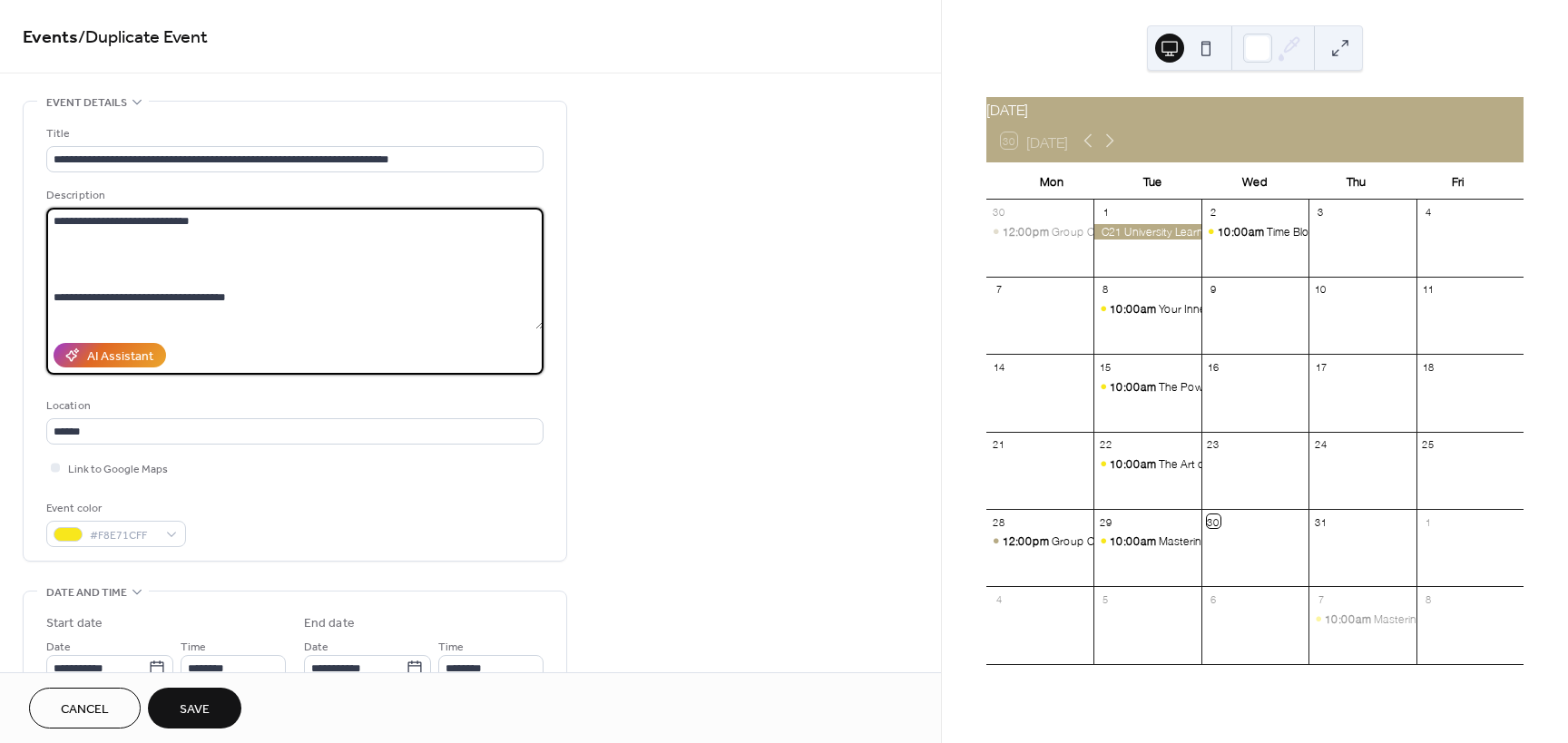 paste on "**********" 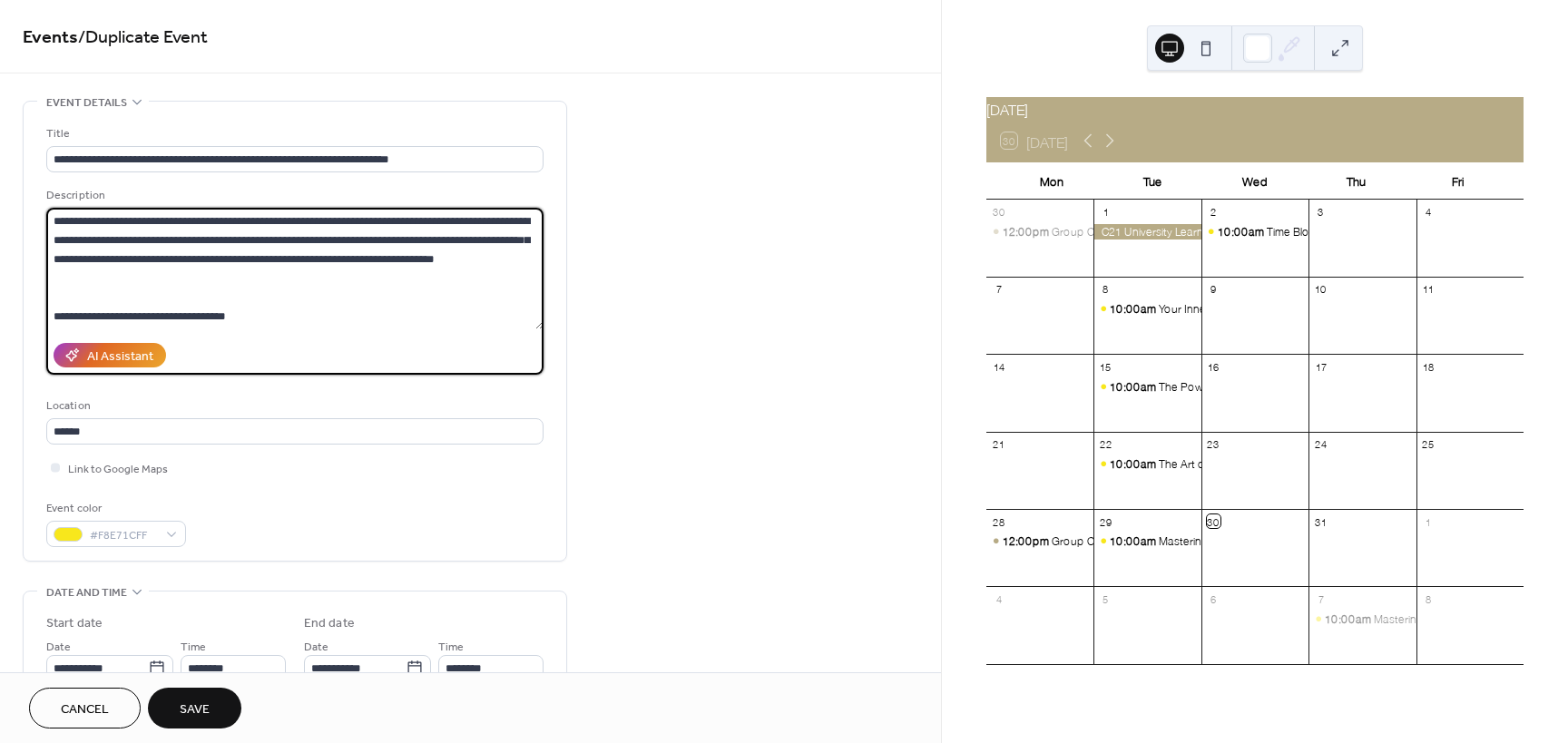 scroll, scrollTop: 0, scrollLeft: 0, axis: both 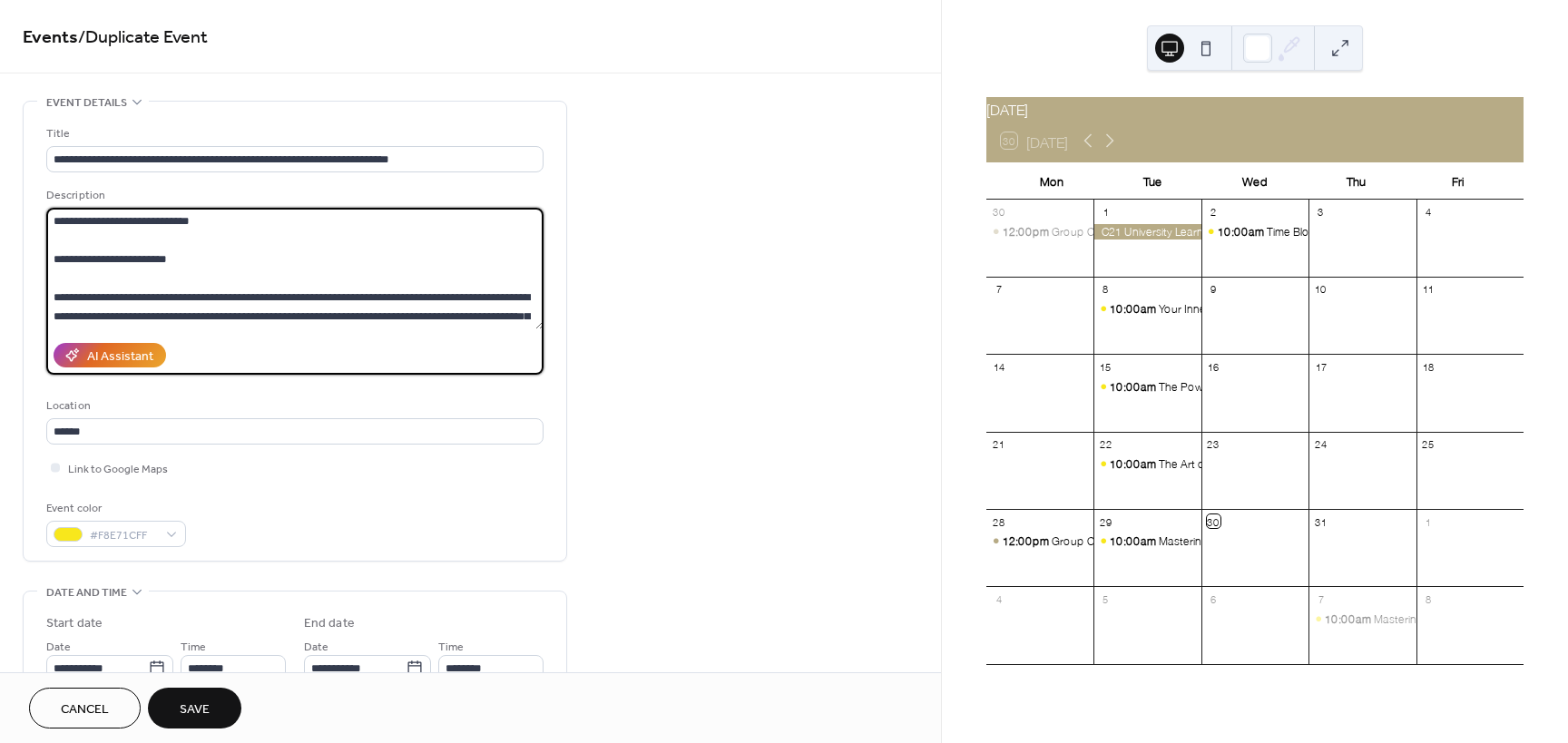 click on "**********" at bounding box center [295, 269] 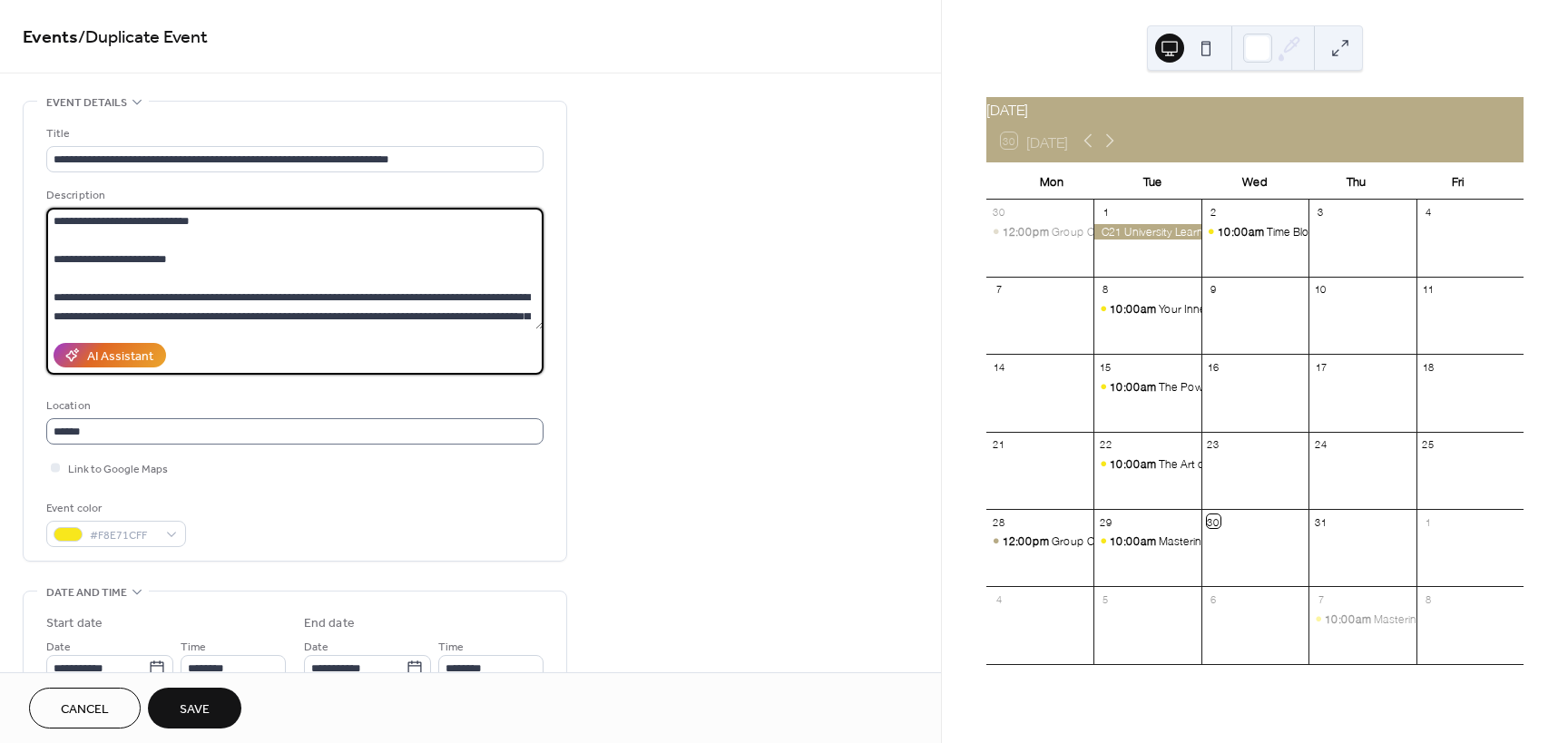 type on "**********" 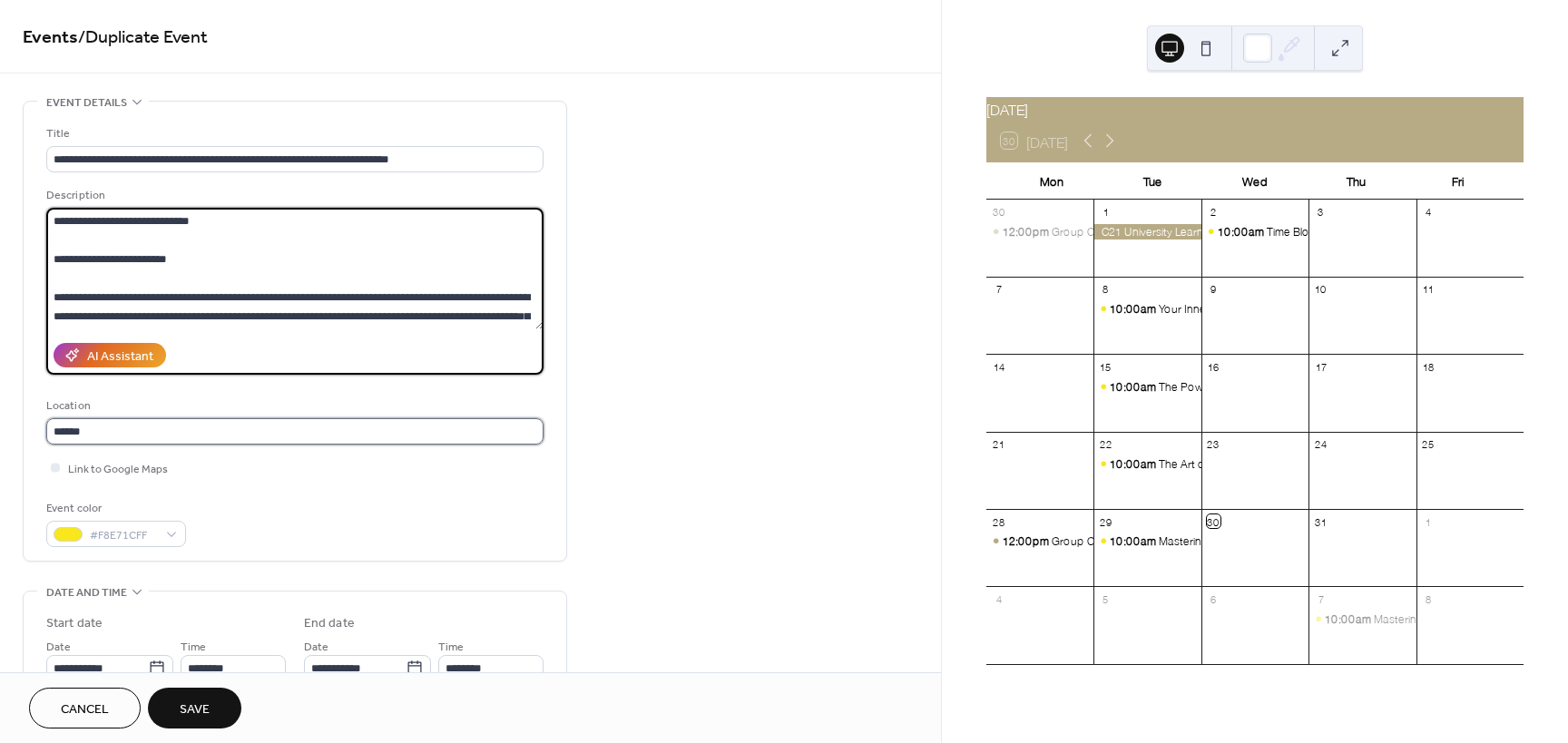 click on "******" at bounding box center (295, 431) 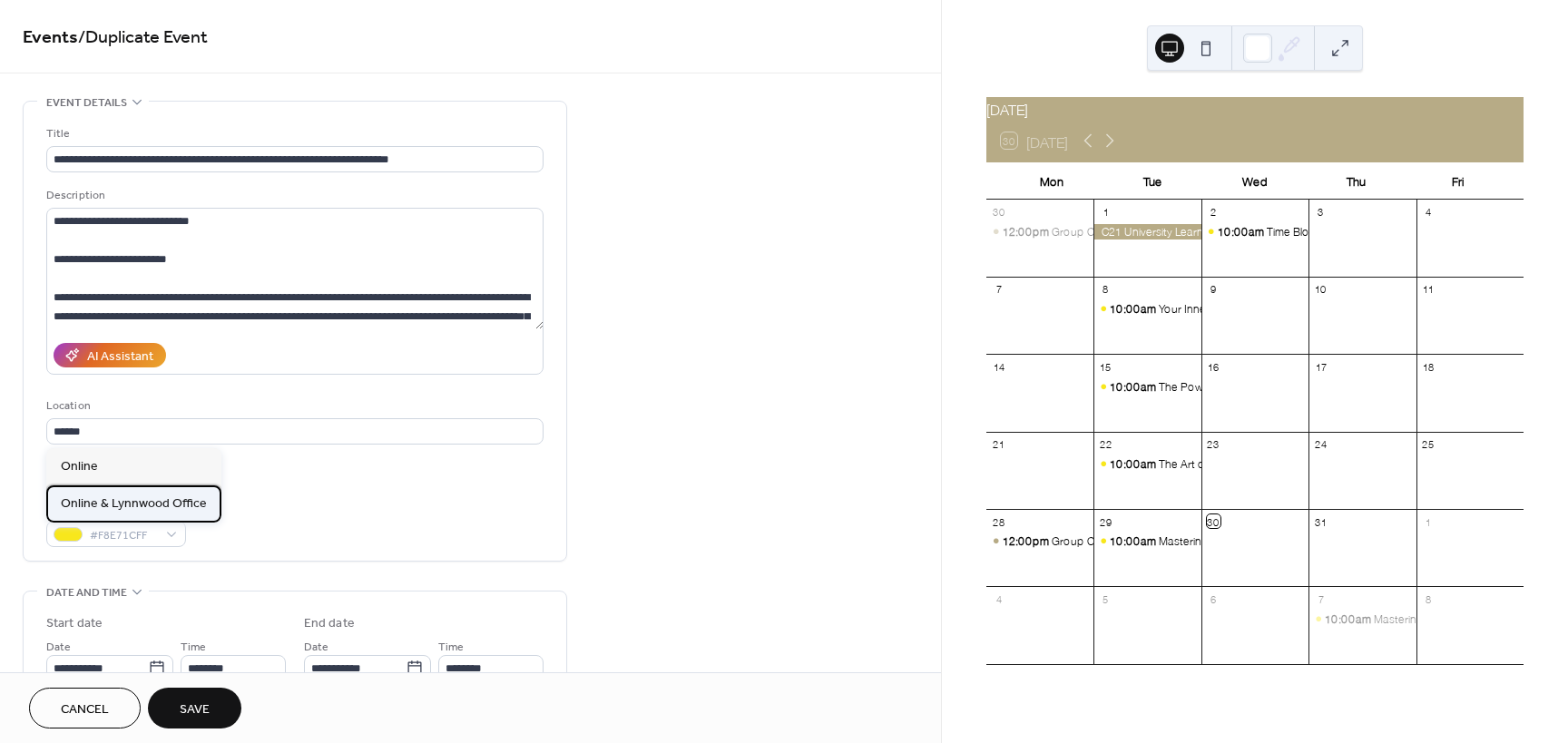 click on "Online & Lynnwood Office" at bounding box center [133, 503] 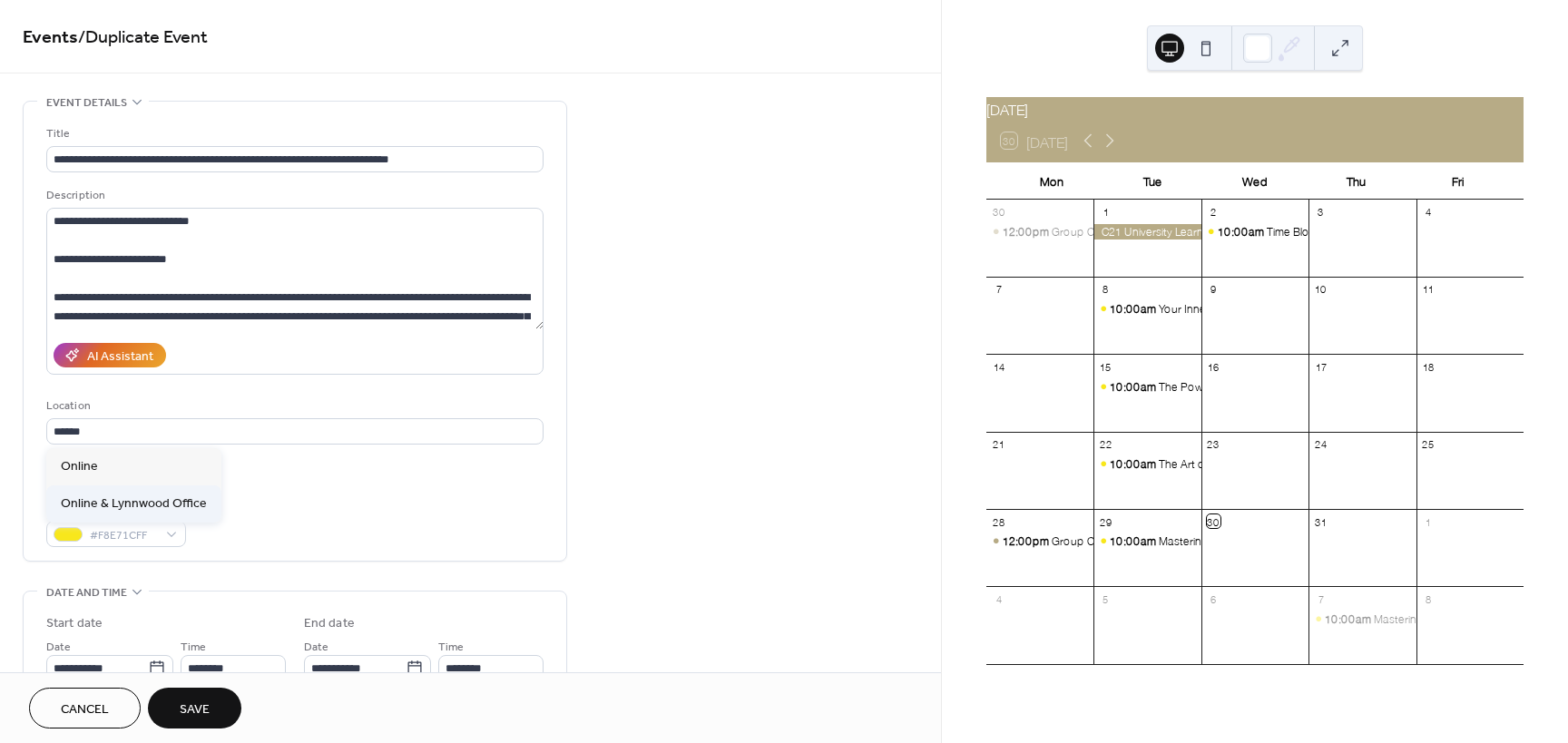 type on "**********" 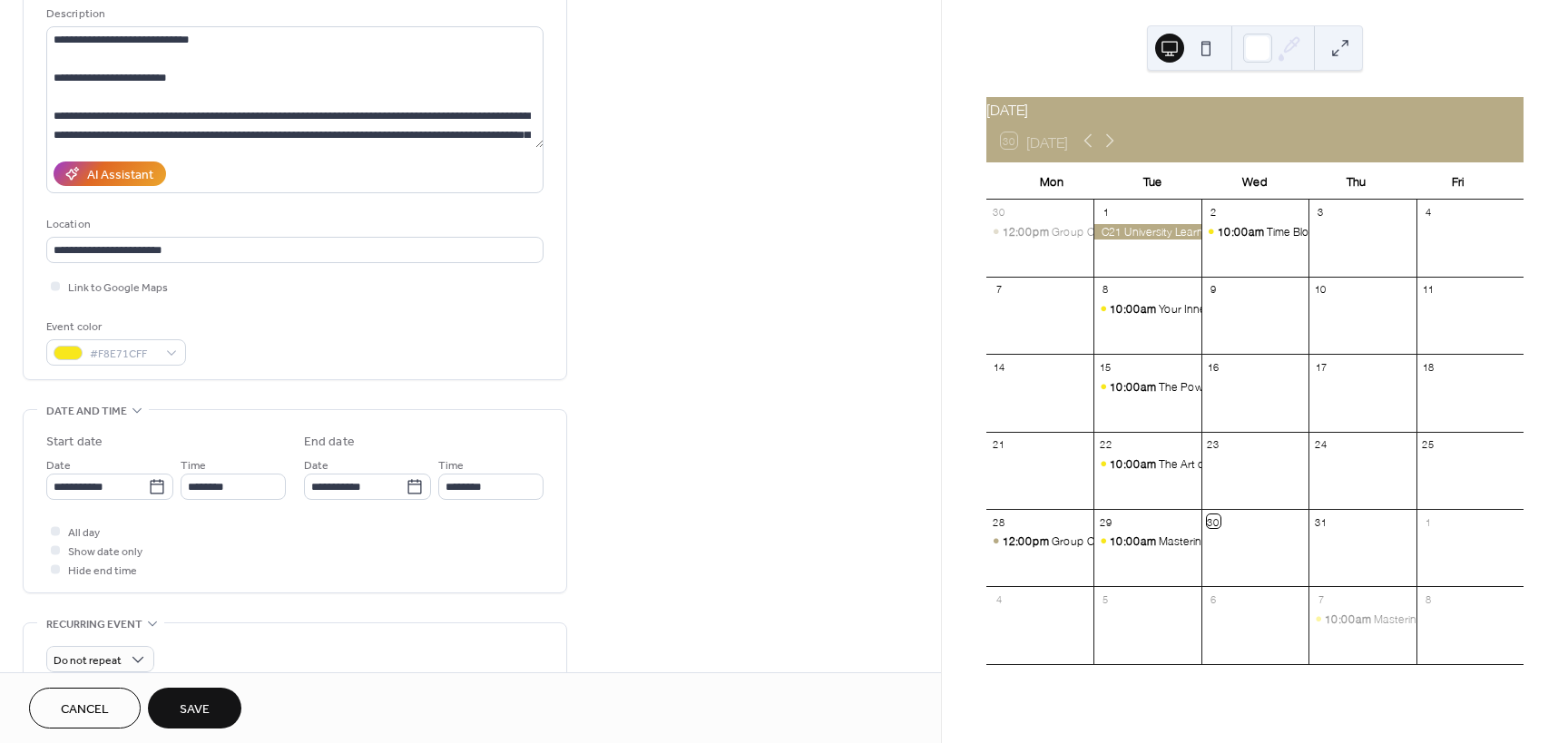 scroll, scrollTop: 272, scrollLeft: 0, axis: vertical 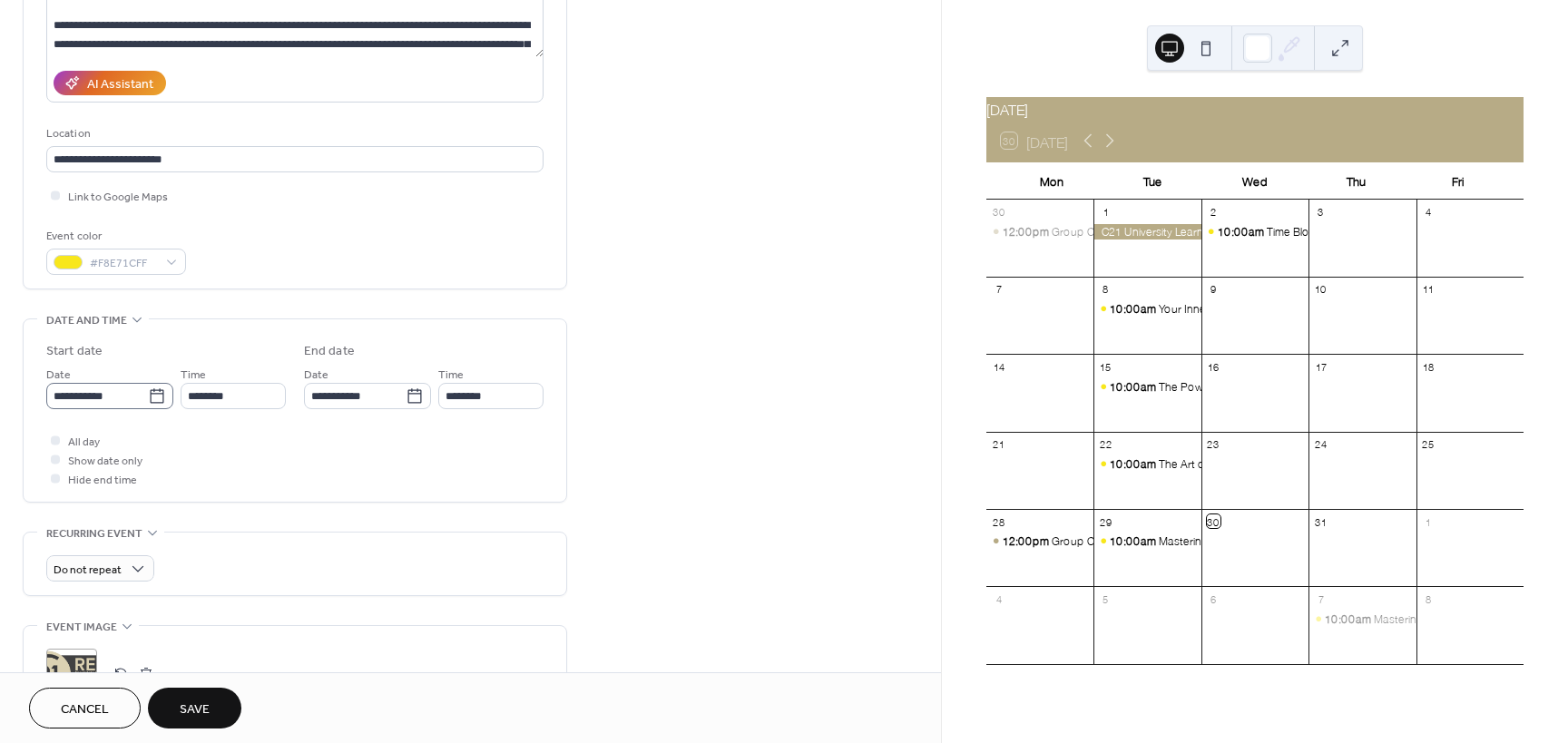 click 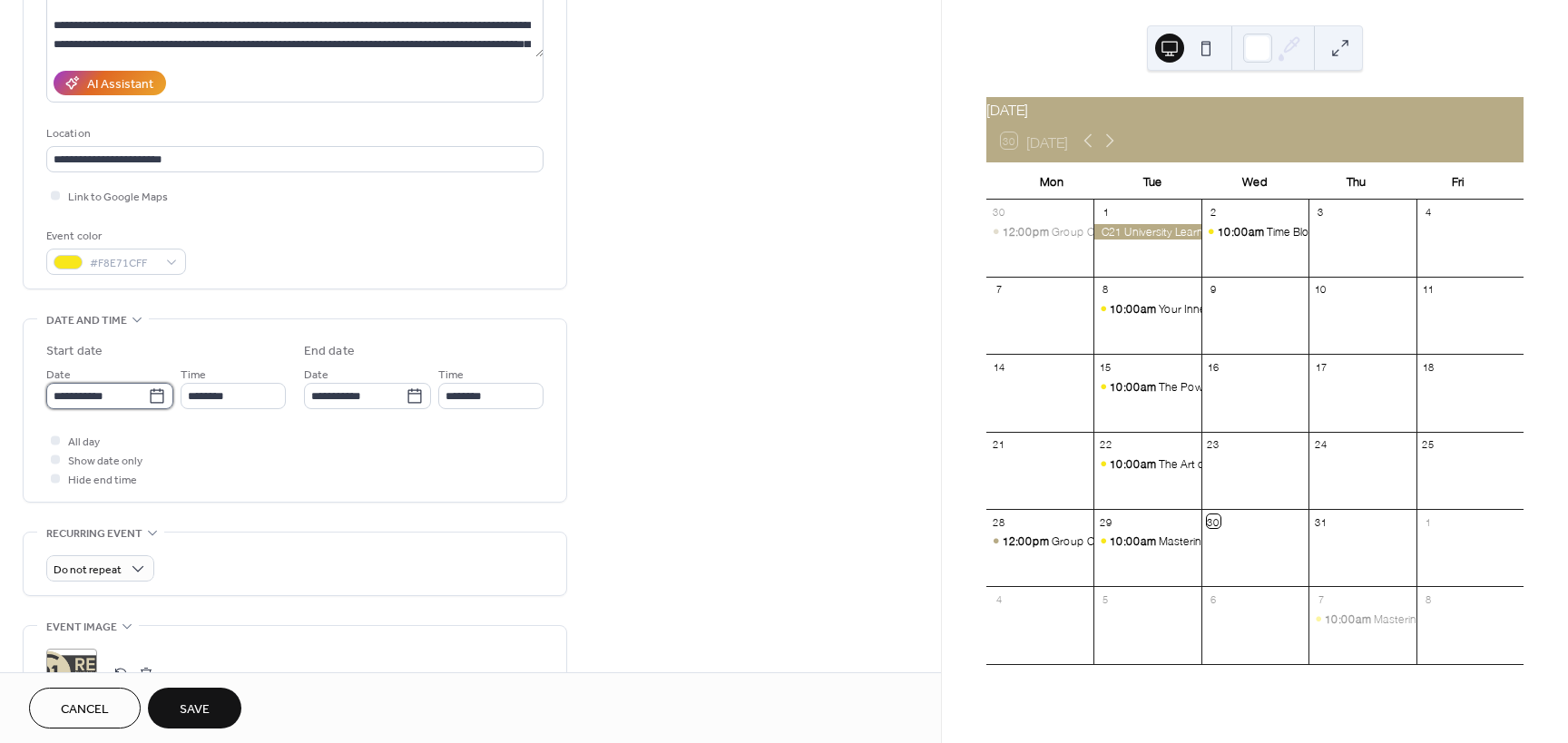 click on "**********" at bounding box center (97, 396) 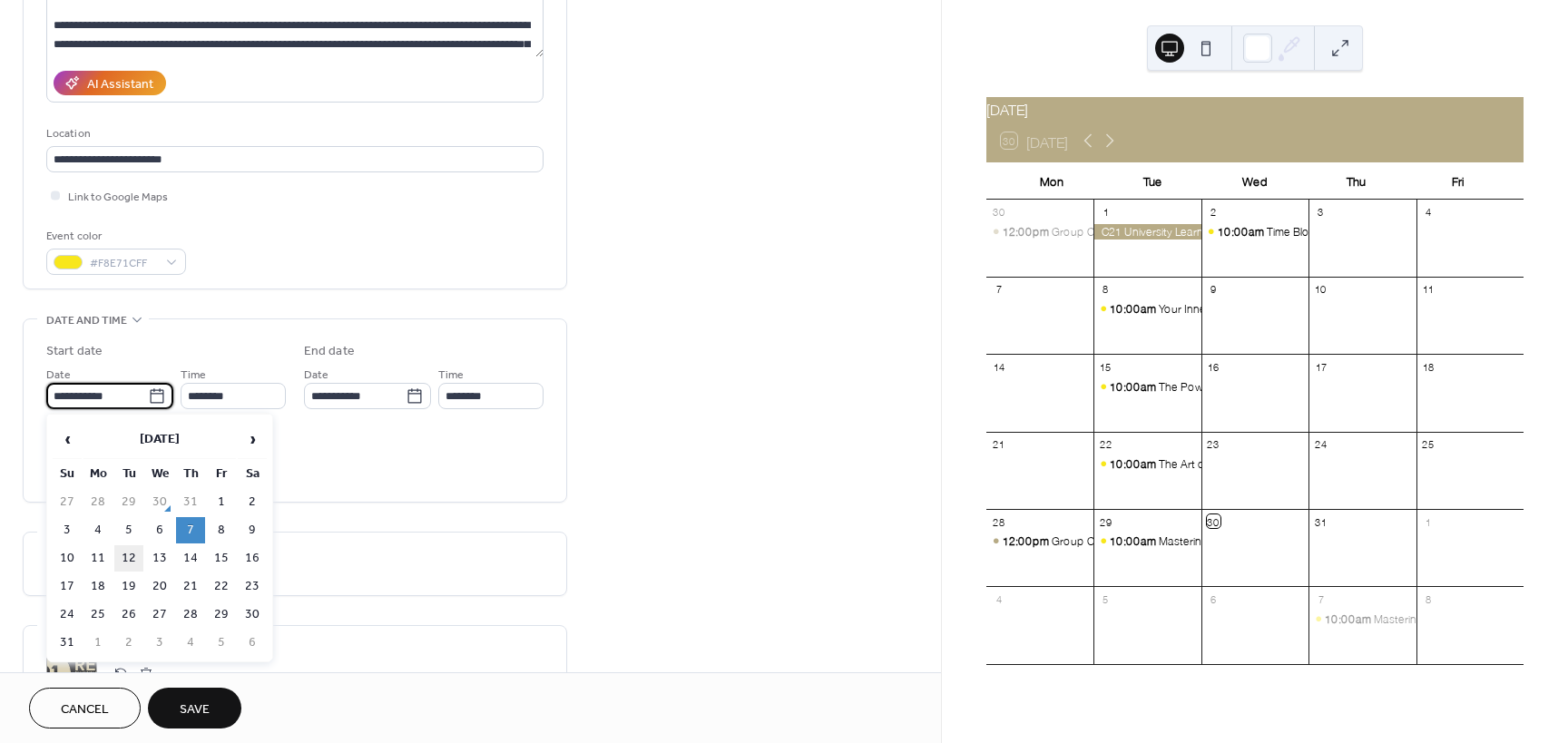 click on "12" at bounding box center [129, 558] 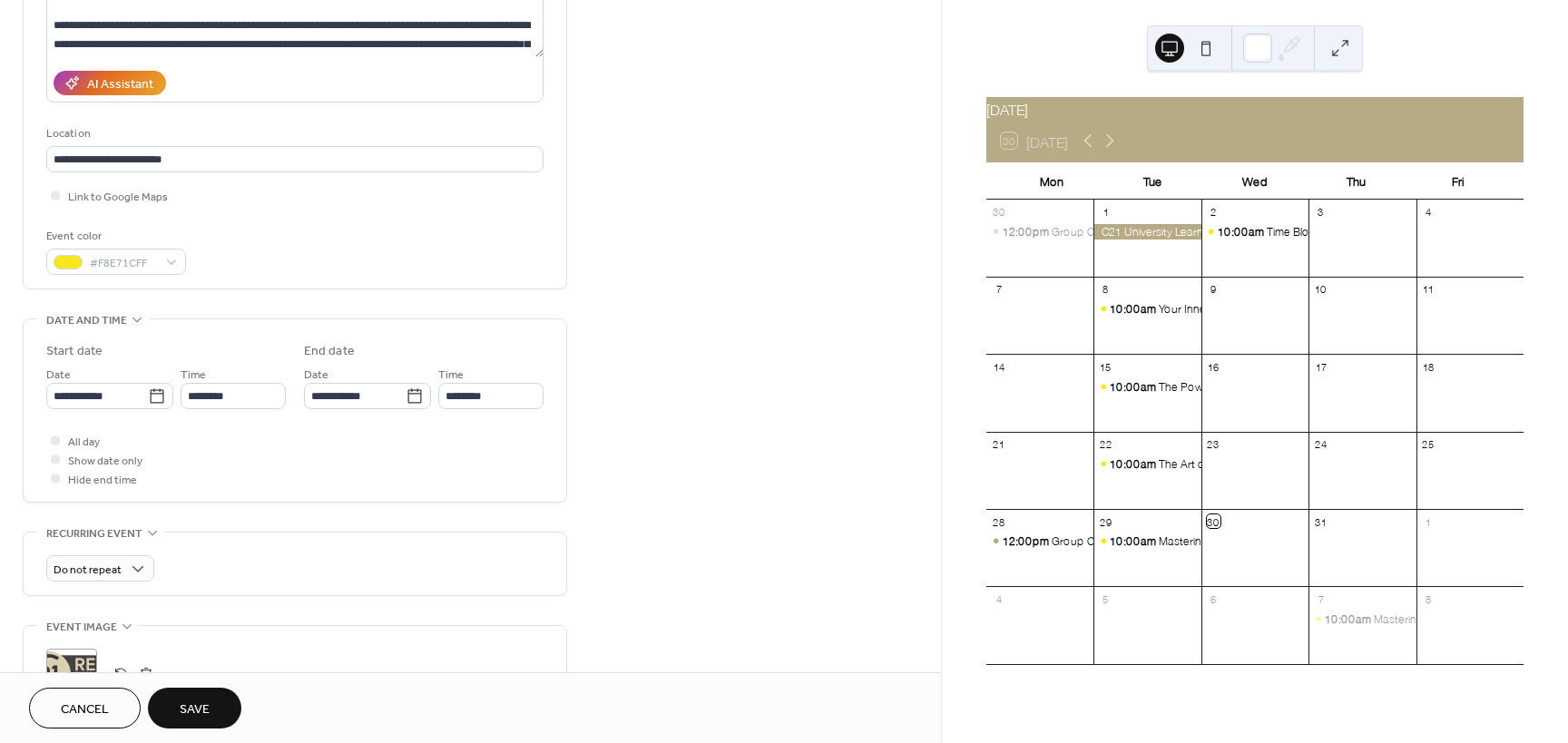 scroll, scrollTop: 0, scrollLeft: 0, axis: both 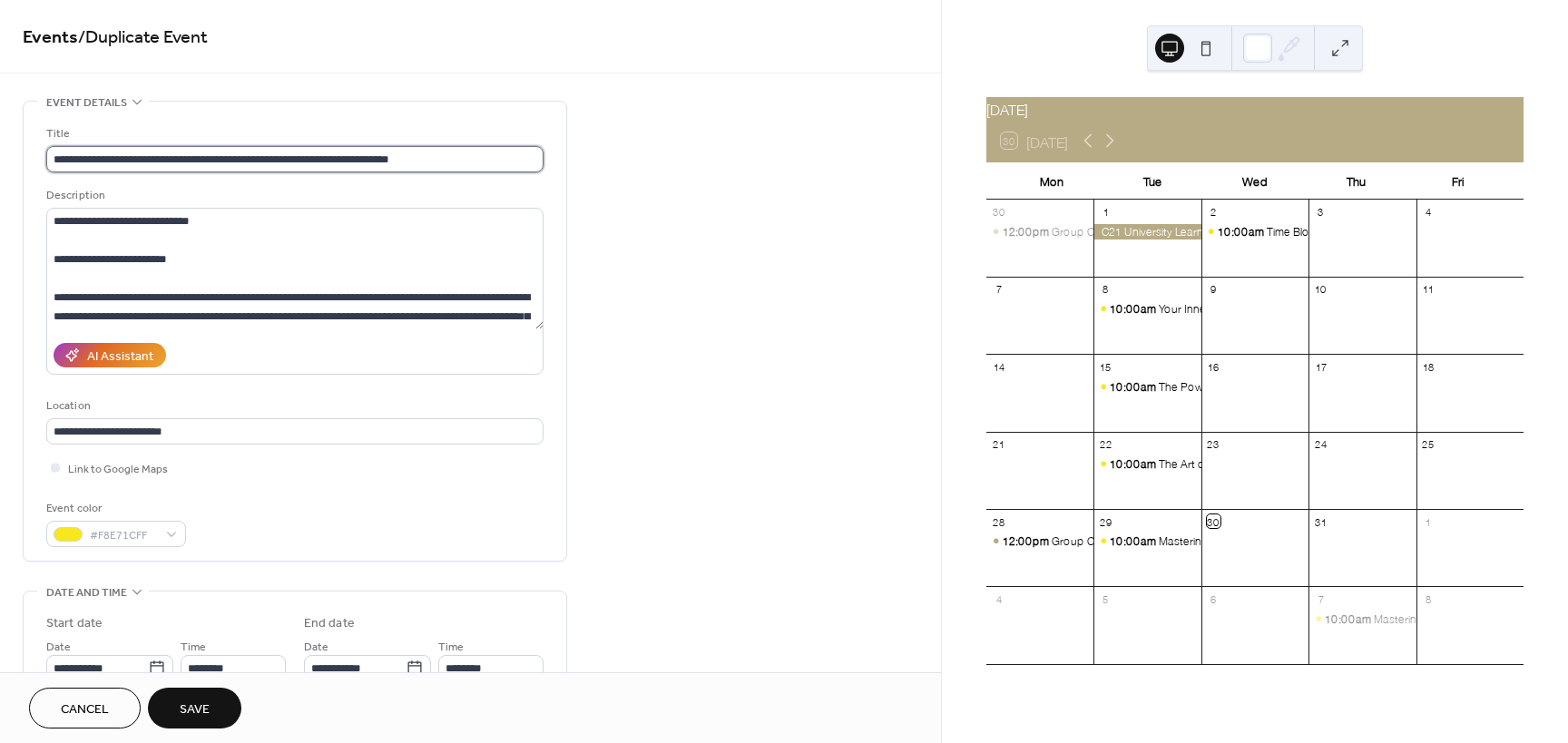 click on "**********" at bounding box center [295, 159] 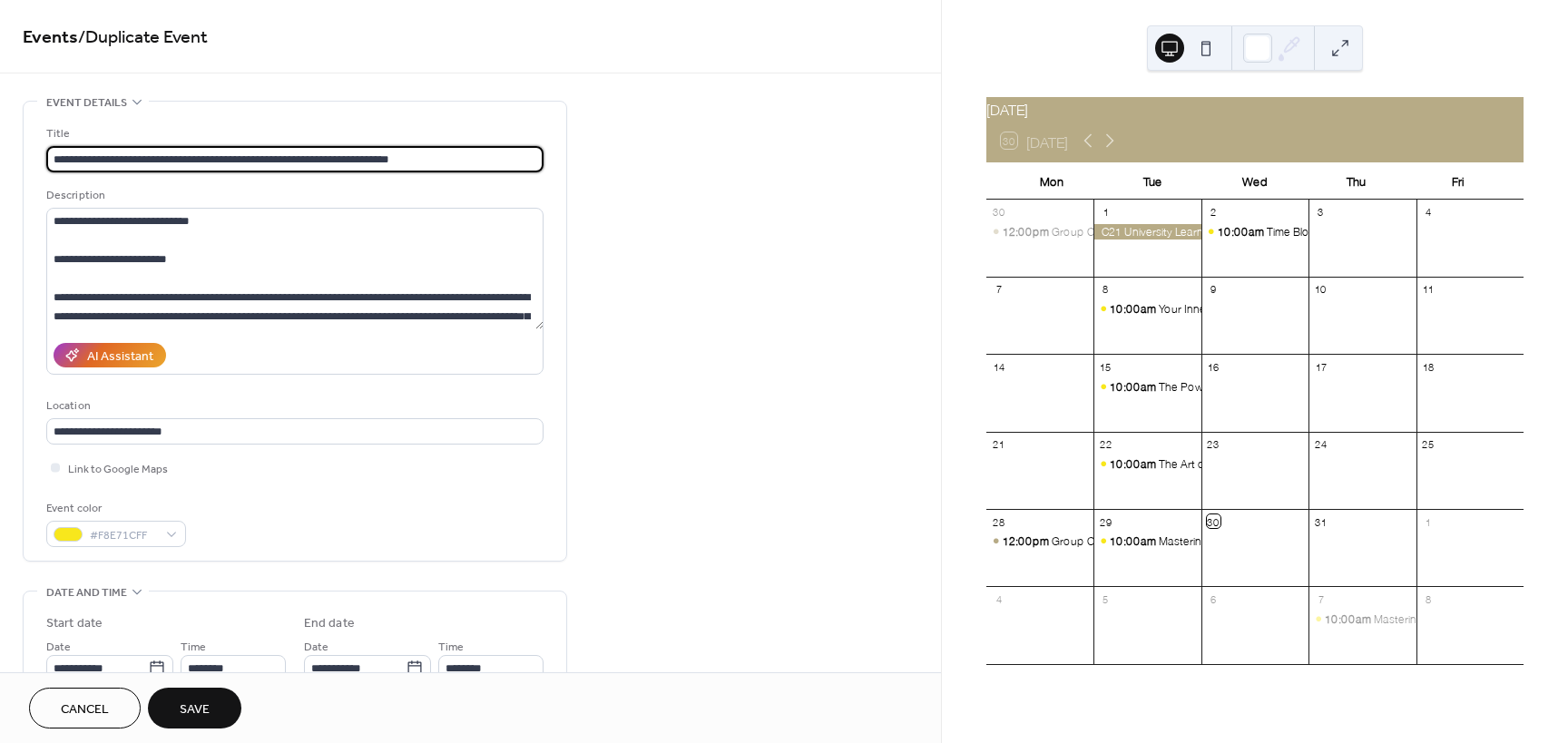 drag, startPoint x: 436, startPoint y: 158, endPoint x: 44, endPoint y: 160, distance: 392.0051 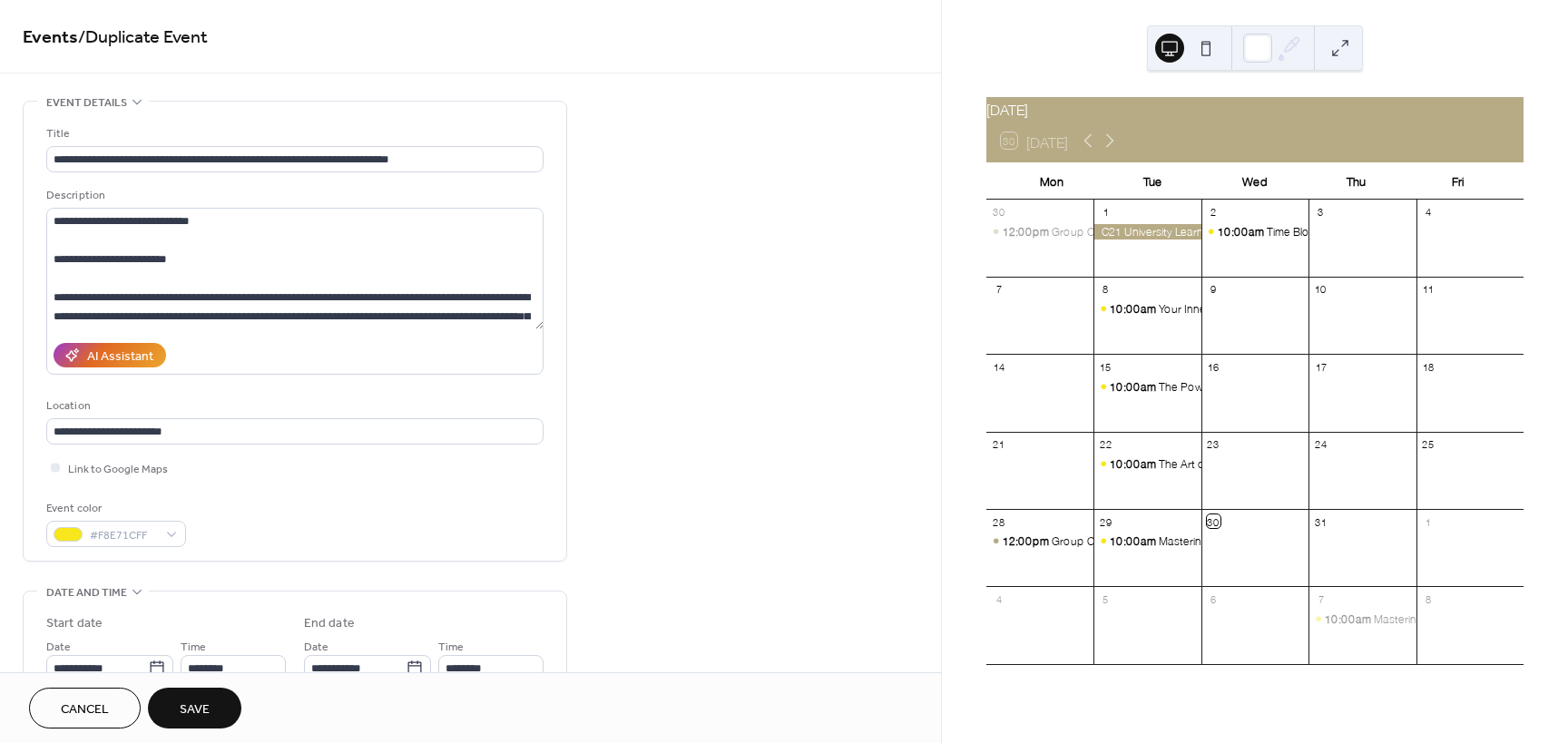 click on "**********" at bounding box center (470, 724) 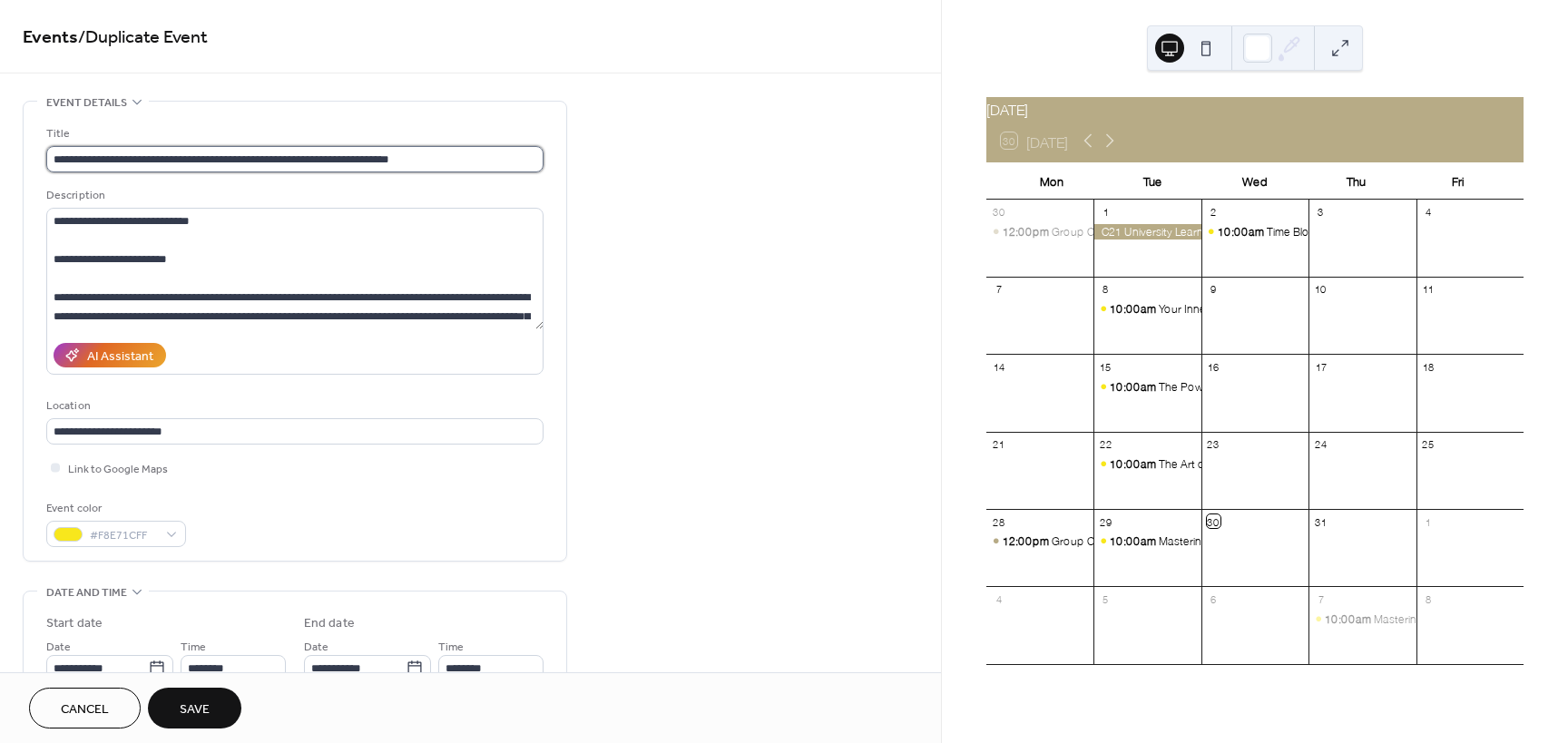 click on "**********" at bounding box center [295, 159] 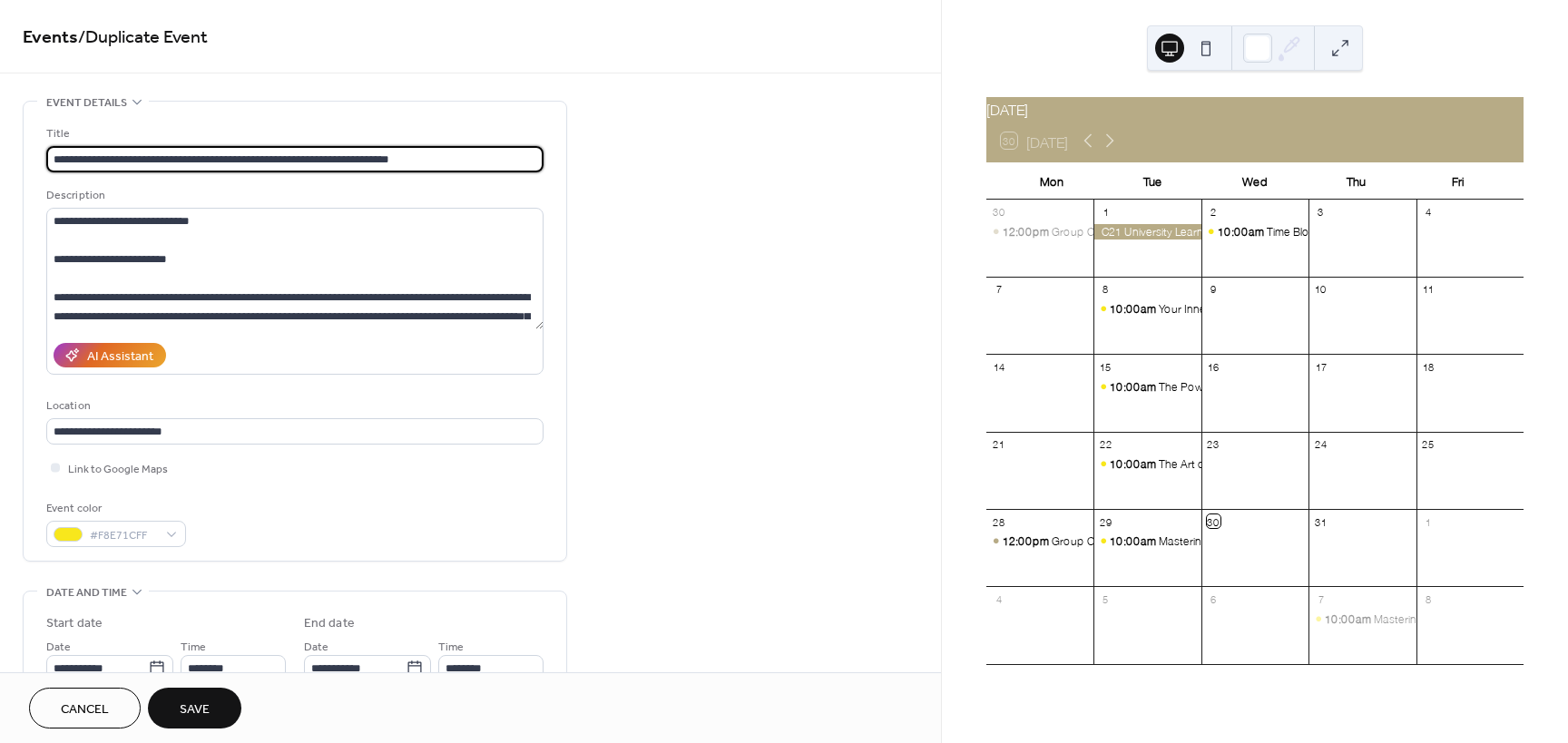 click on "**********" at bounding box center (295, 159) 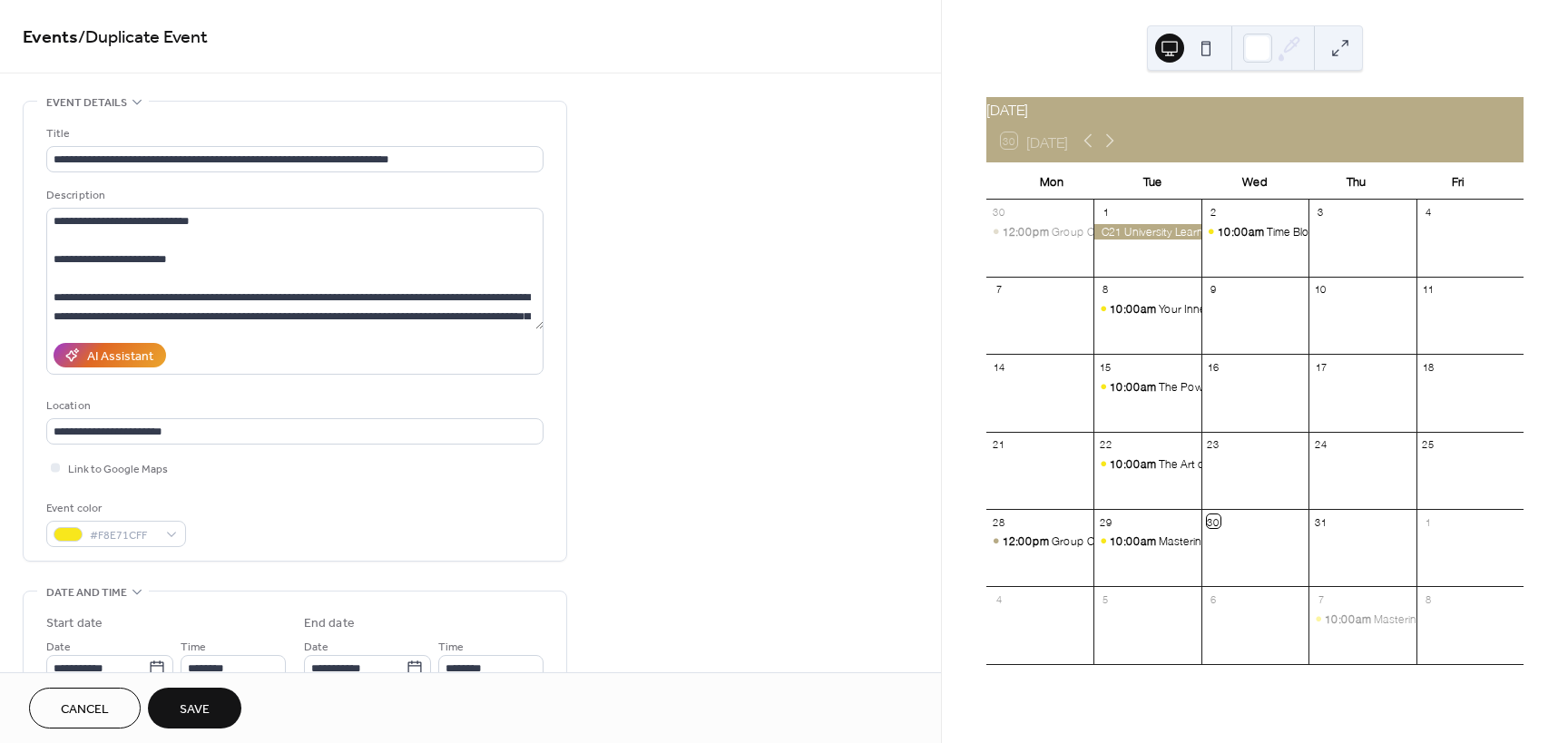 click on "**********" at bounding box center (470, 724) 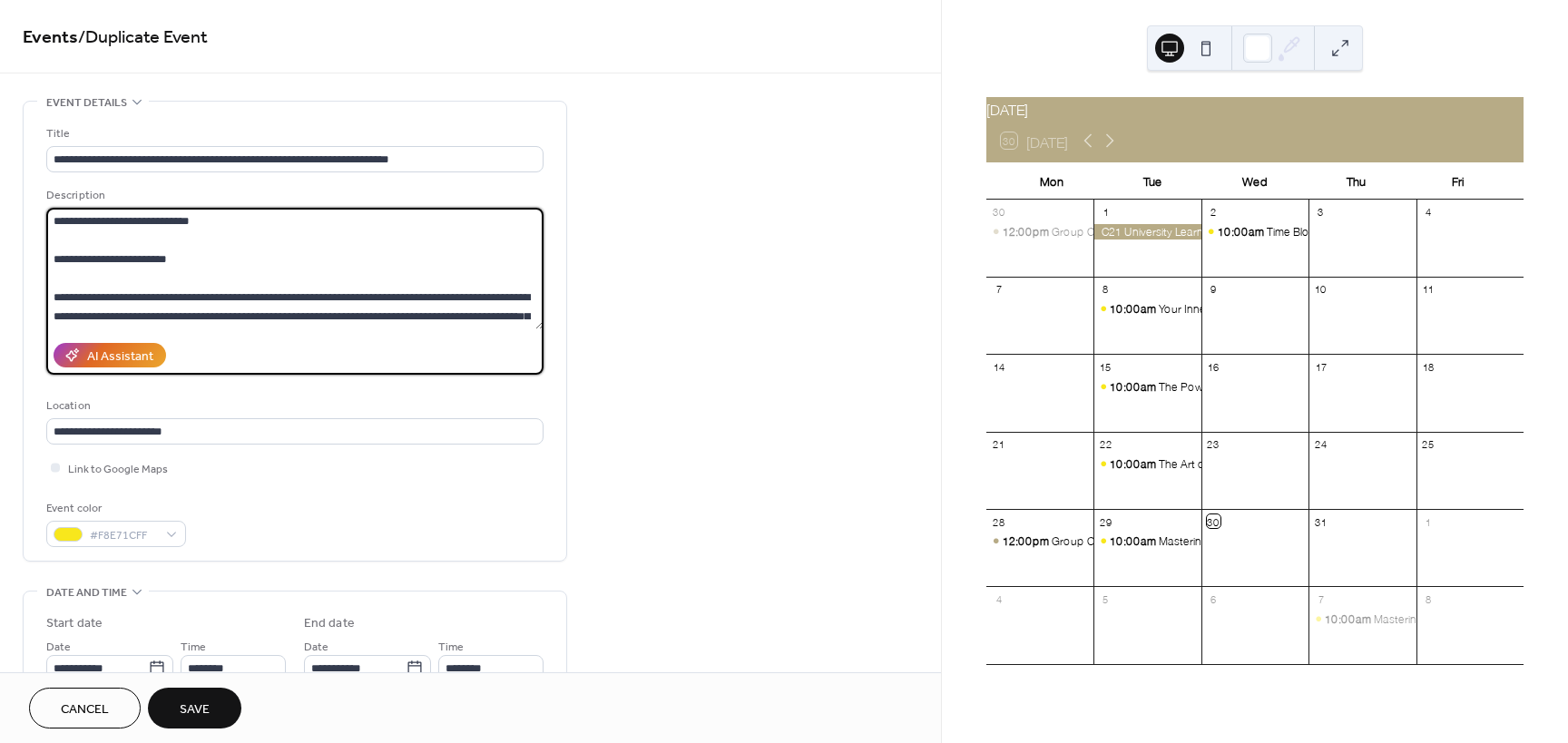 click on "**********" at bounding box center [295, 331] 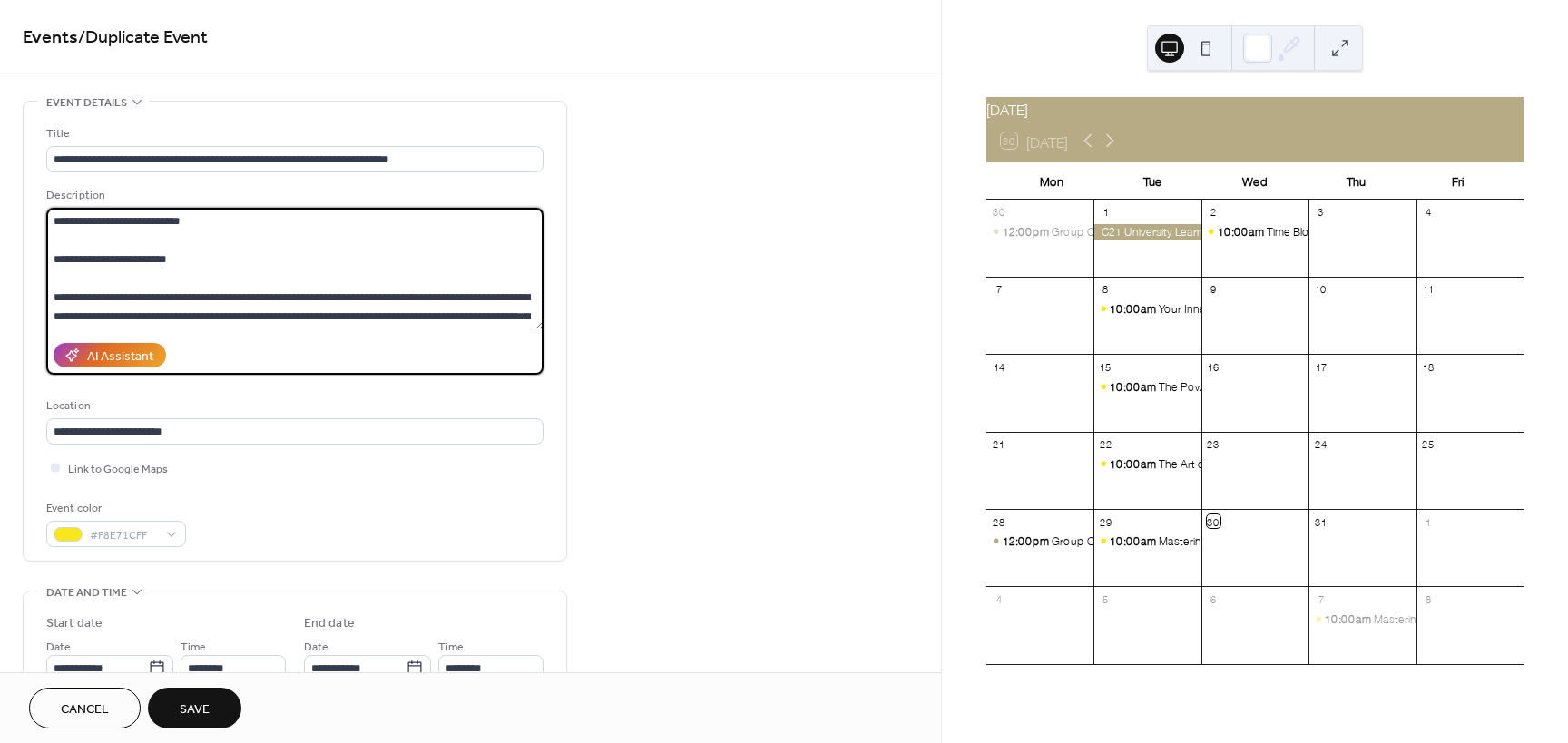 click on "**********" at bounding box center (295, 269) 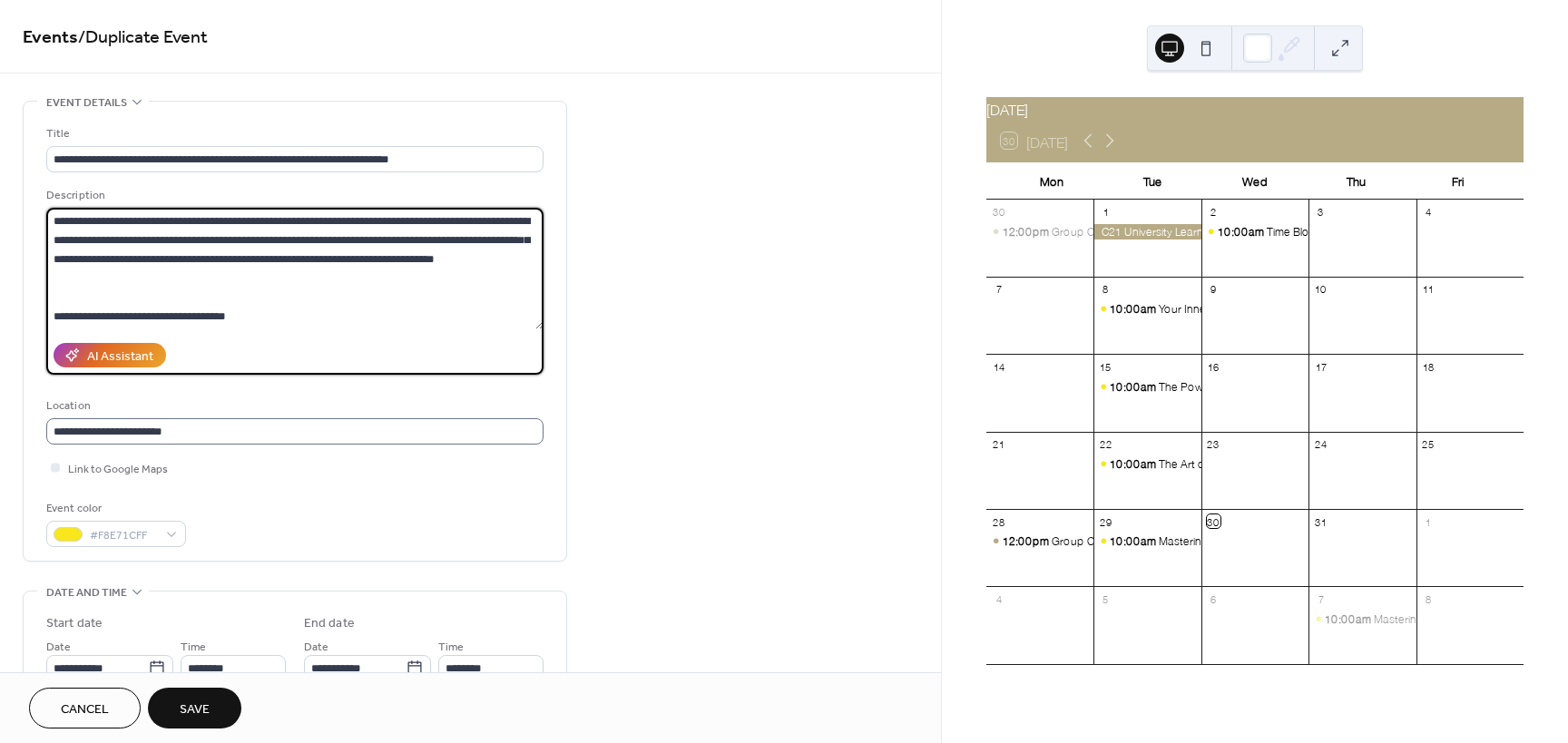 type on "**********" 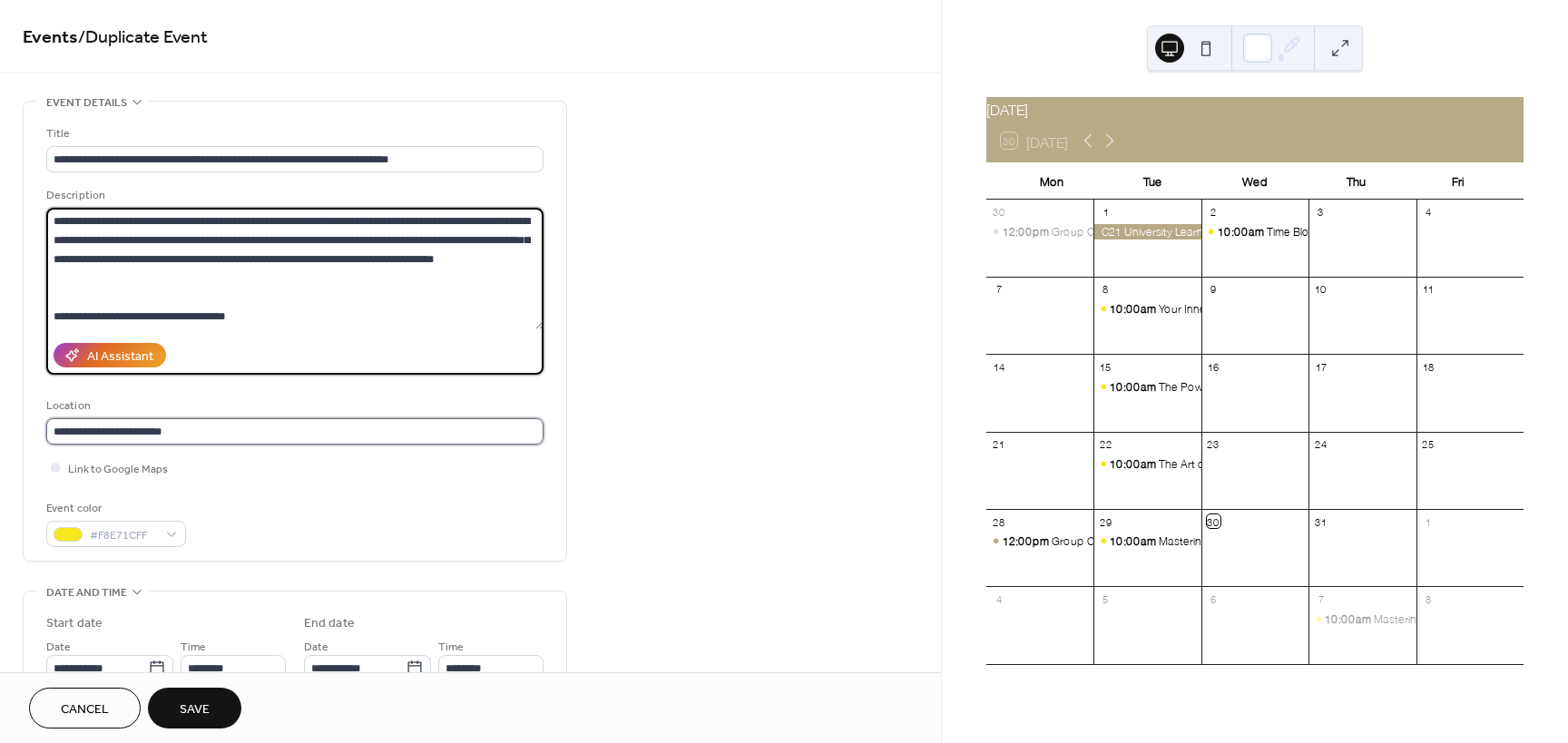 click on "**********" at bounding box center [295, 431] 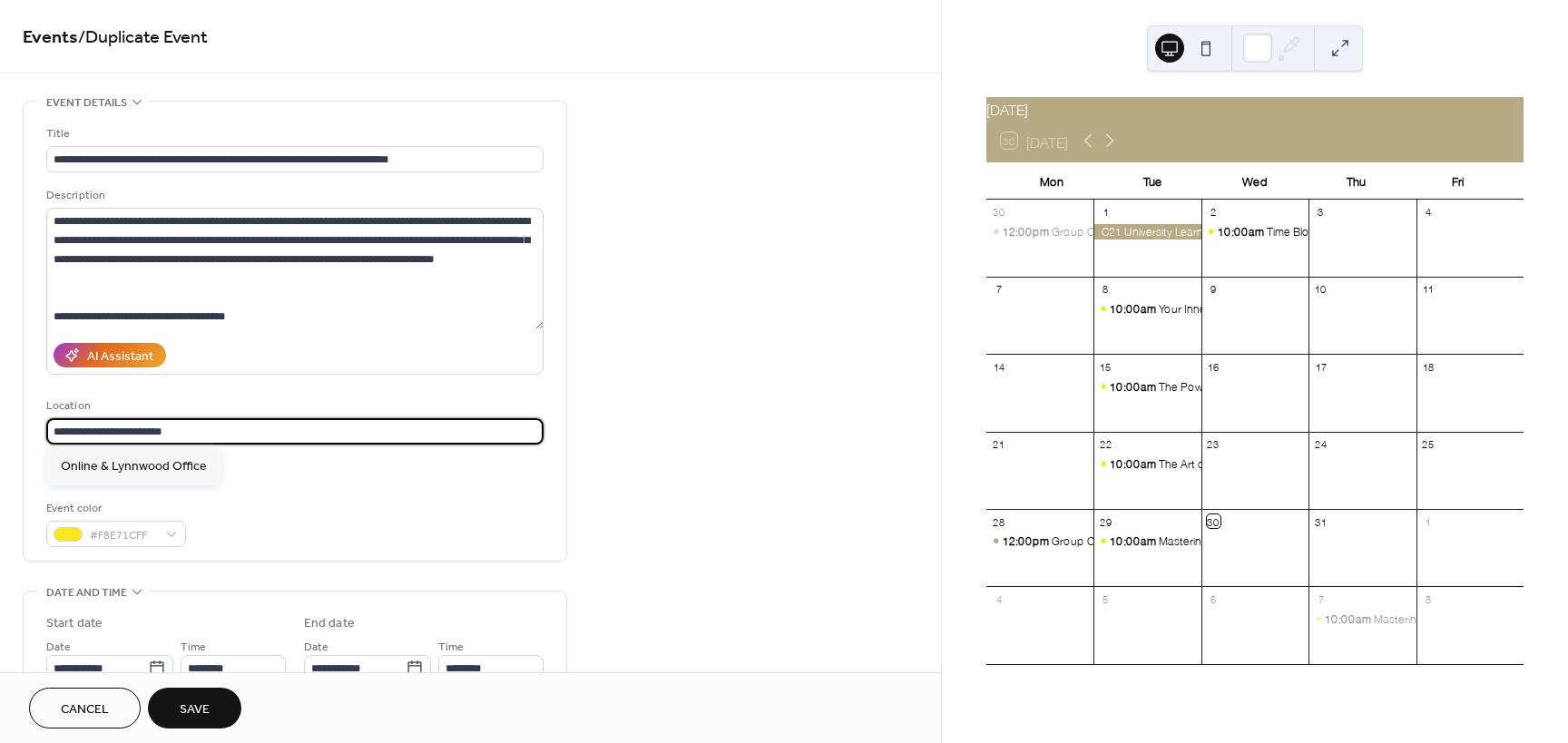 scroll, scrollTop: 1, scrollLeft: 0, axis: vertical 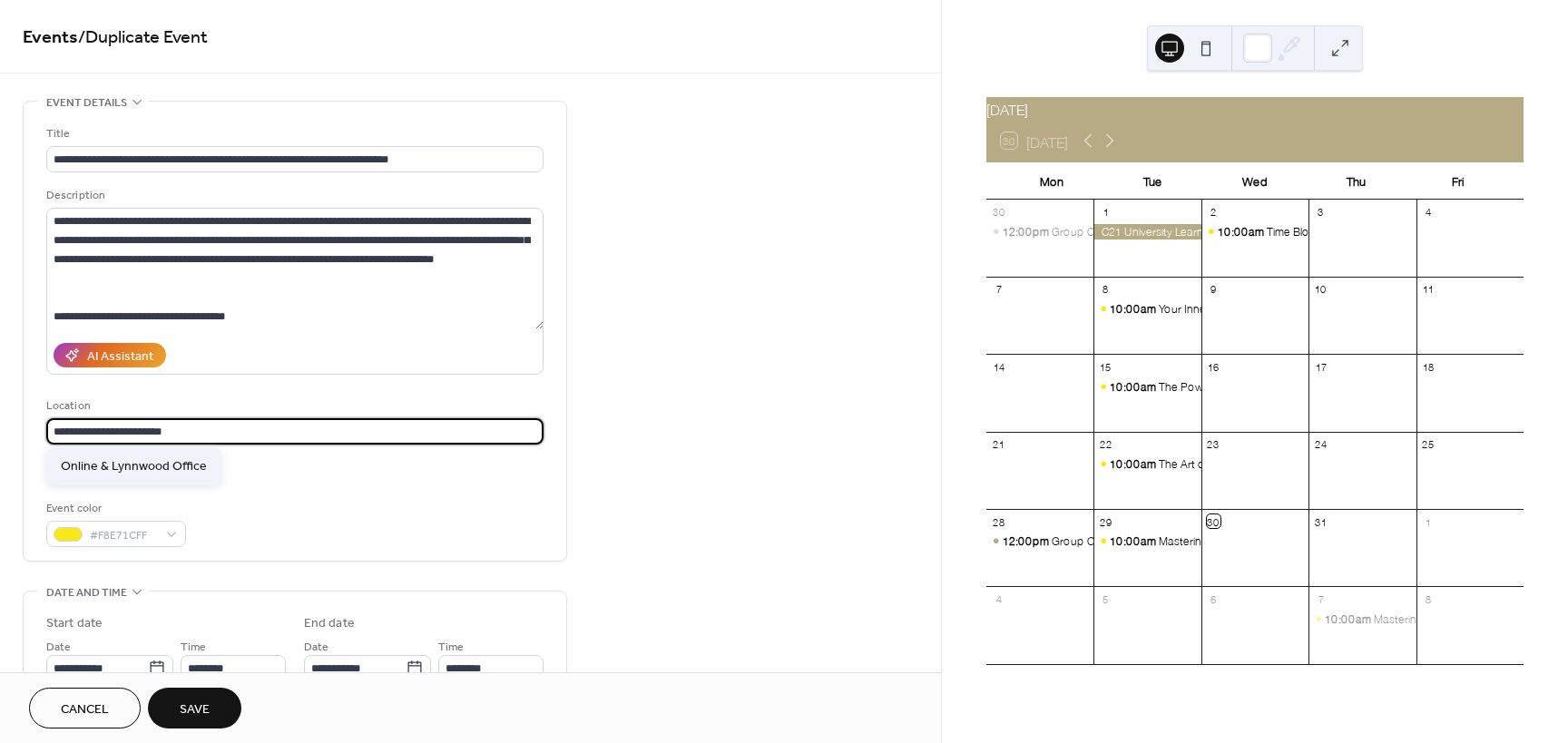 drag, startPoint x: 183, startPoint y: 435, endPoint x: 81, endPoint y: 448, distance: 102.82509 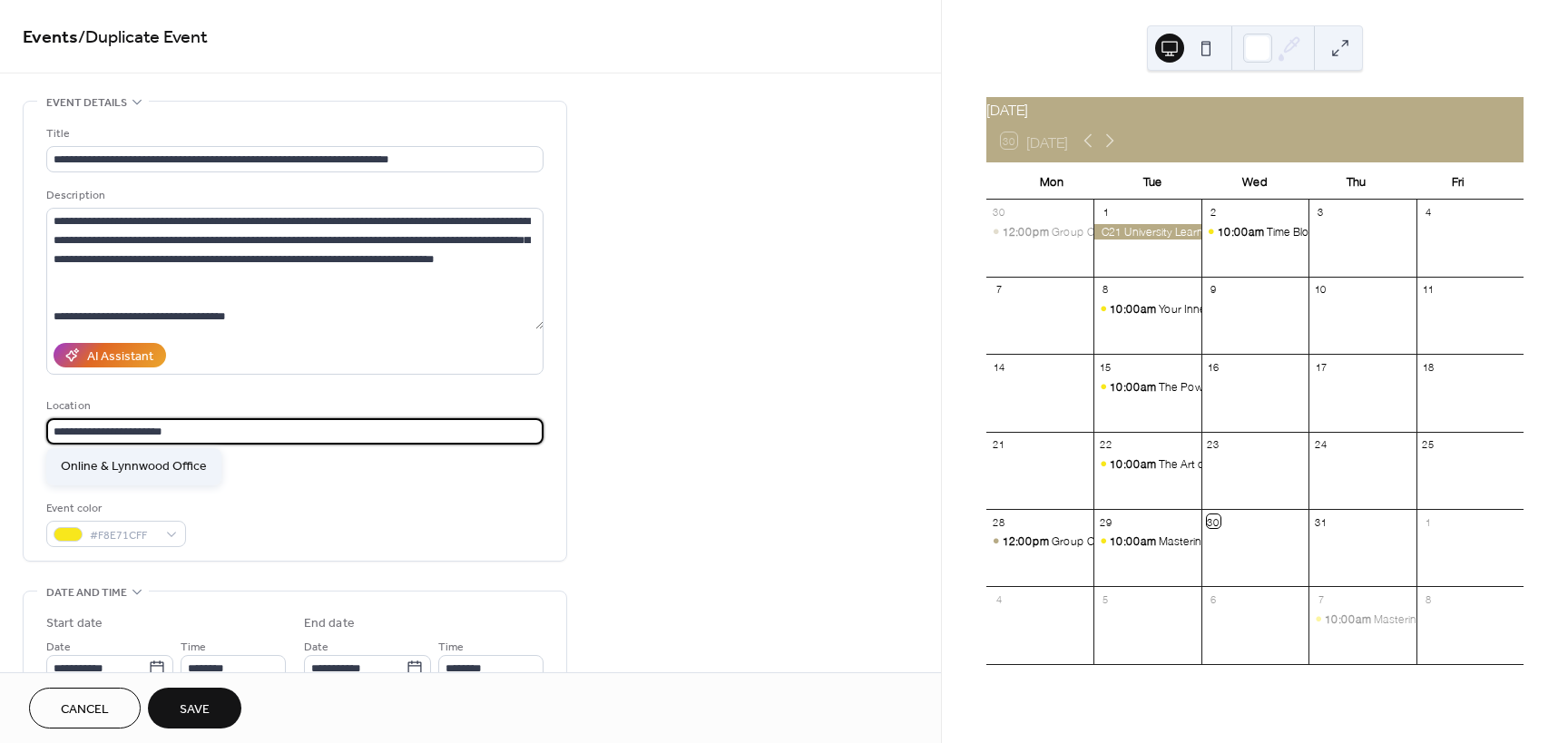 click on "**********" at bounding box center [784, 371] 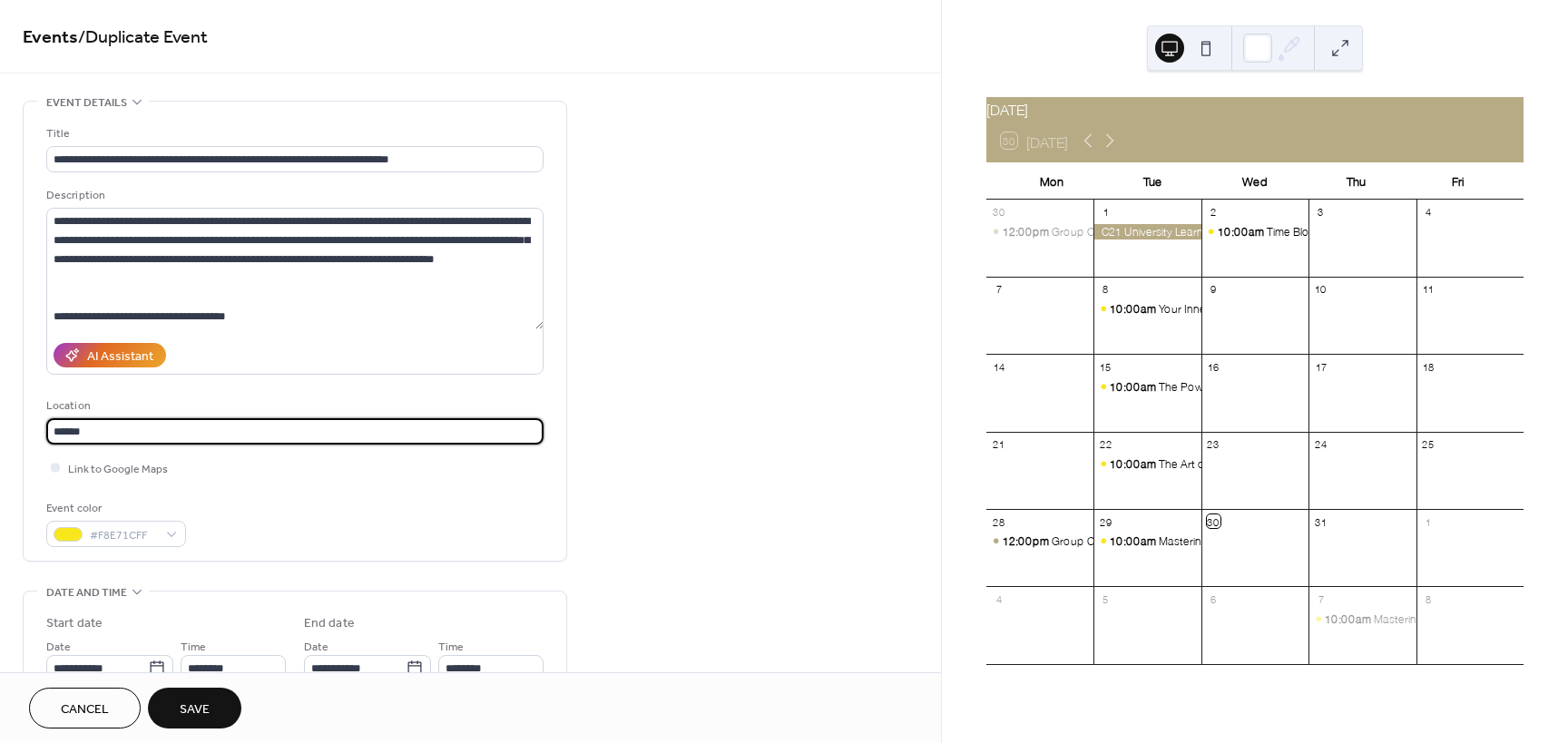 type on "******" 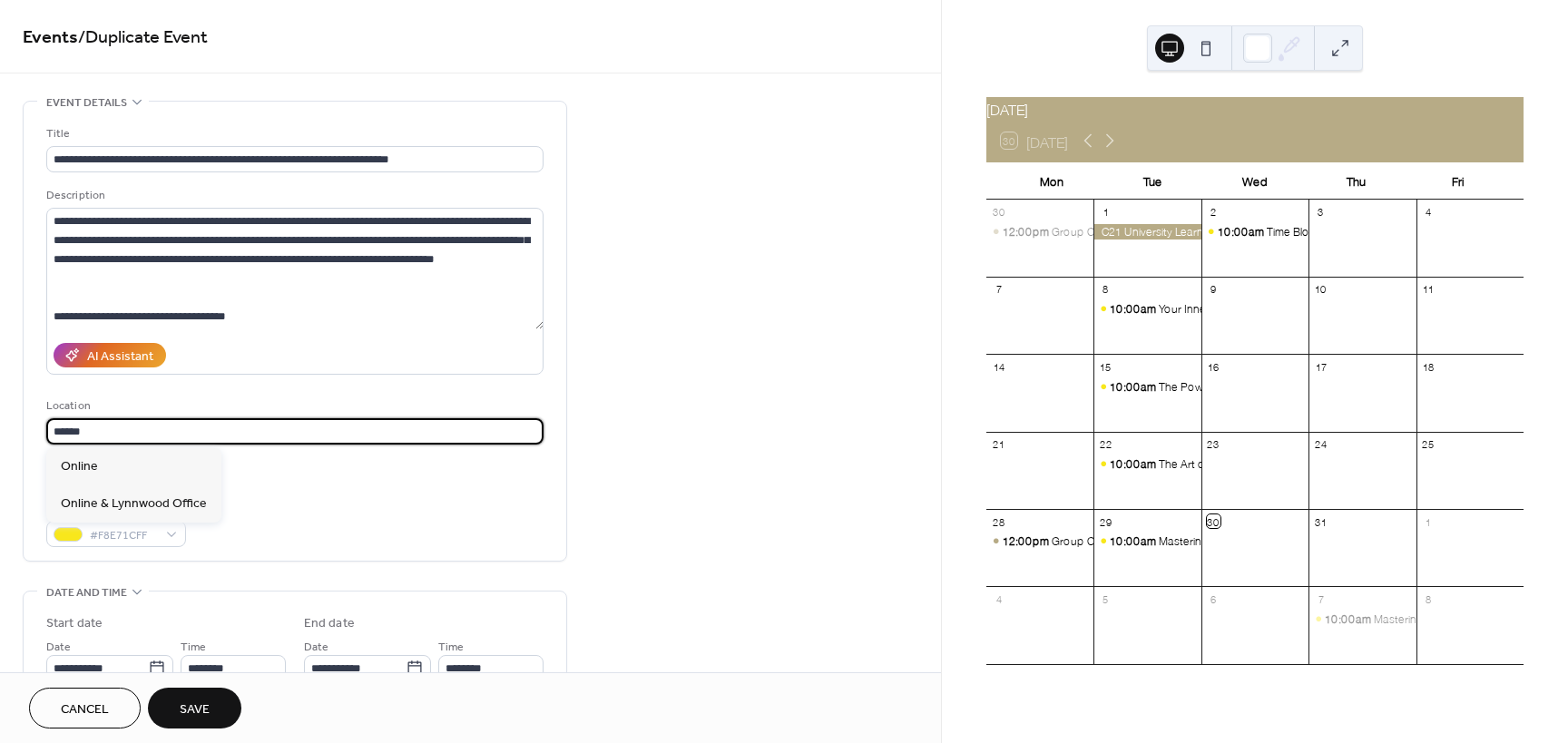 scroll, scrollTop: 0, scrollLeft: 0, axis: both 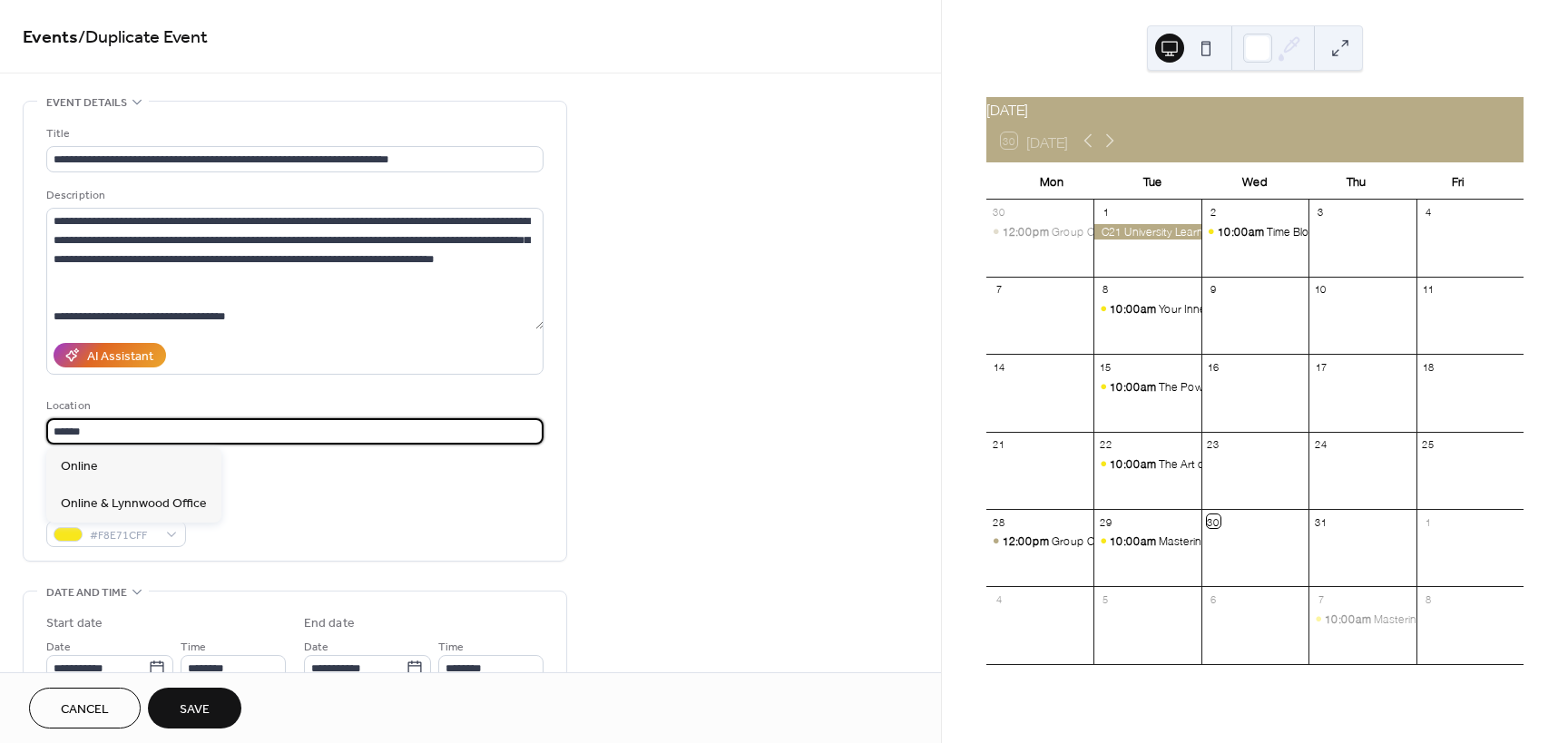 click on "**********" at bounding box center [470, 724] 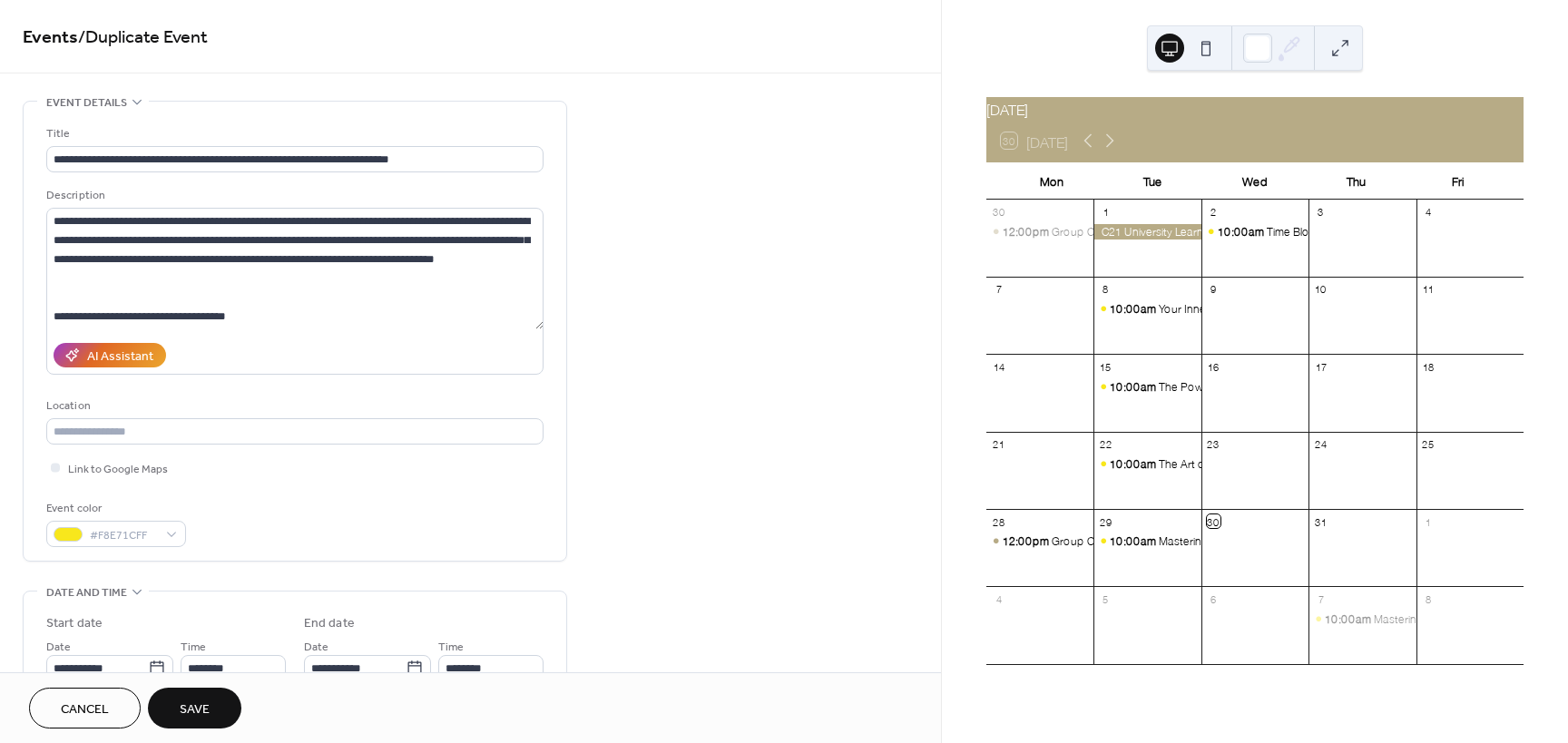 scroll, scrollTop: 91, scrollLeft: 0, axis: vertical 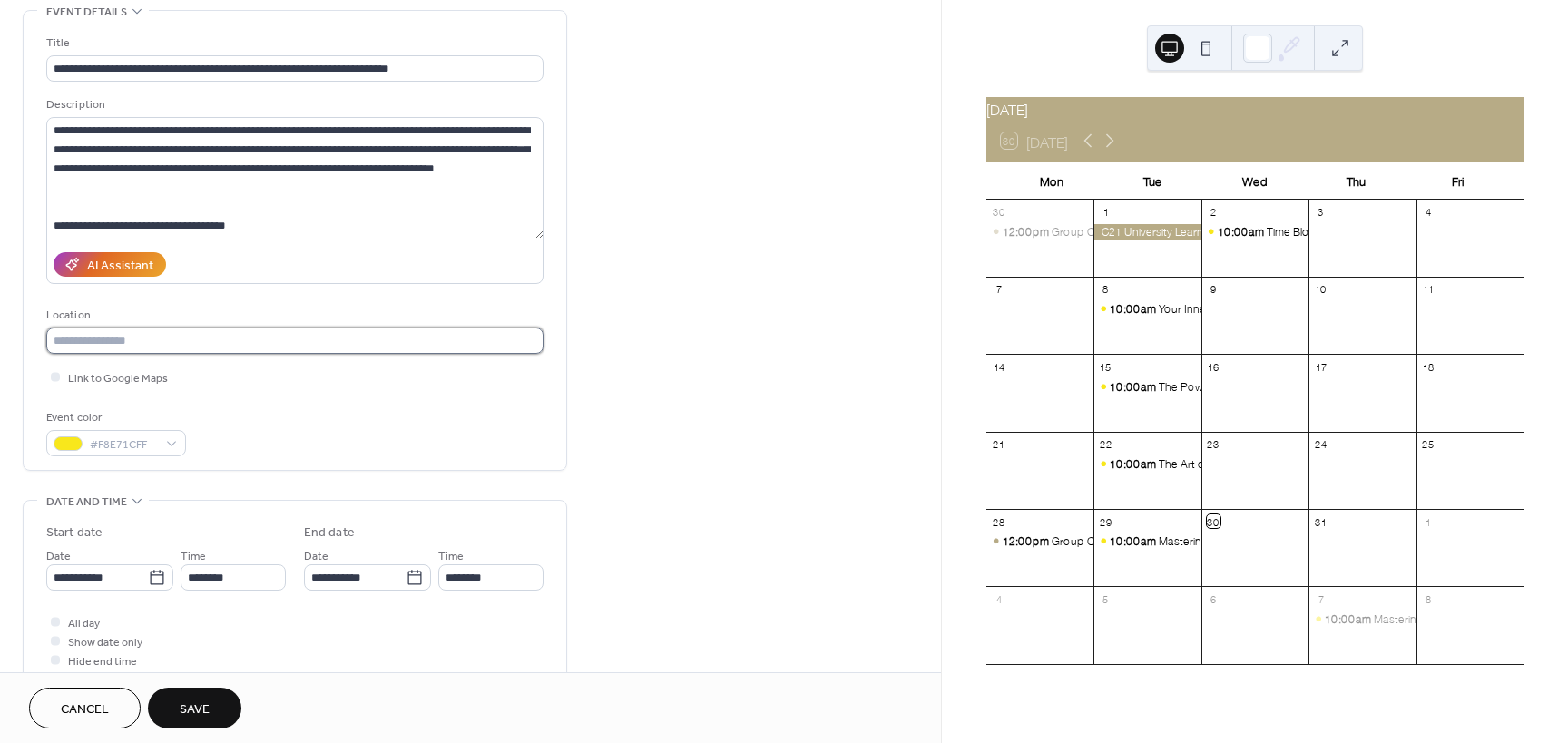 click at bounding box center [295, 340] 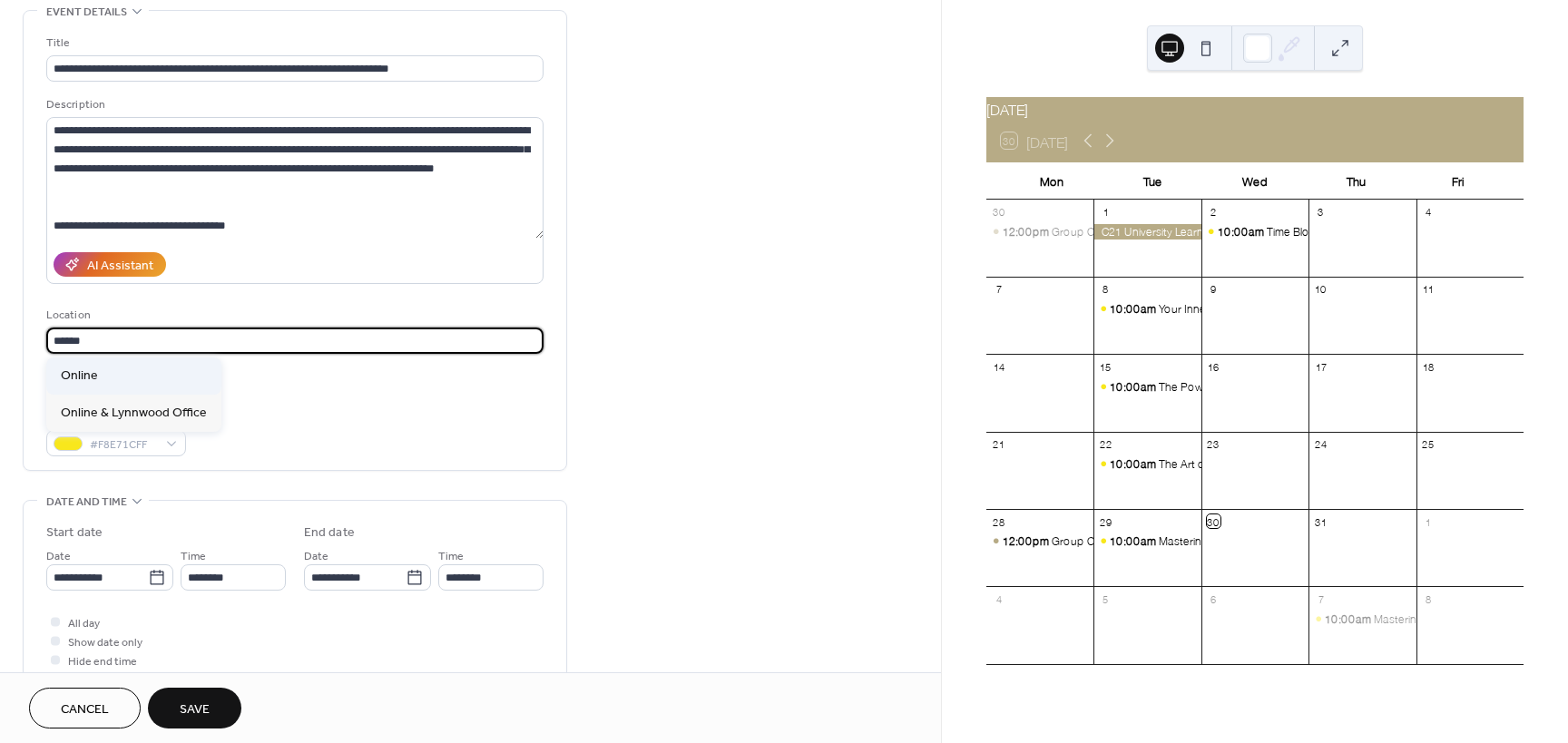 type on "******" 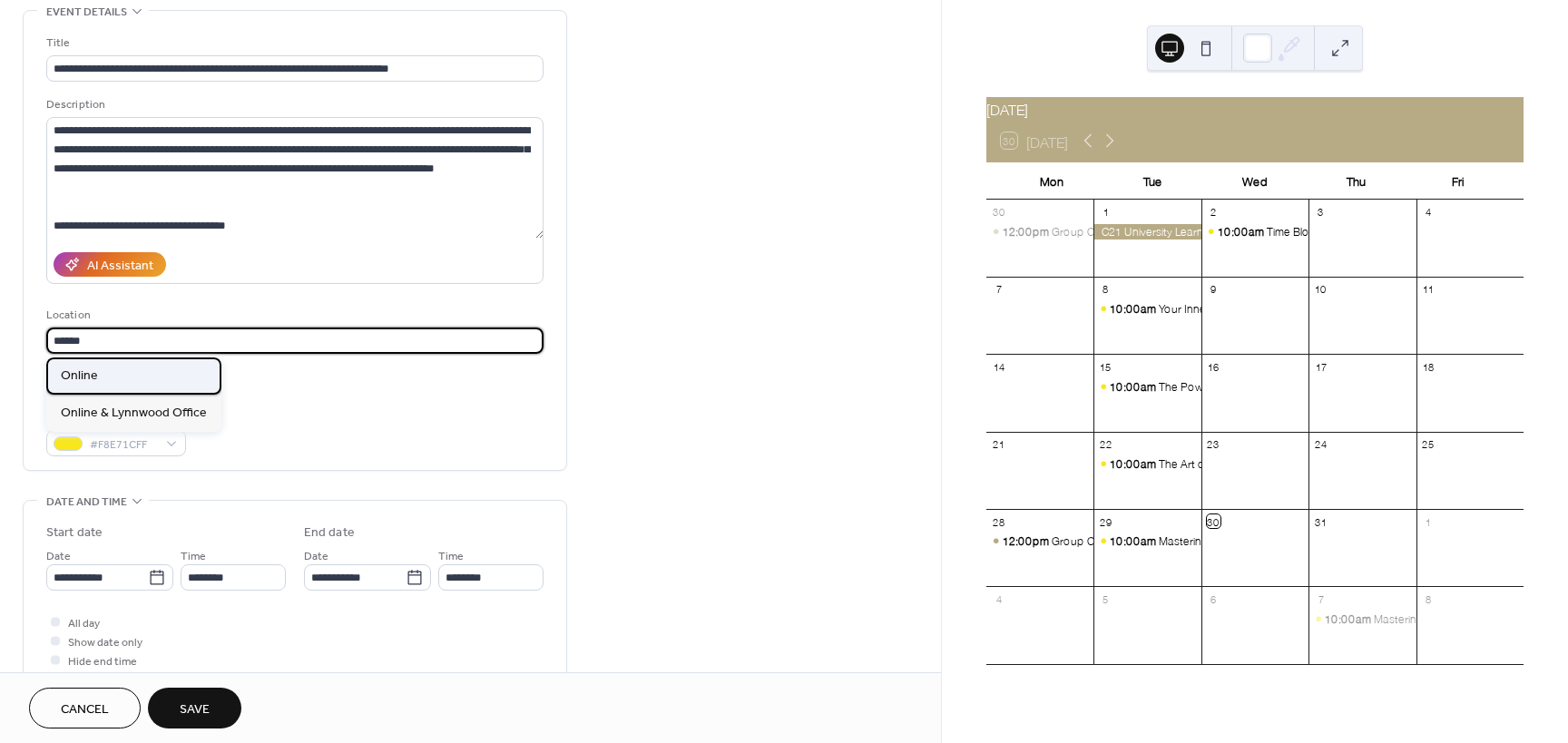 click on "Online" at bounding box center [133, 376] 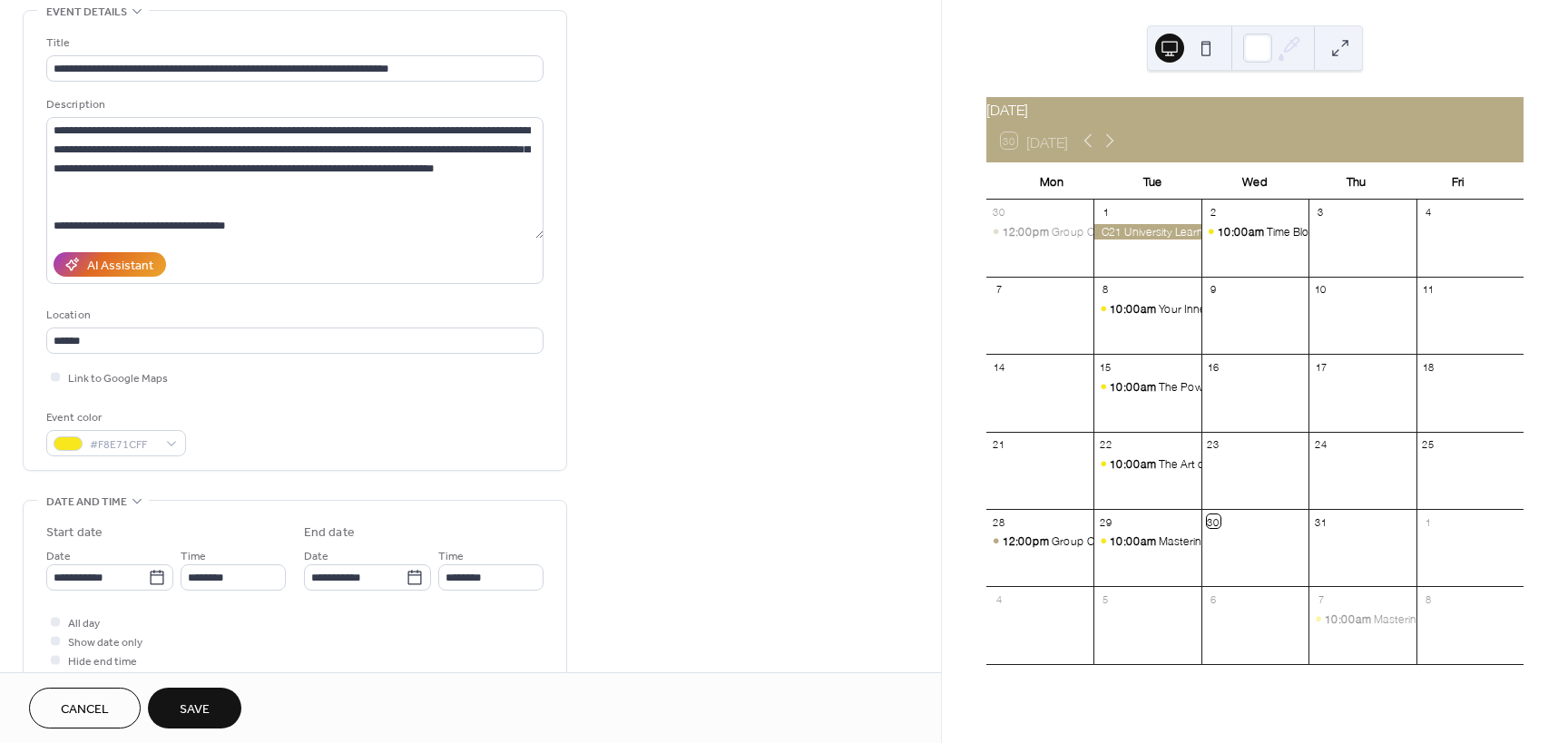 click on "**********" at bounding box center [470, 633] 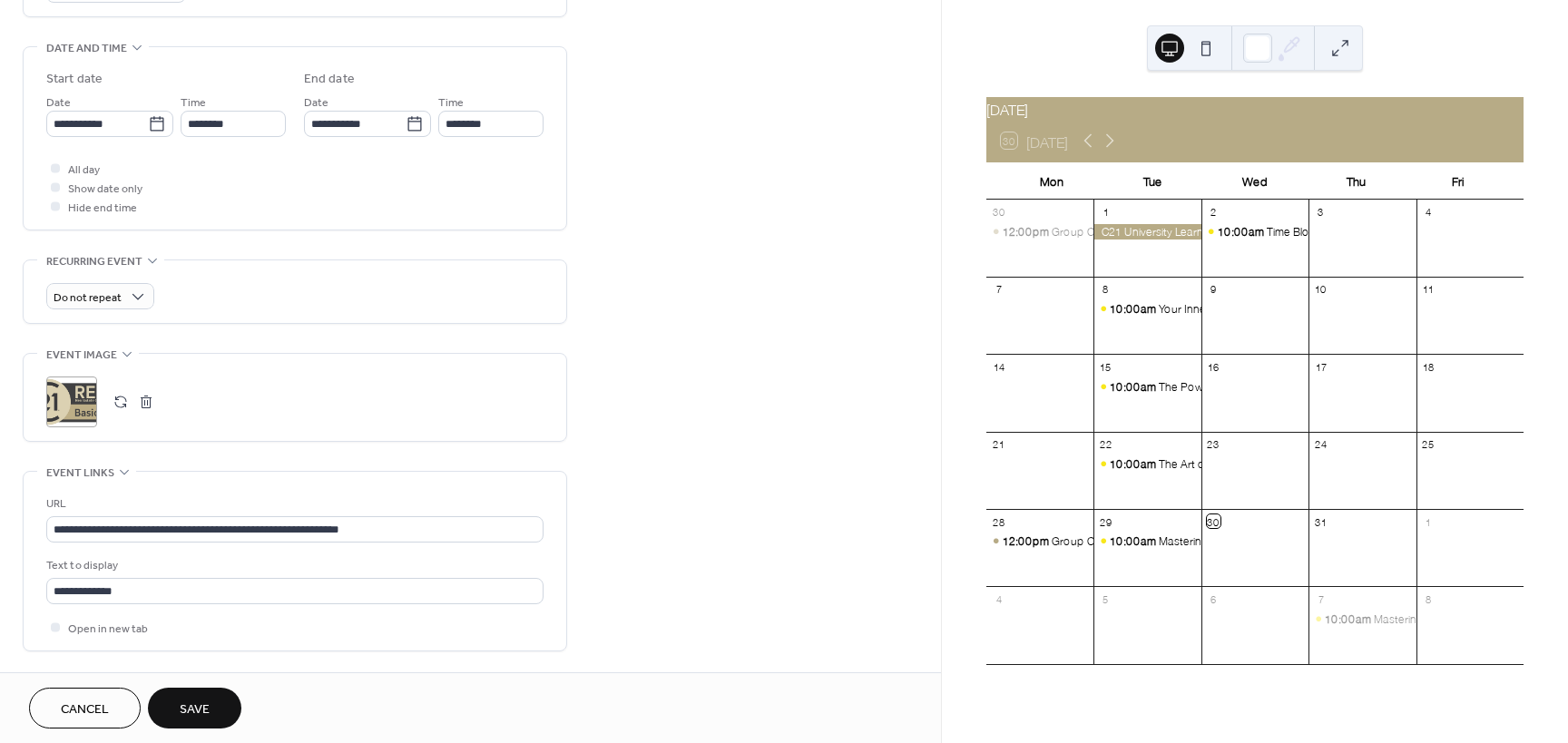 scroll, scrollTop: 676, scrollLeft: 0, axis: vertical 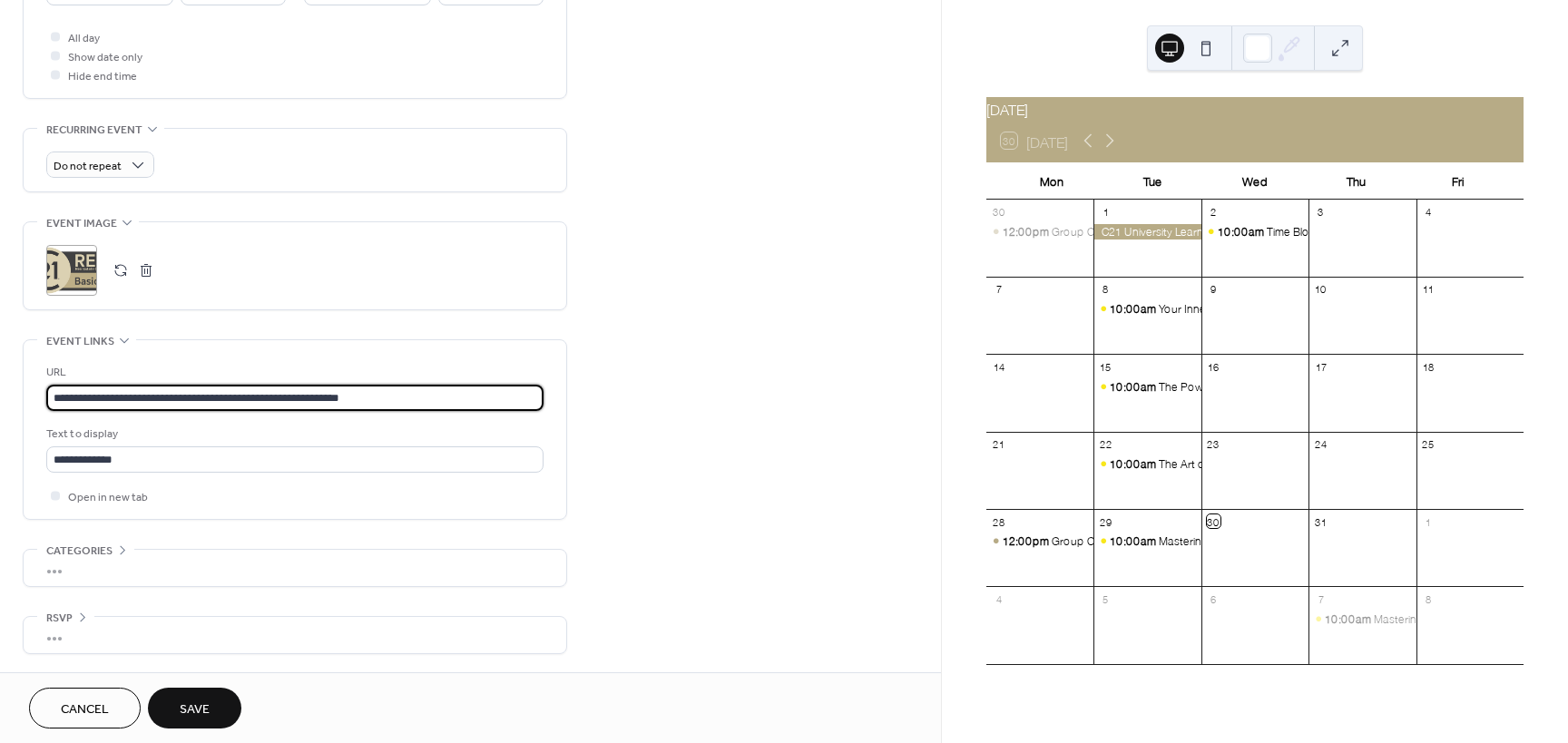 click on "**********" at bounding box center (295, 397) 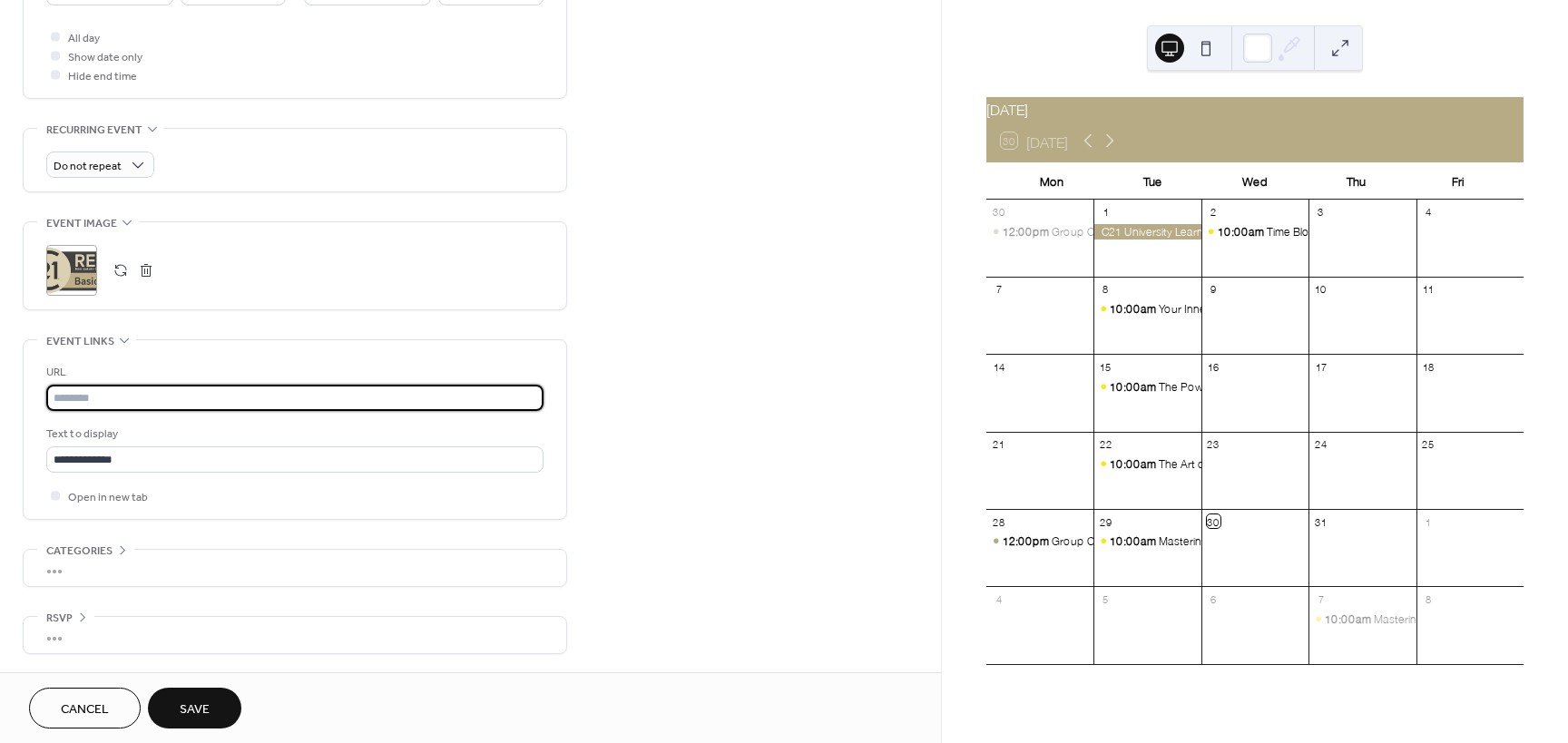 paste on "**********" 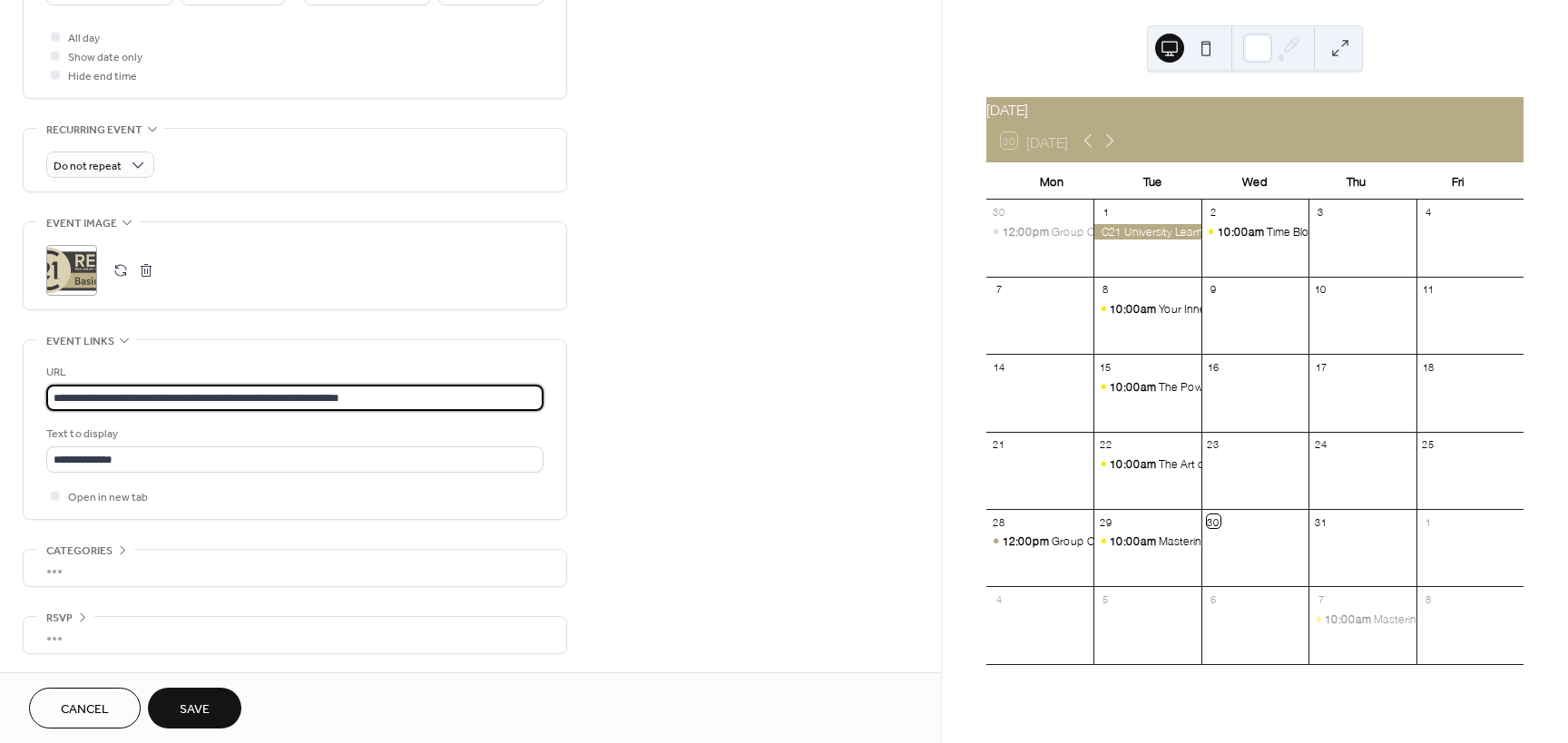 type on "**********" 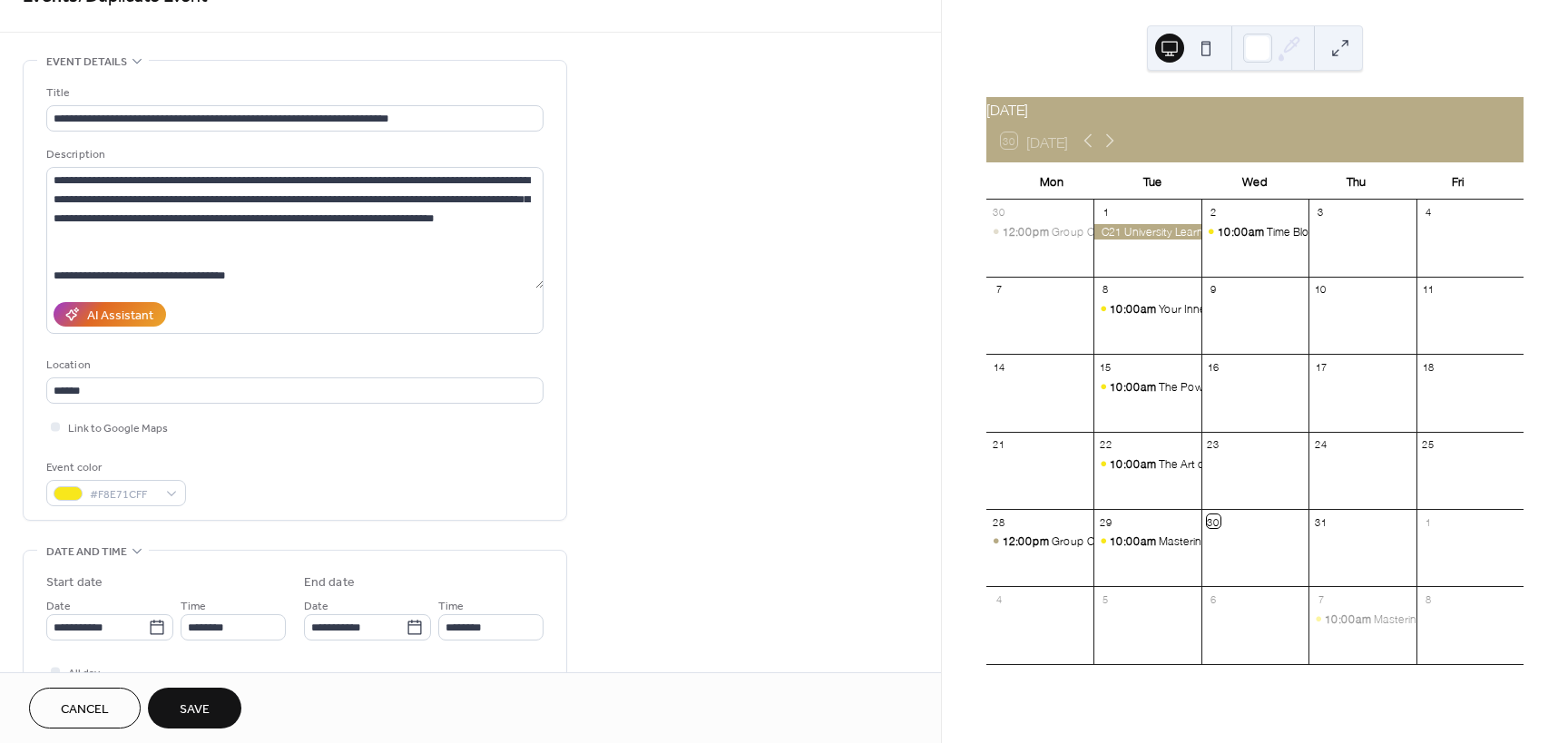 scroll, scrollTop: 0, scrollLeft: 0, axis: both 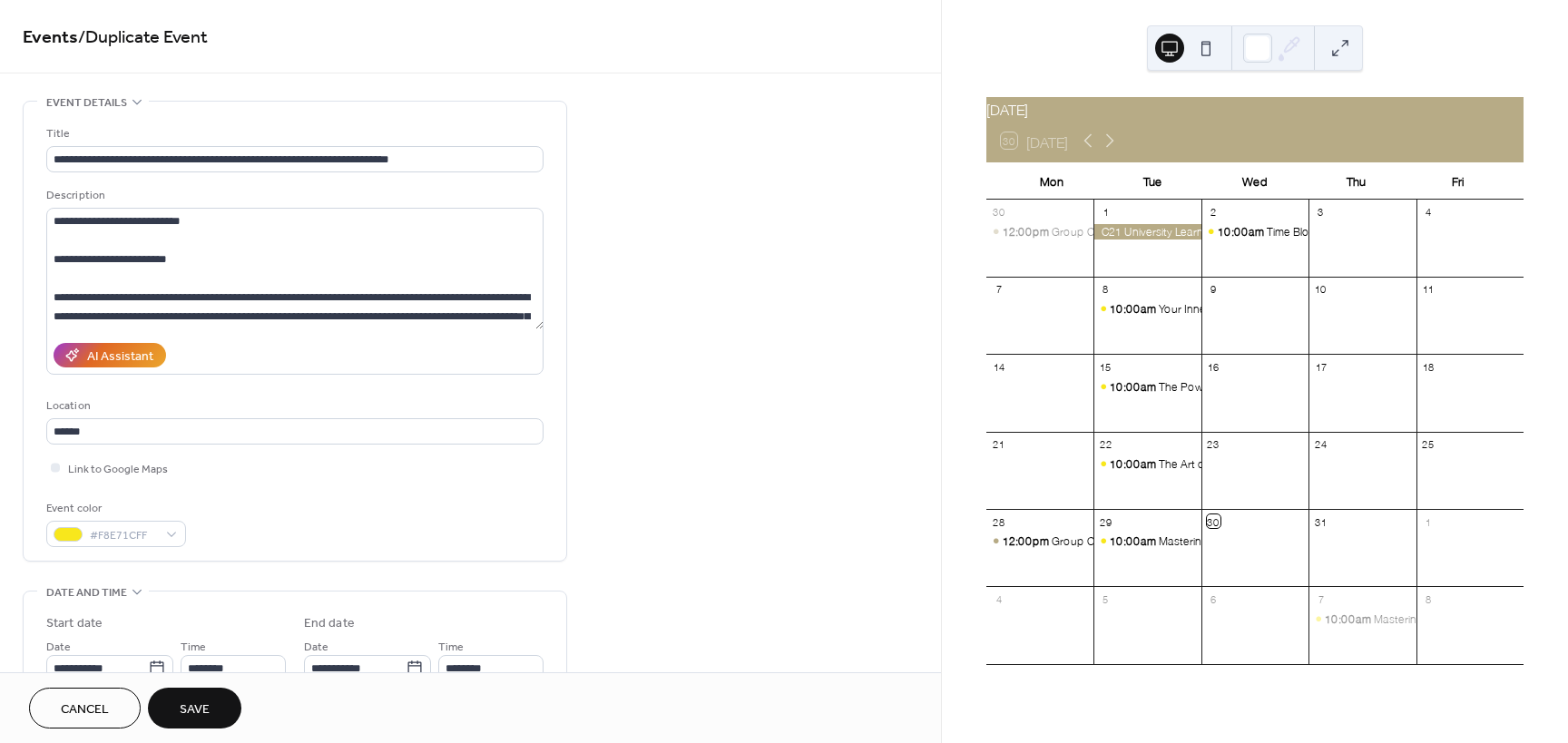 click on "Save" at bounding box center [194, 709] 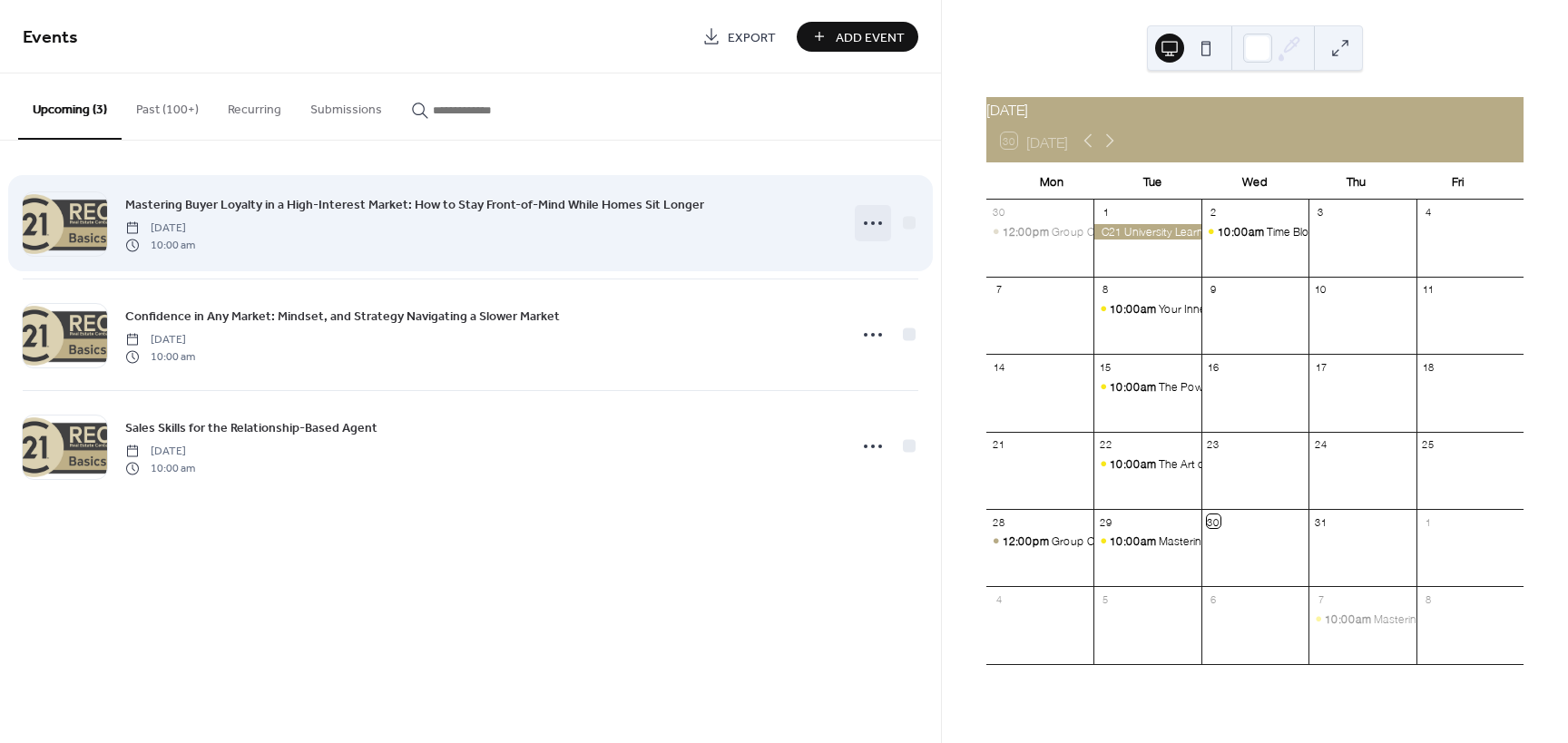 click 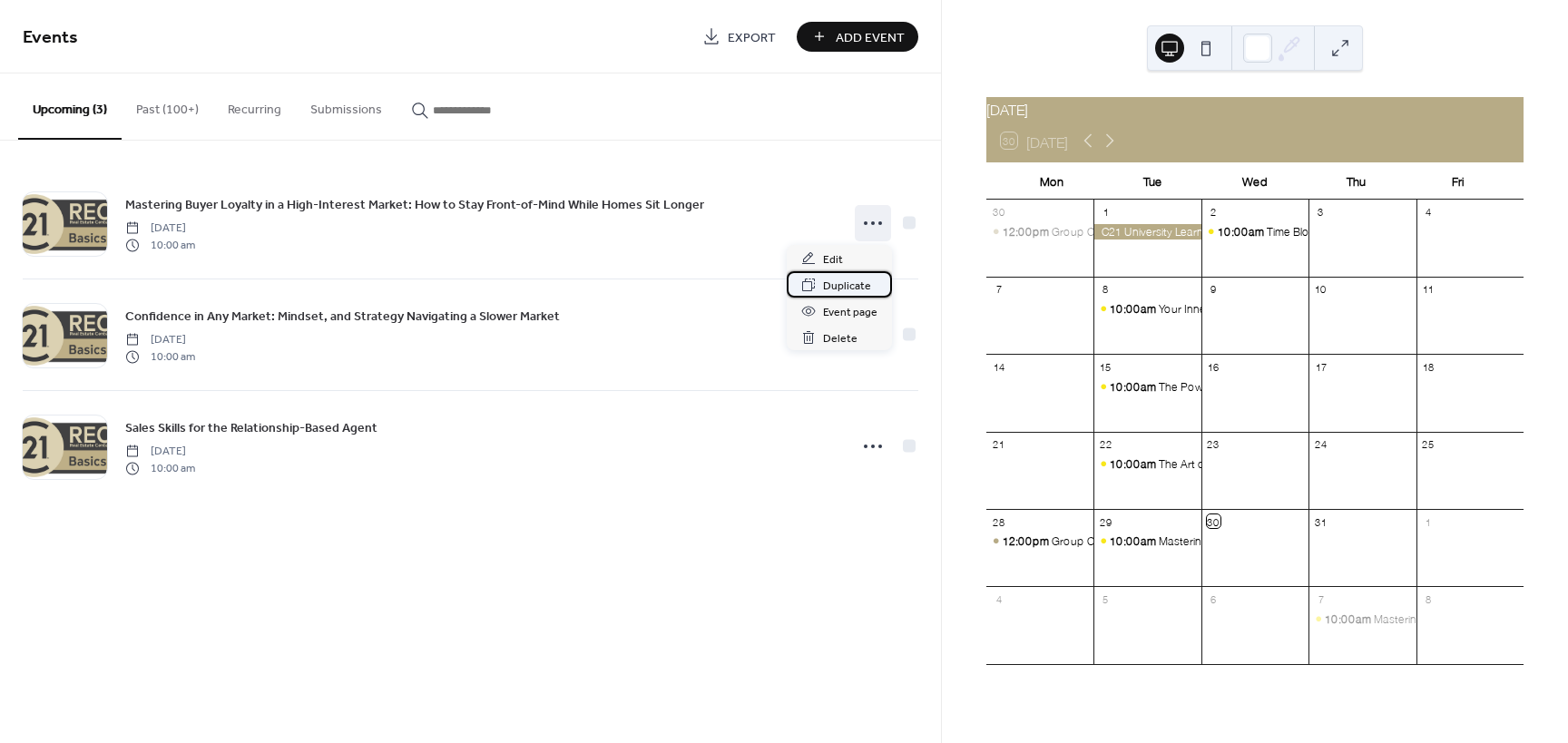 click on "Duplicate" at bounding box center (847, 286) 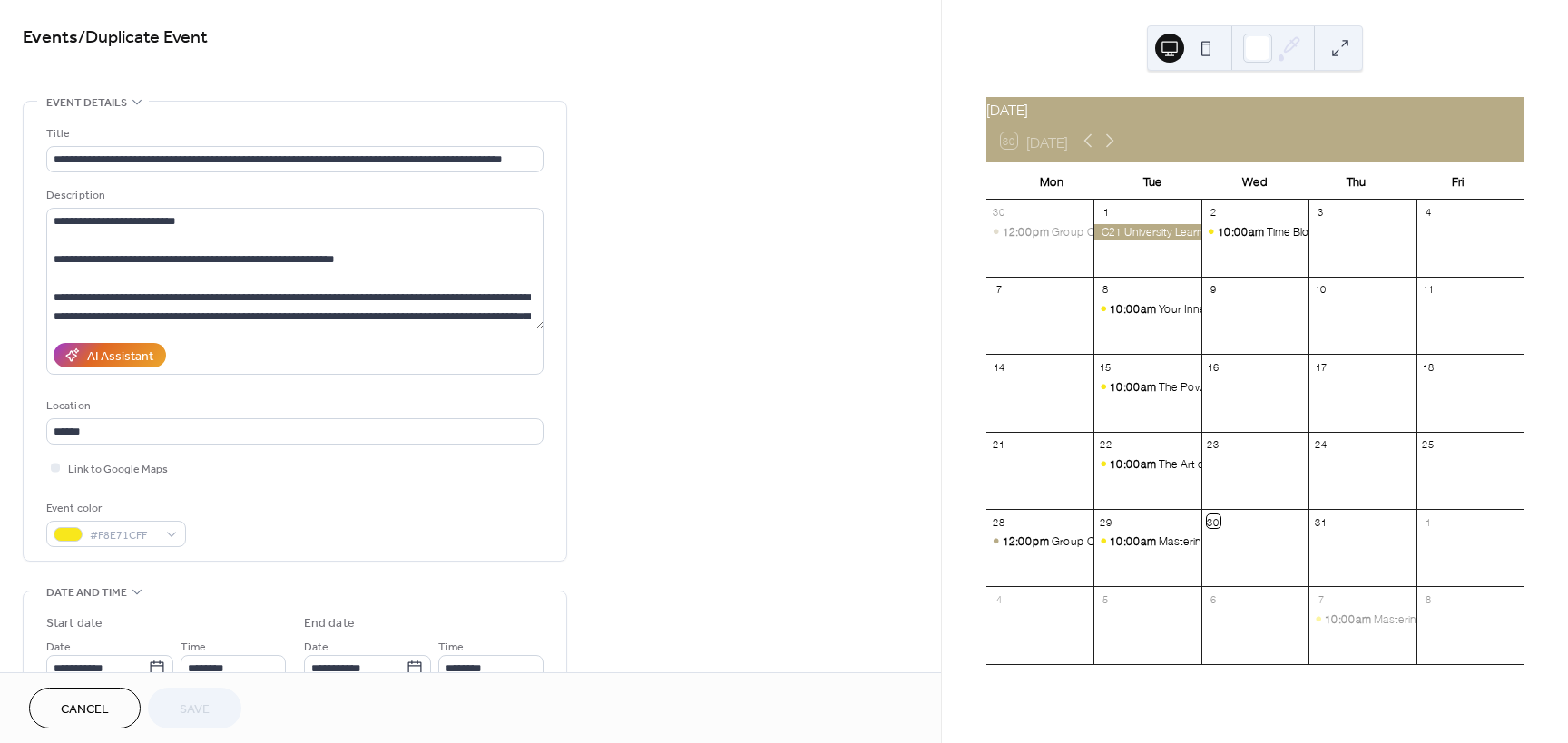 scroll, scrollTop: 0, scrollLeft: 0, axis: both 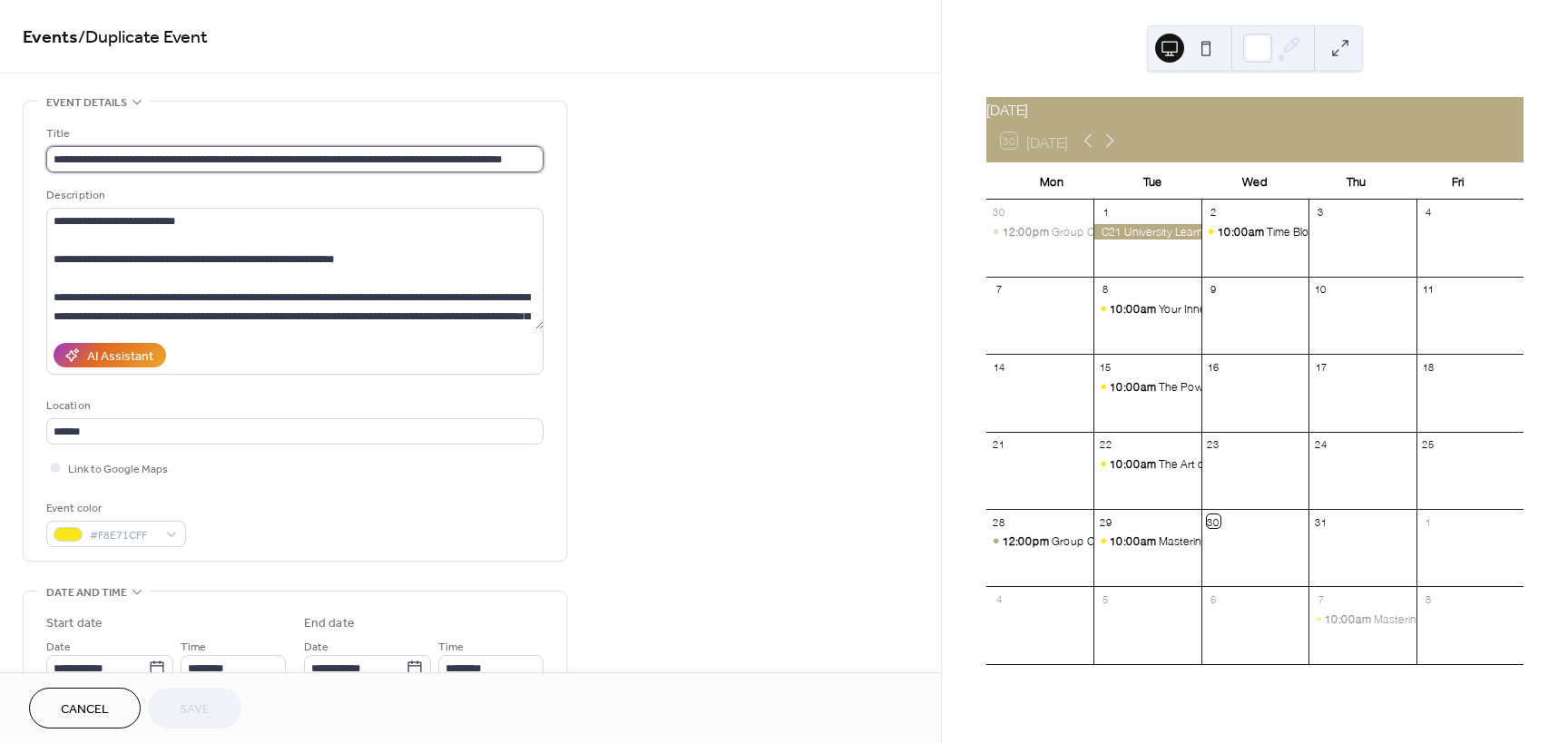 click on "**********" at bounding box center [295, 159] 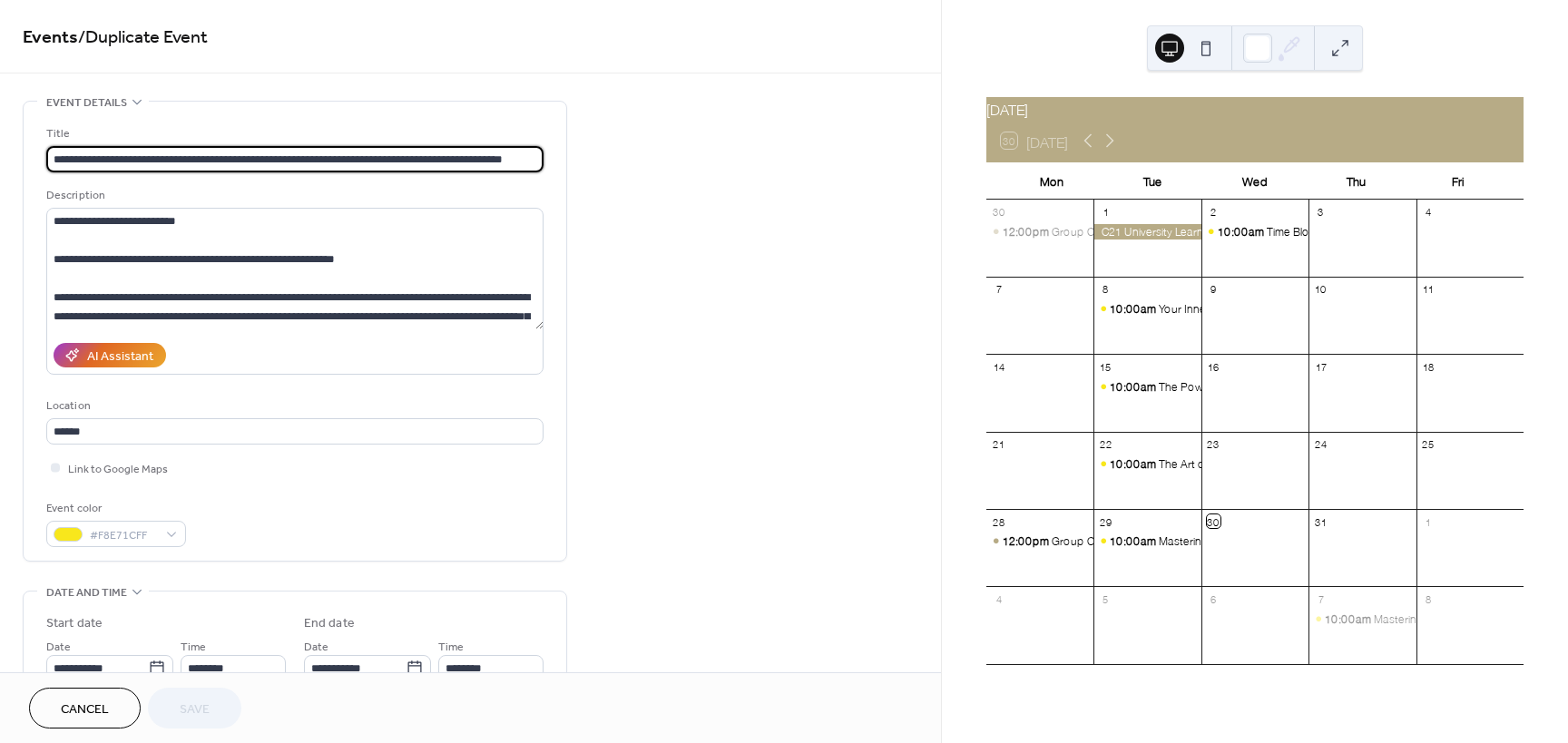 click on "**********" at bounding box center [295, 159] 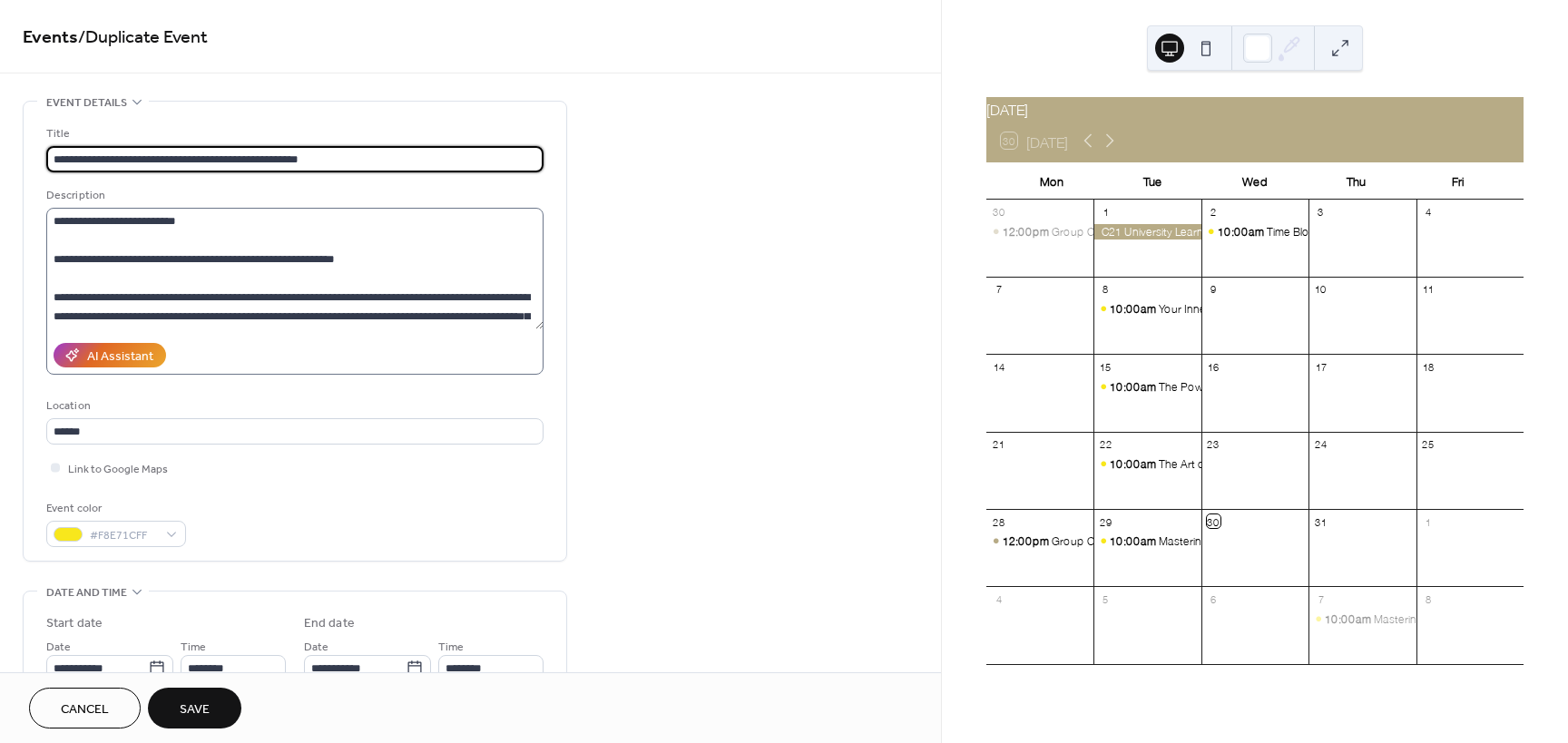 type on "**********" 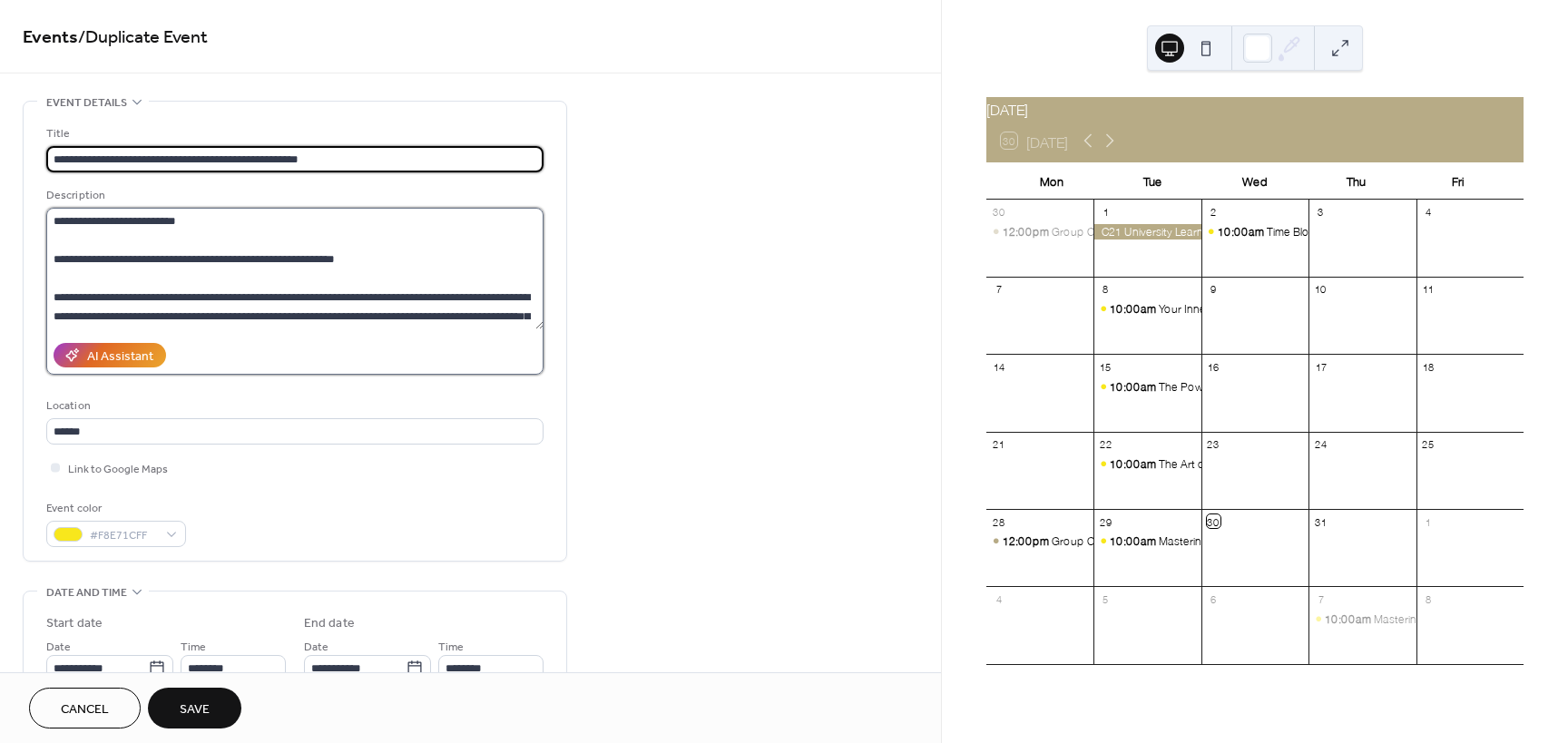 click at bounding box center [295, 269] 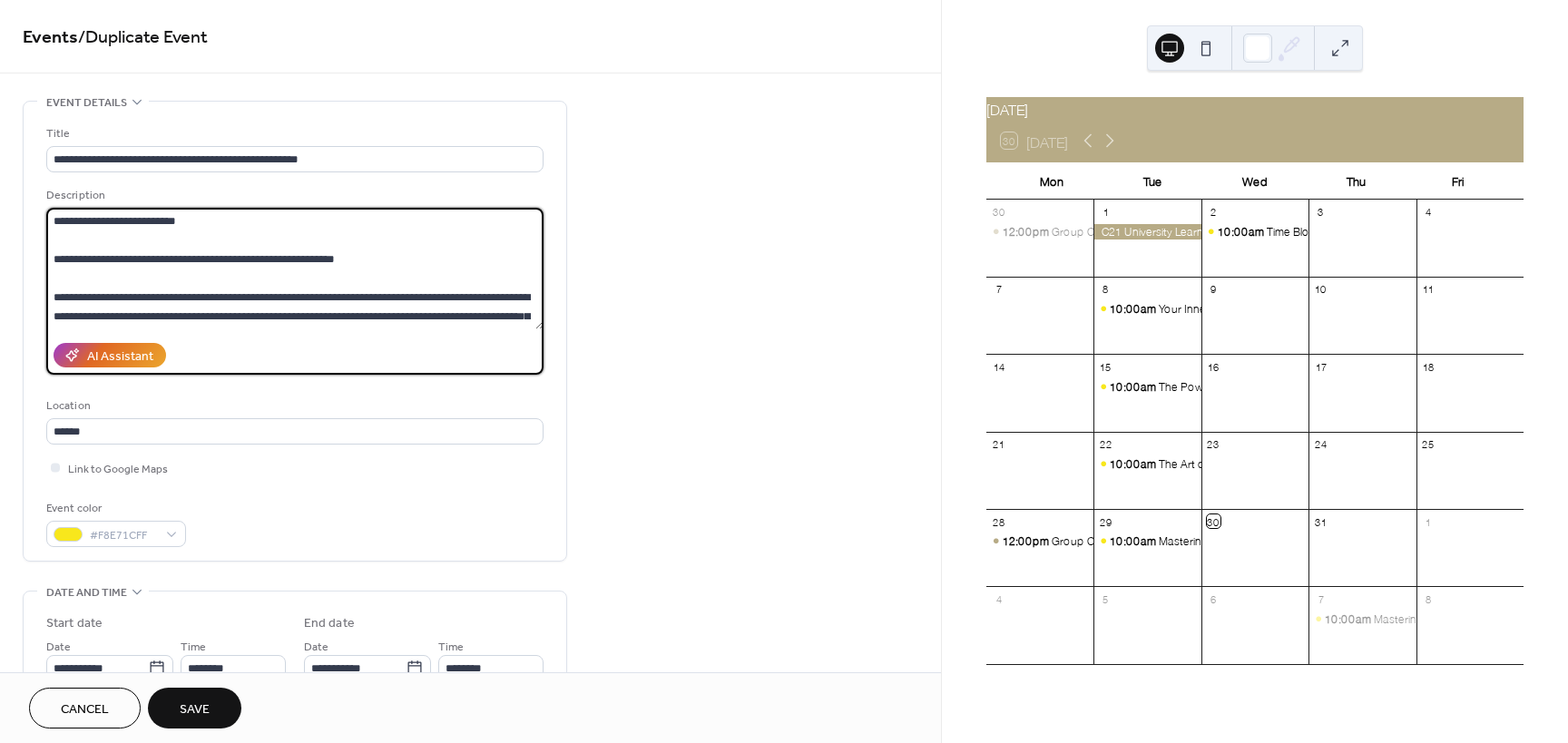 click at bounding box center [295, 269] 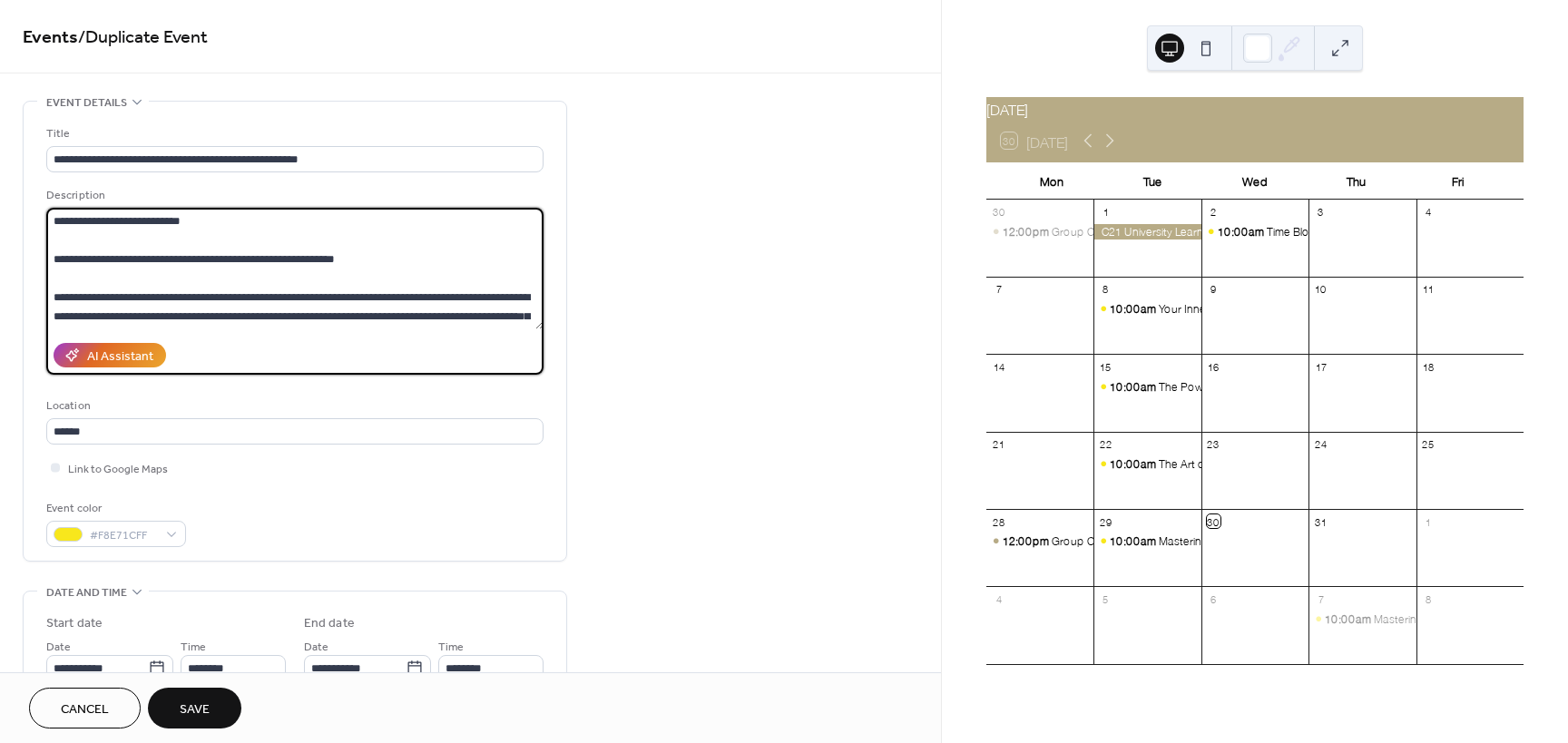 click at bounding box center [295, 269] 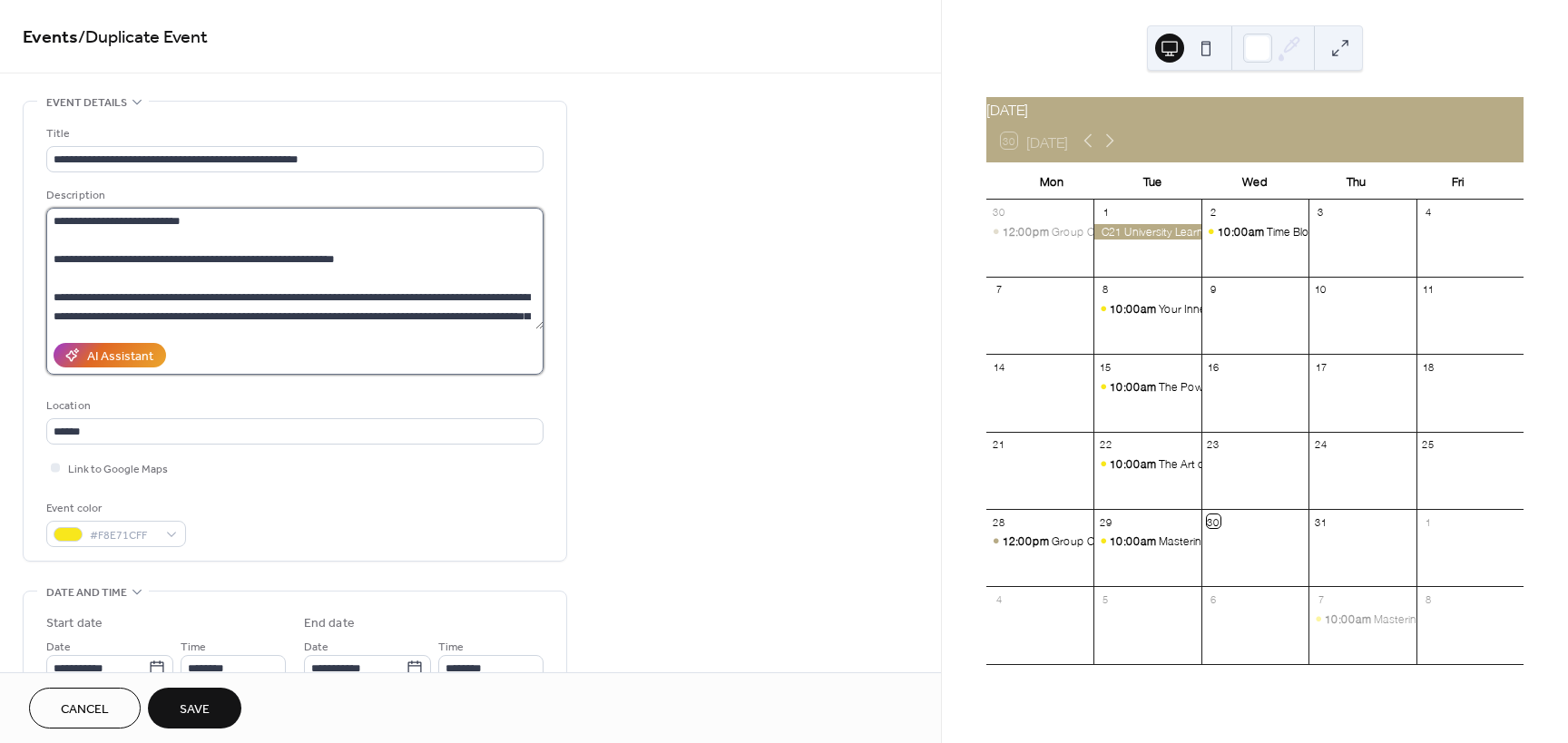 drag, startPoint x: 137, startPoint y: 216, endPoint x: 157, endPoint y: 292, distance: 78.587531 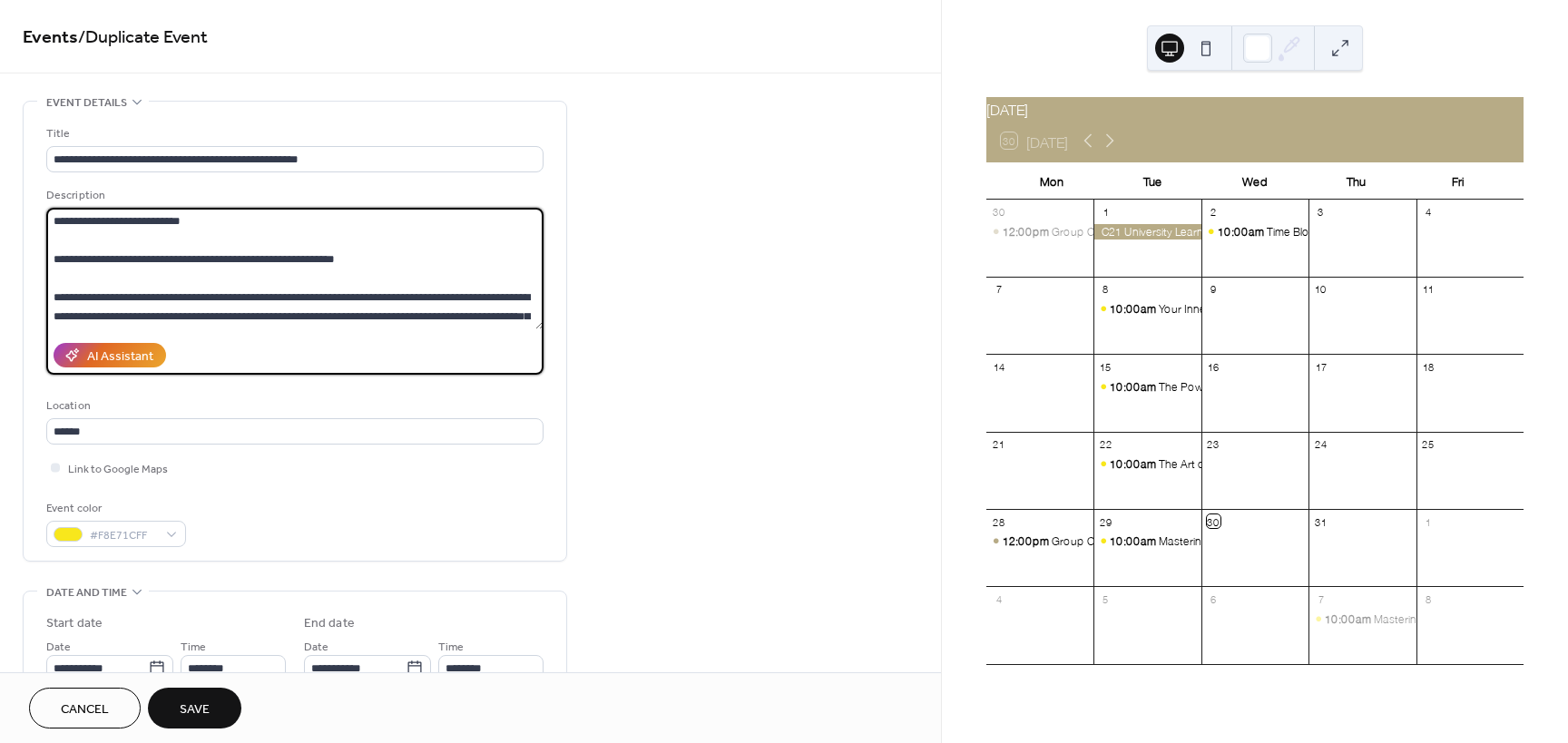 click at bounding box center (295, 269) 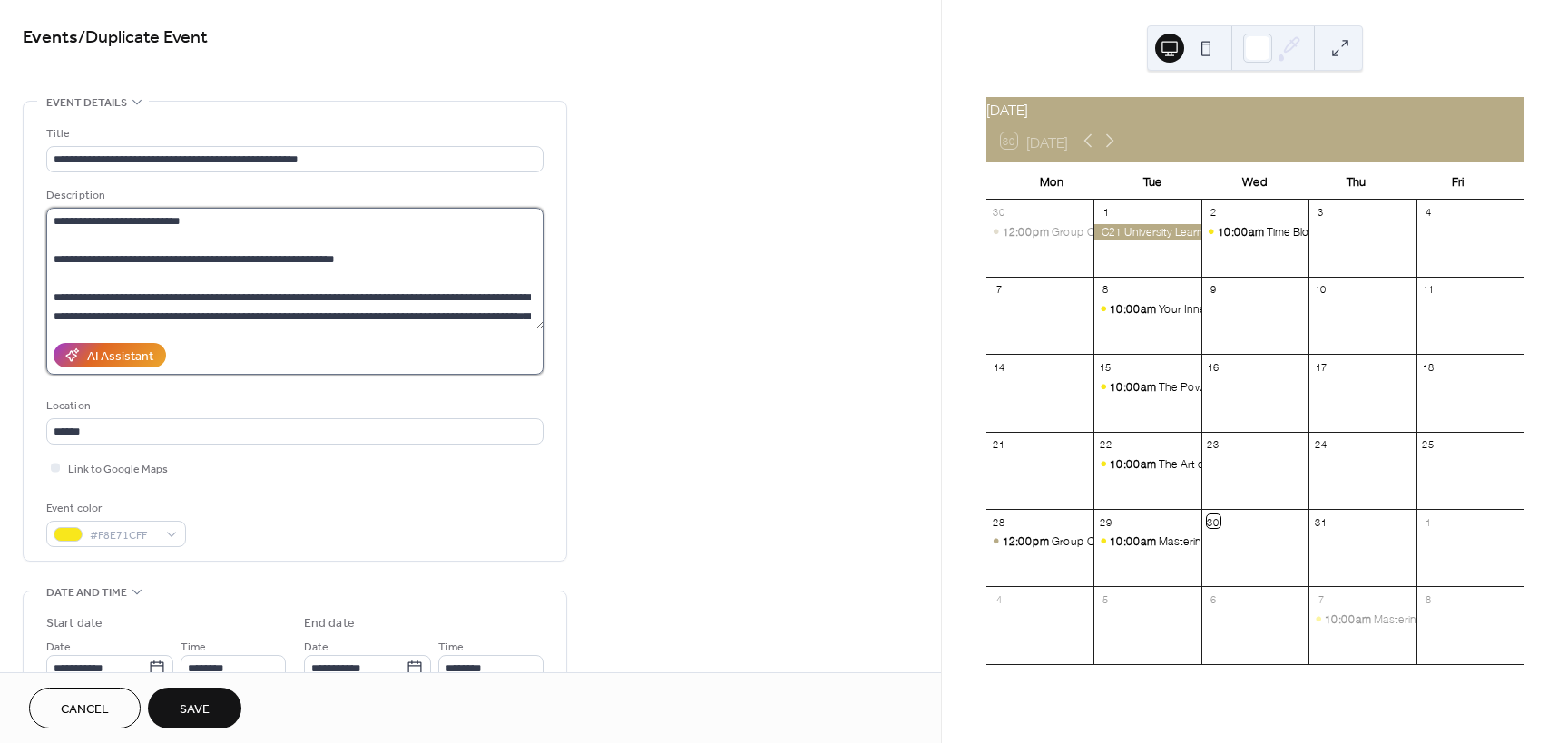 click at bounding box center (295, 269) 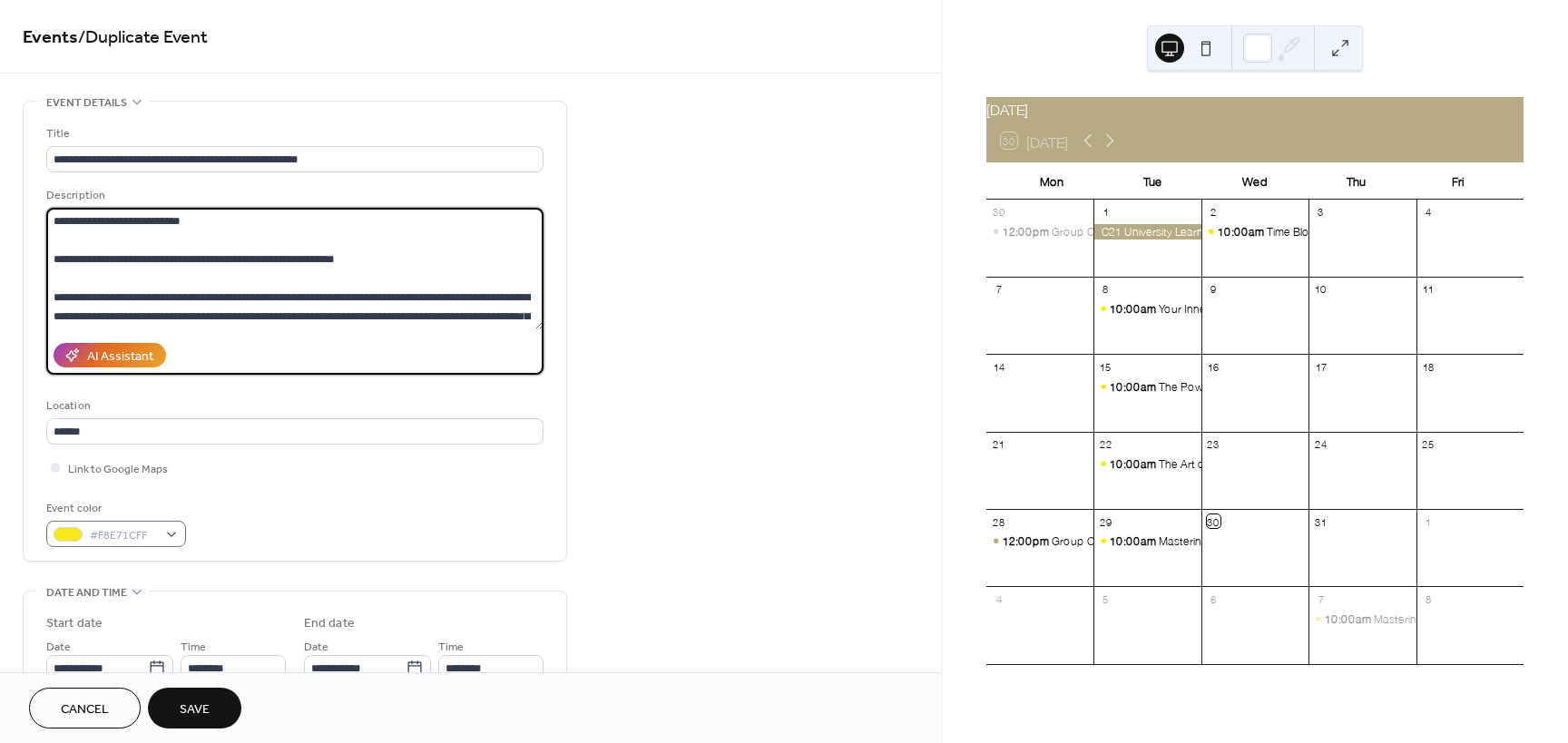scroll, scrollTop: 181, scrollLeft: 0, axis: vertical 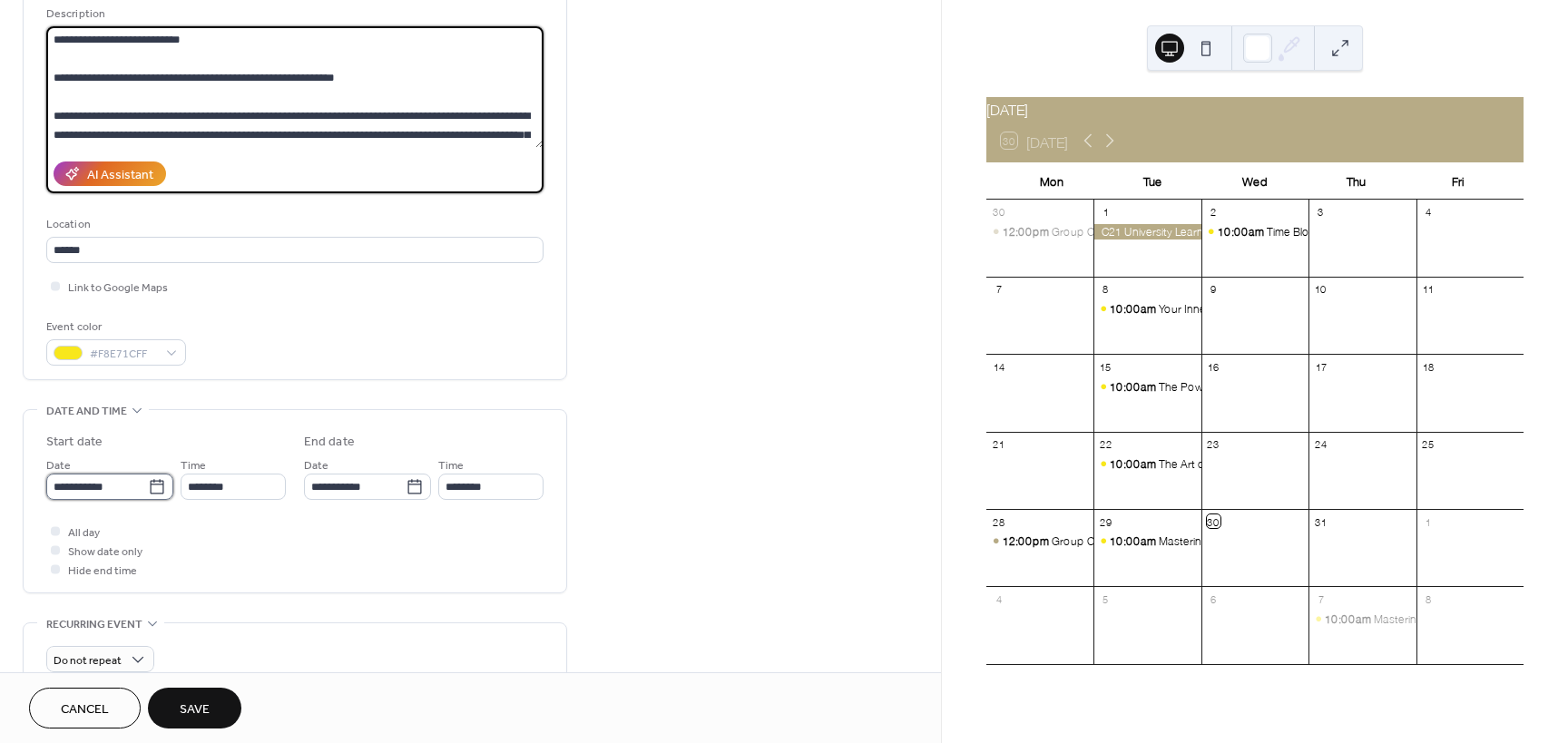 click on "**********" at bounding box center [97, 486] 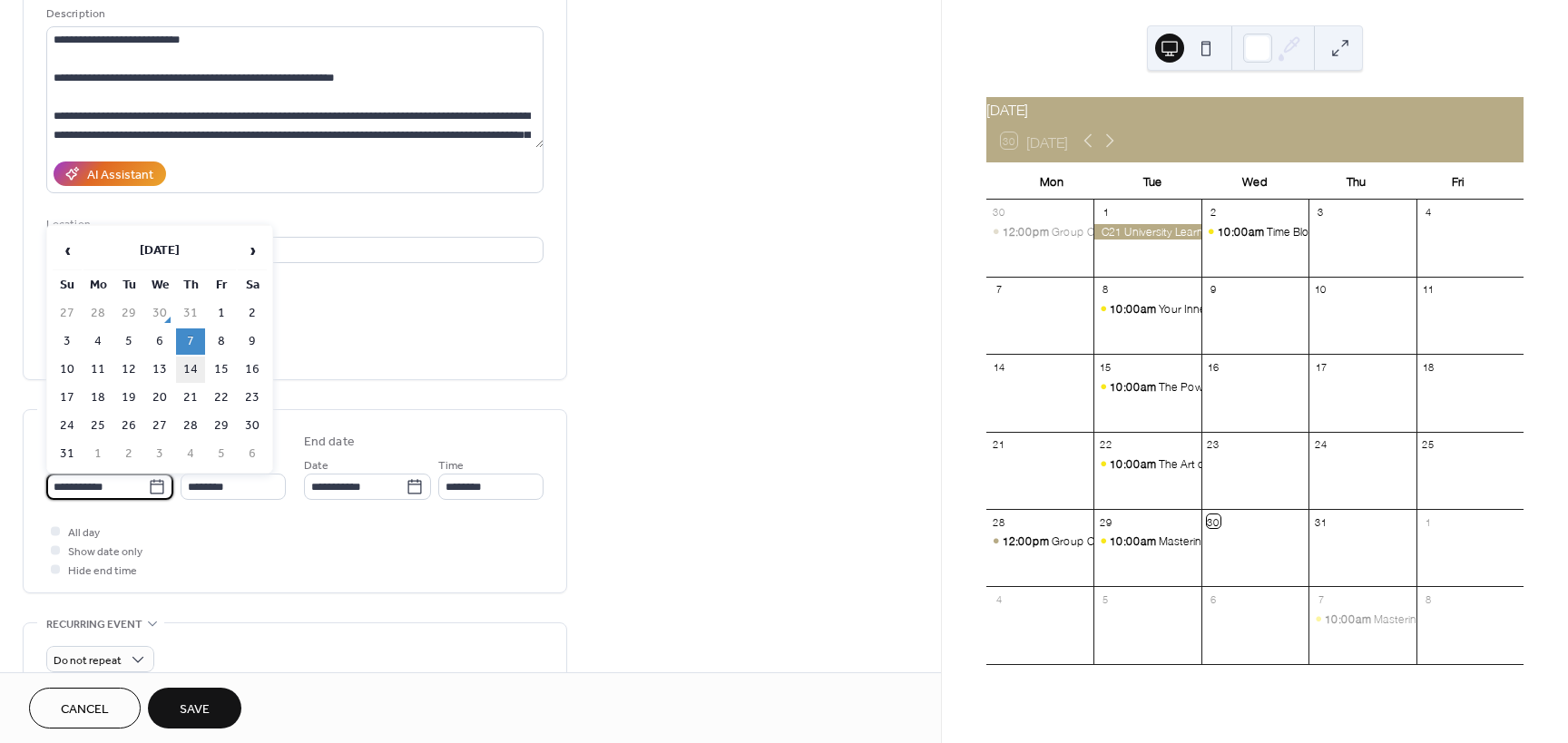 click on "14" at bounding box center [191, 369] 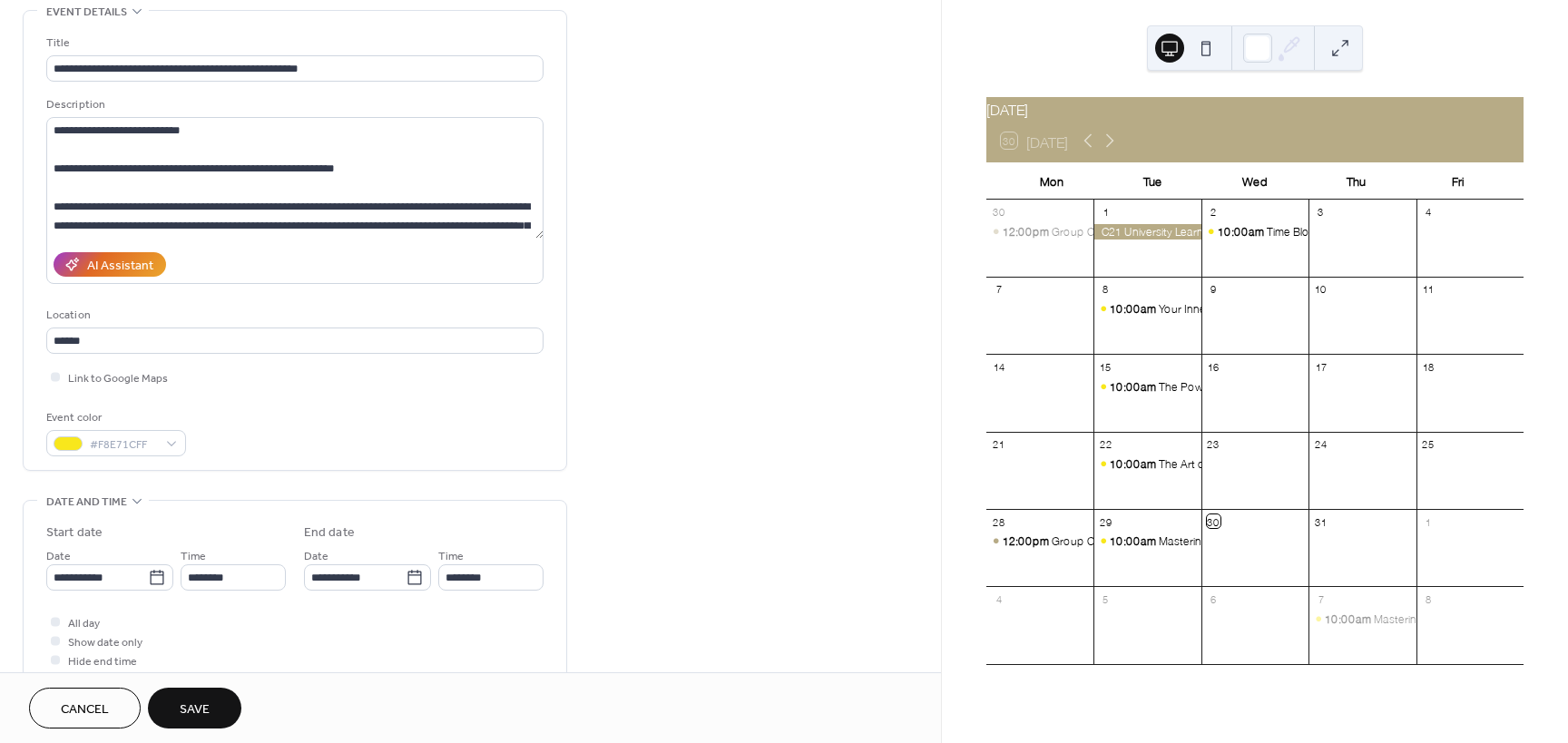 scroll, scrollTop: 0, scrollLeft: 0, axis: both 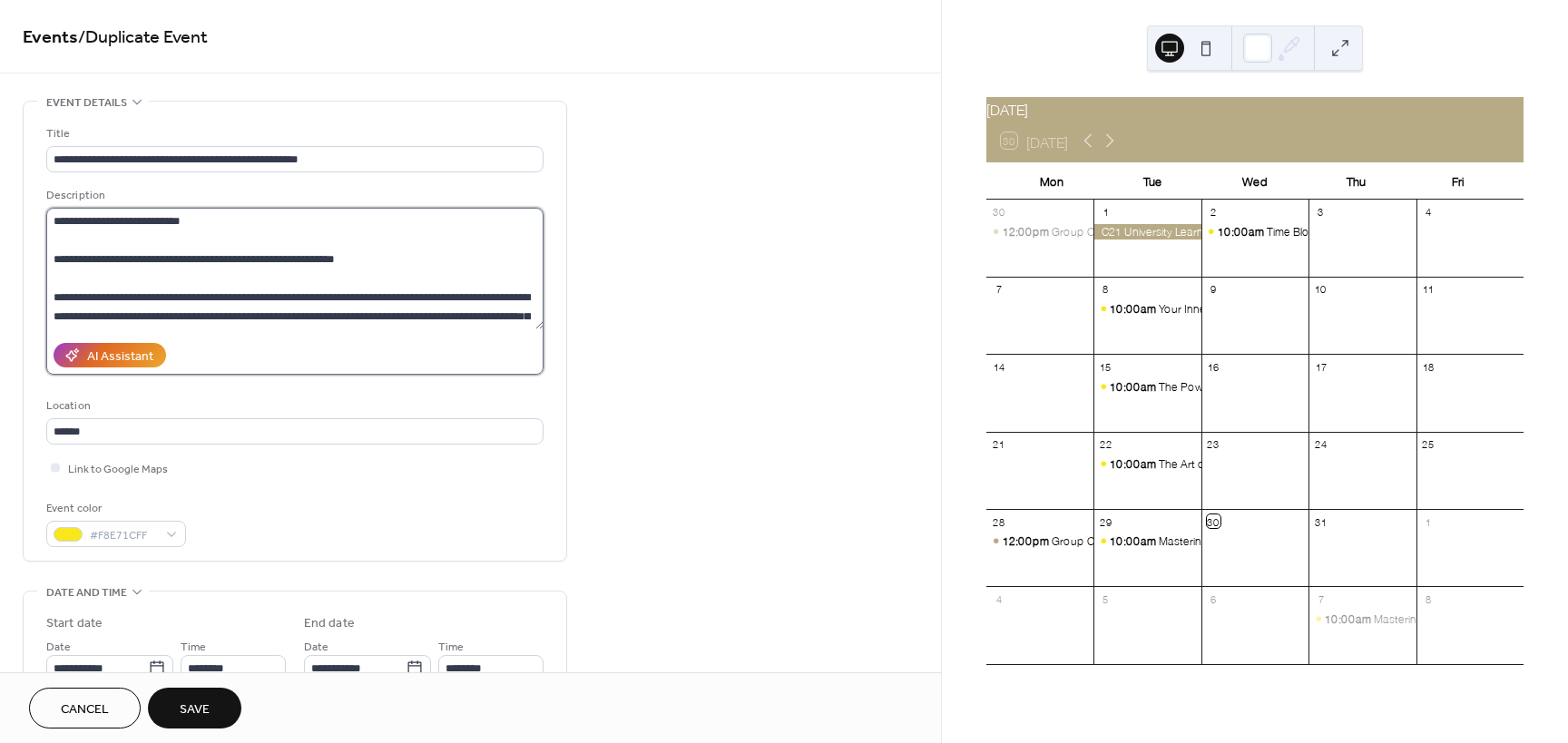 click at bounding box center [295, 269] 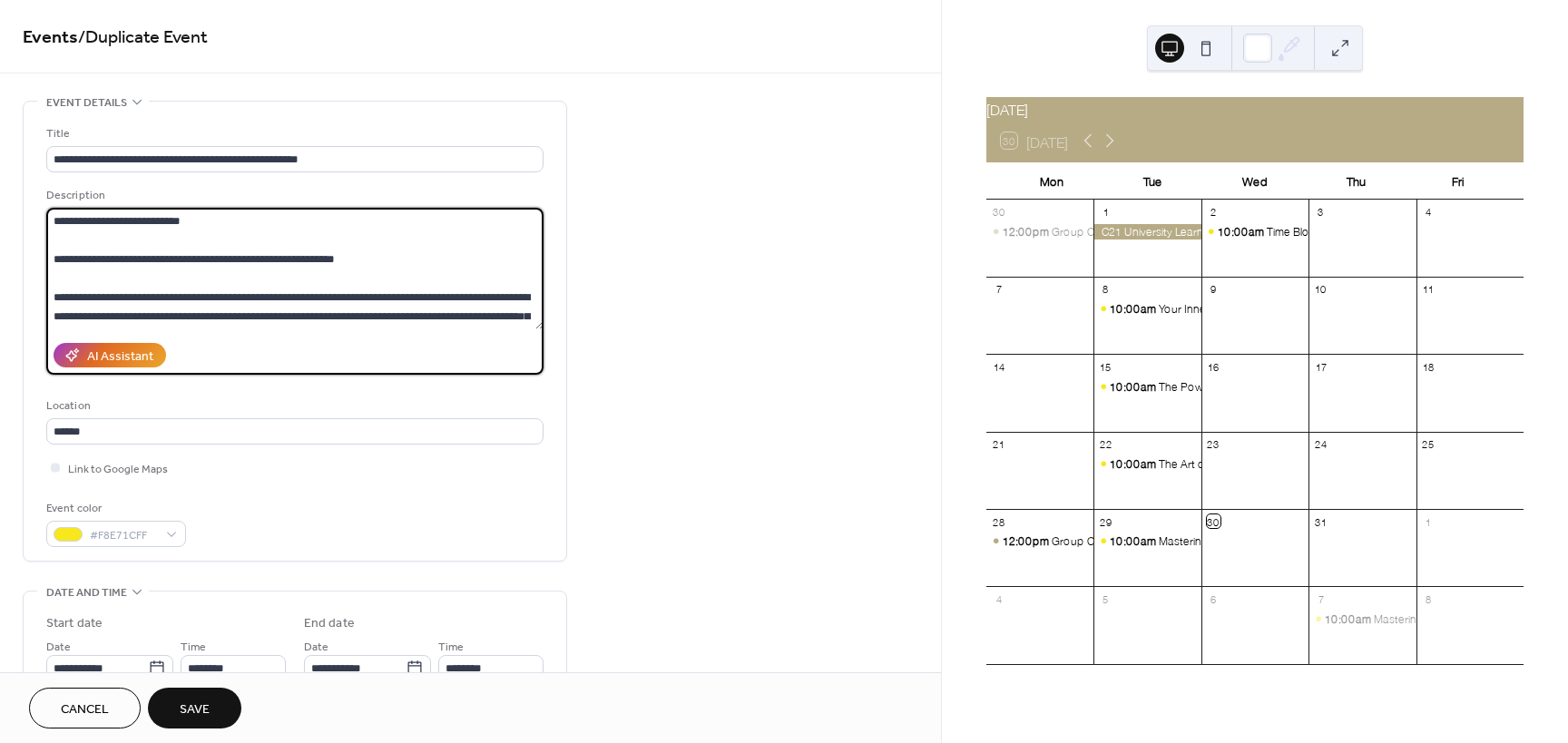 click at bounding box center [295, 269] 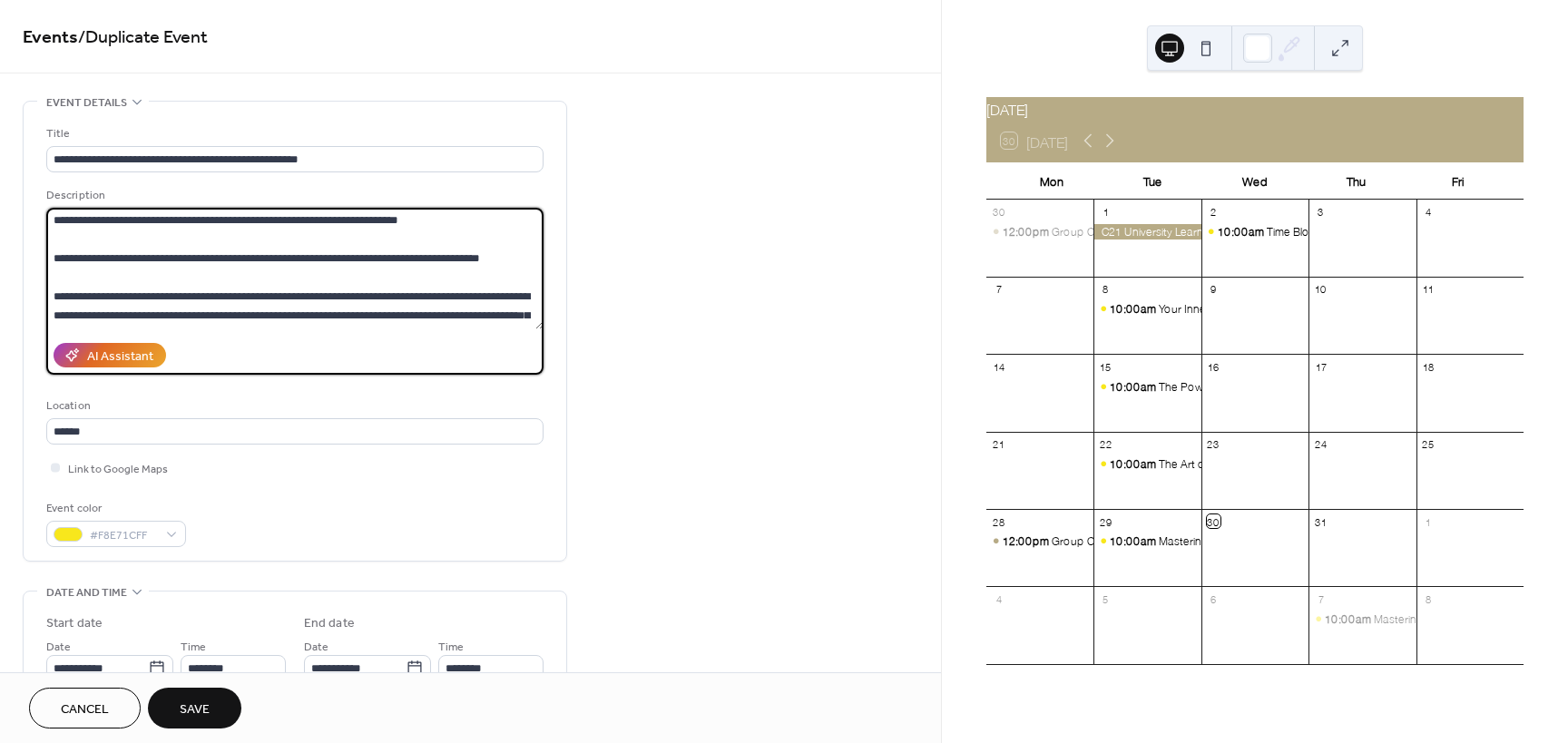 scroll, scrollTop: 438, scrollLeft: 0, axis: vertical 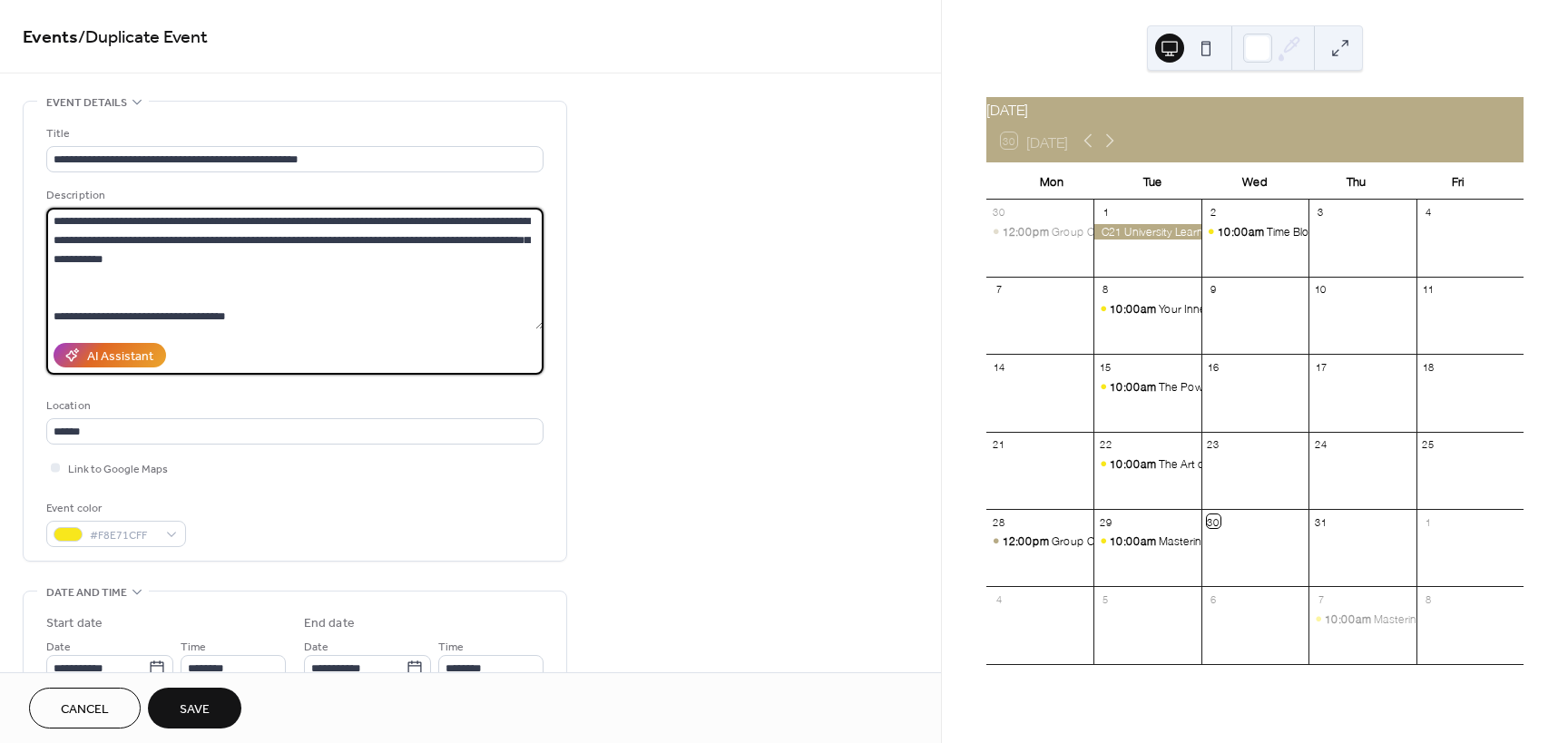 drag, startPoint x: 48, startPoint y: 257, endPoint x: 313, endPoint y: 302, distance: 268.7936 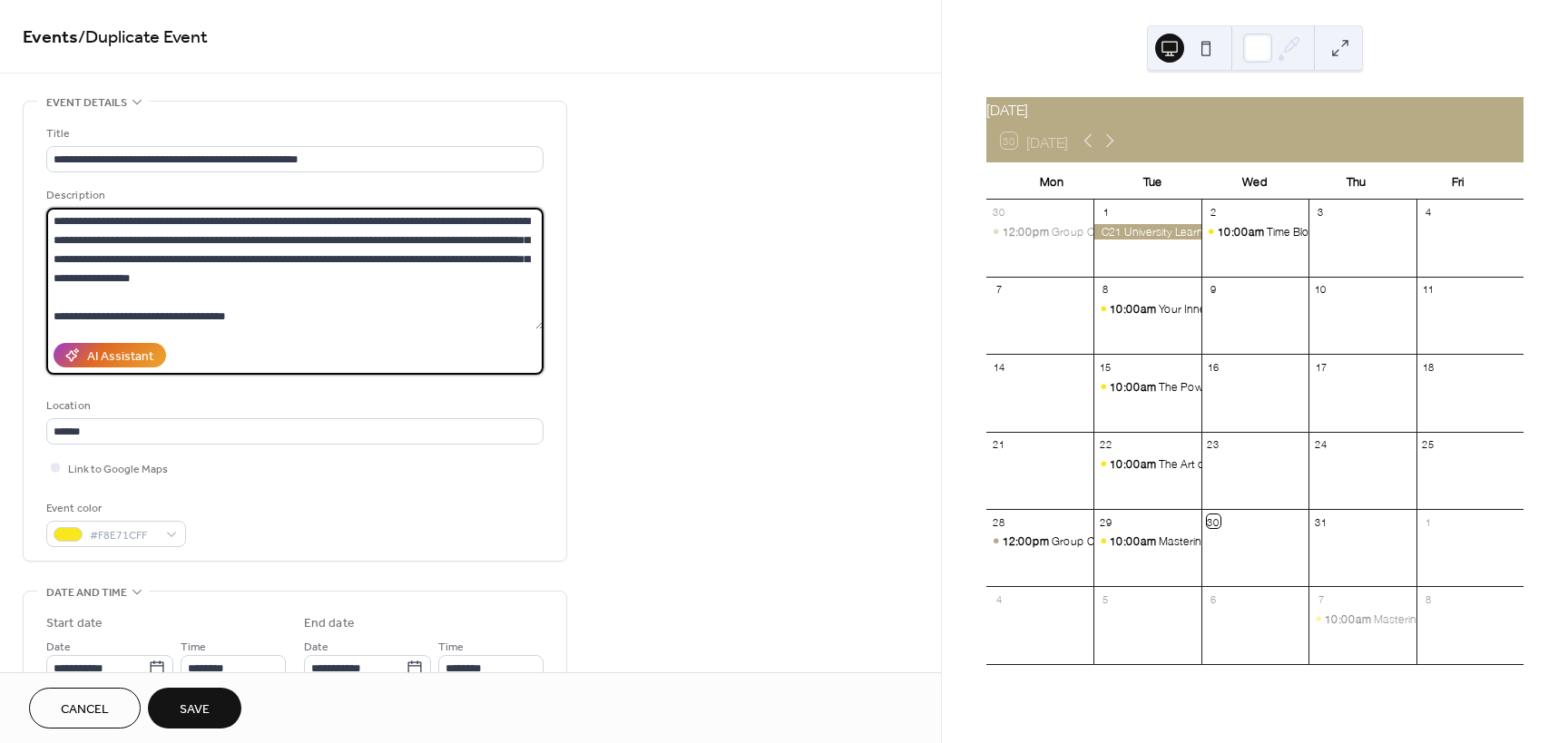scroll, scrollTop: 0, scrollLeft: 0, axis: both 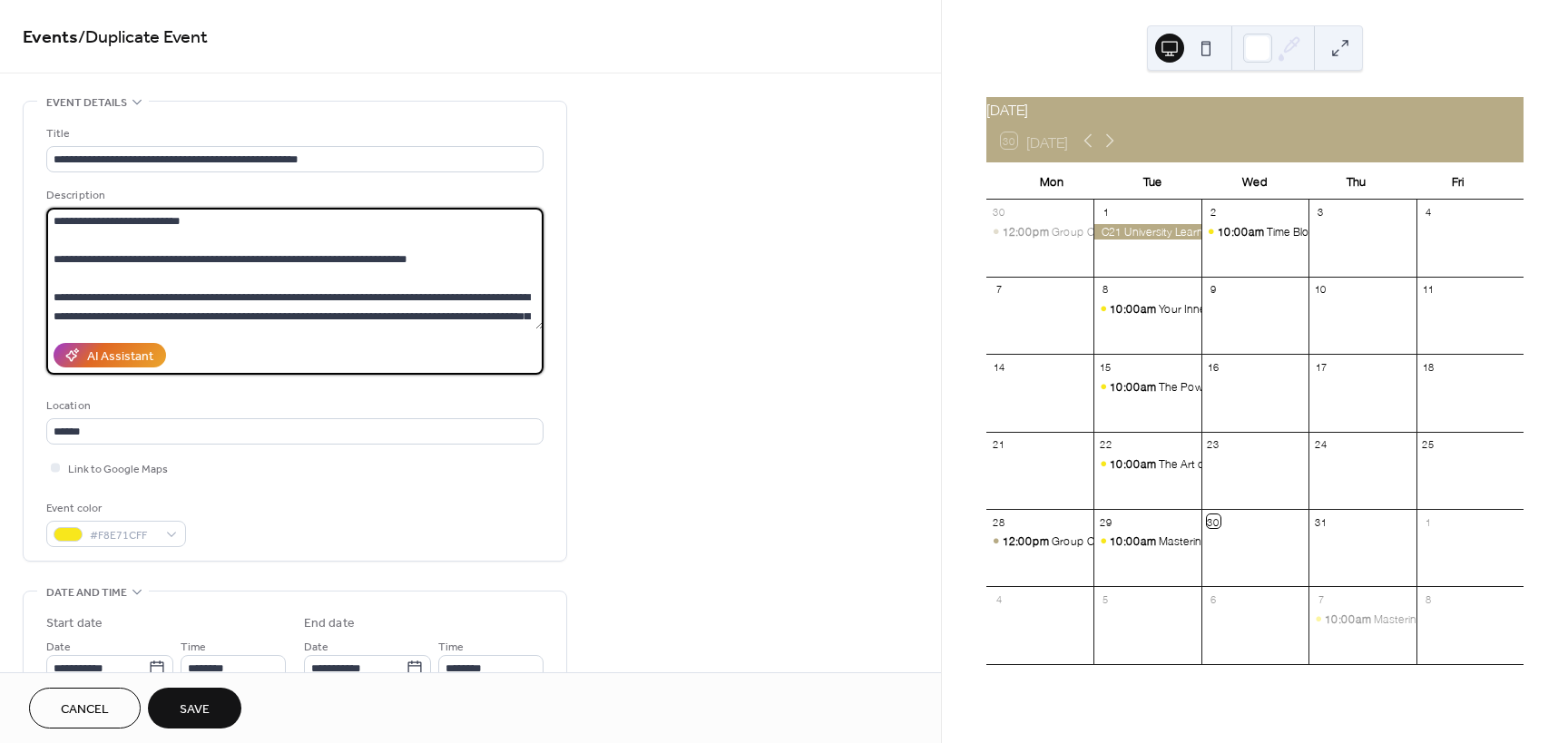 type on "**********" 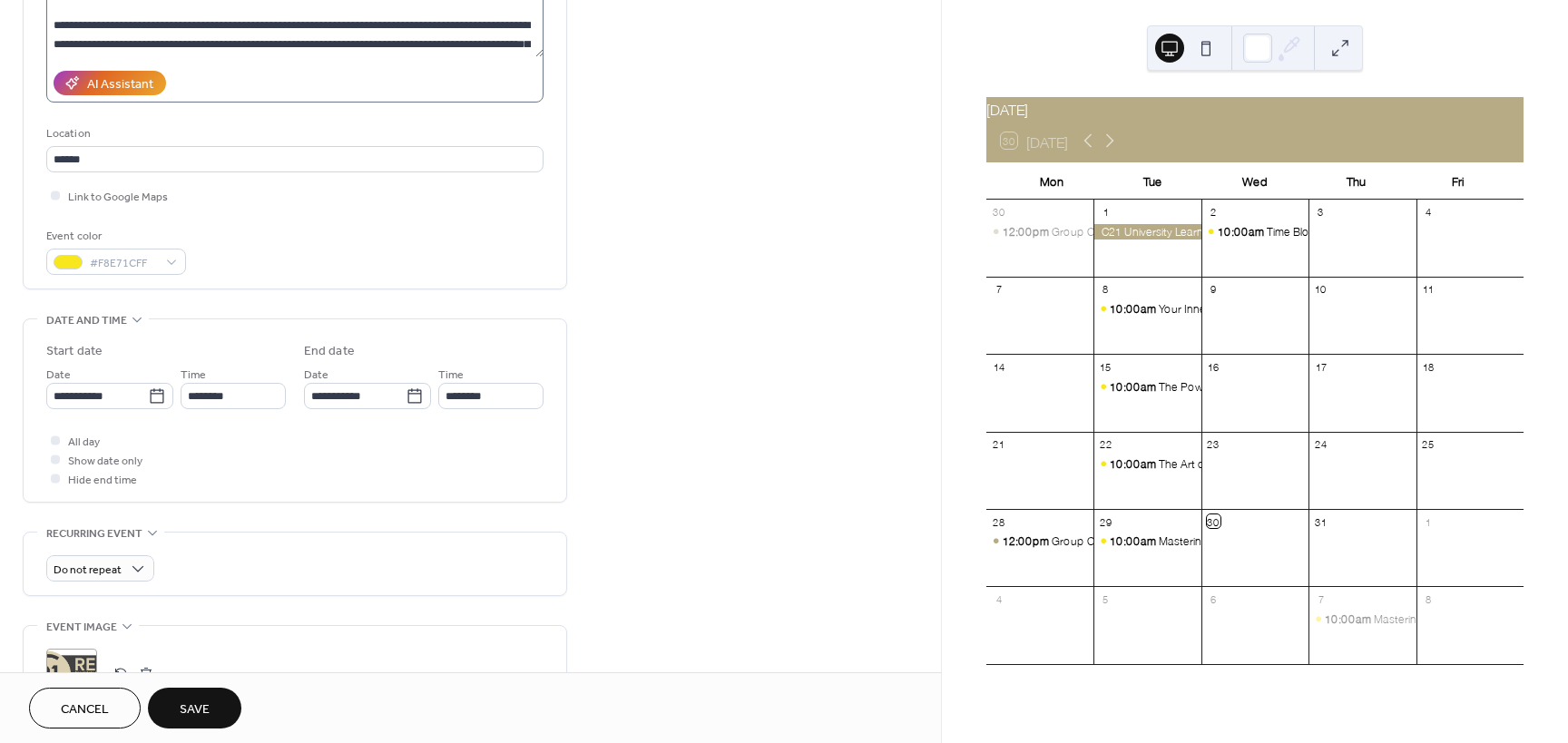 scroll, scrollTop: 363, scrollLeft: 0, axis: vertical 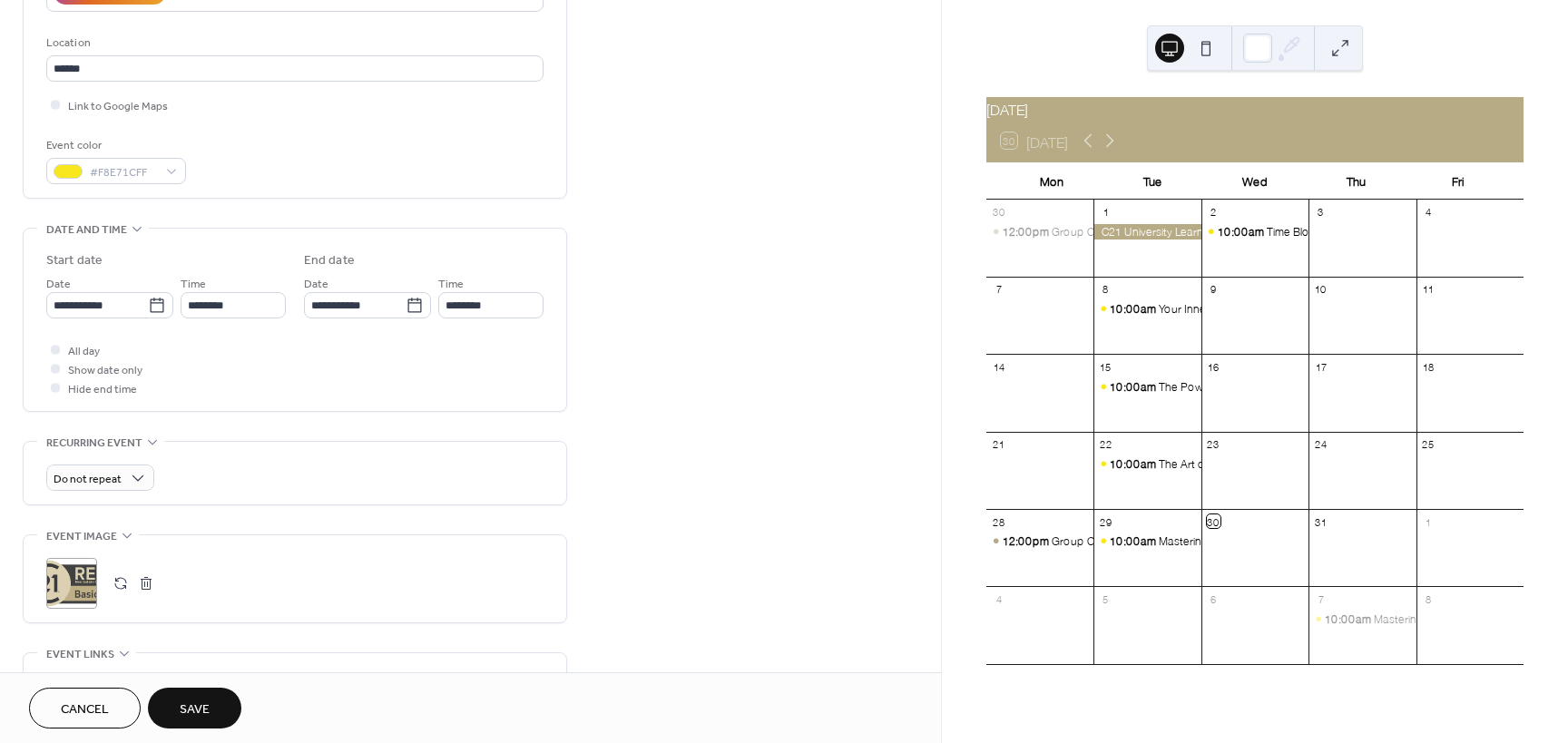 click on "Save" at bounding box center (194, 709) 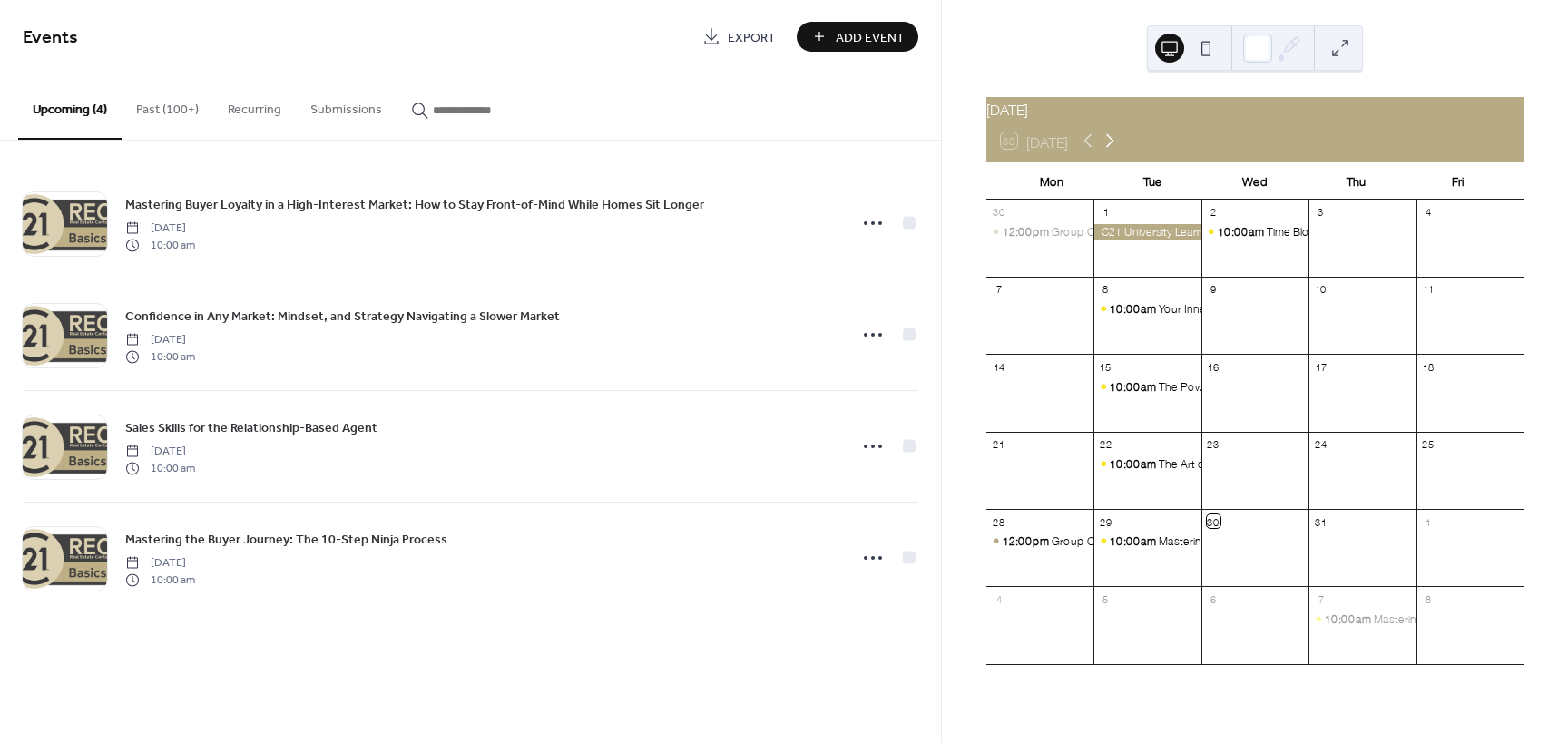 click 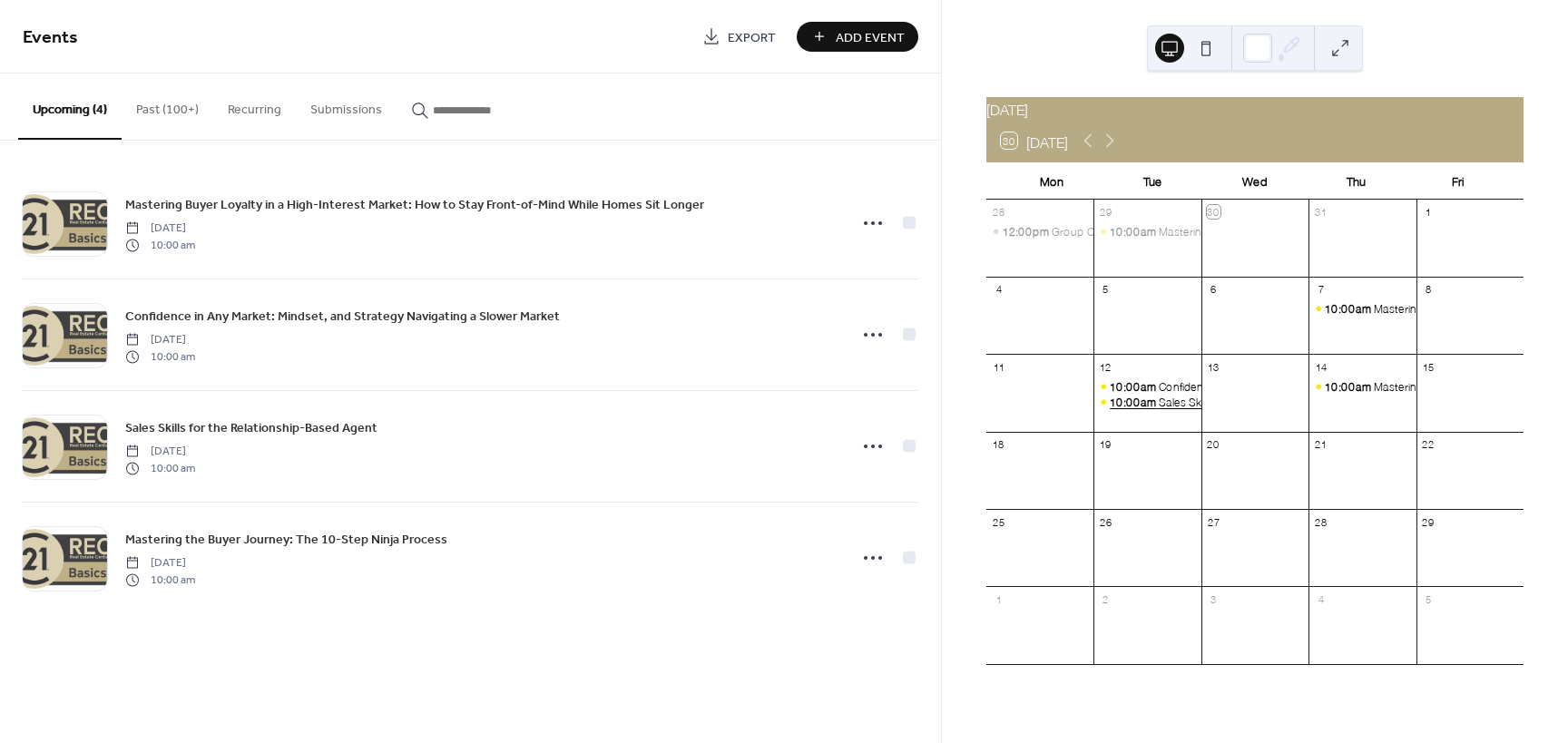 click on "10:00am" at bounding box center [1134, 402] 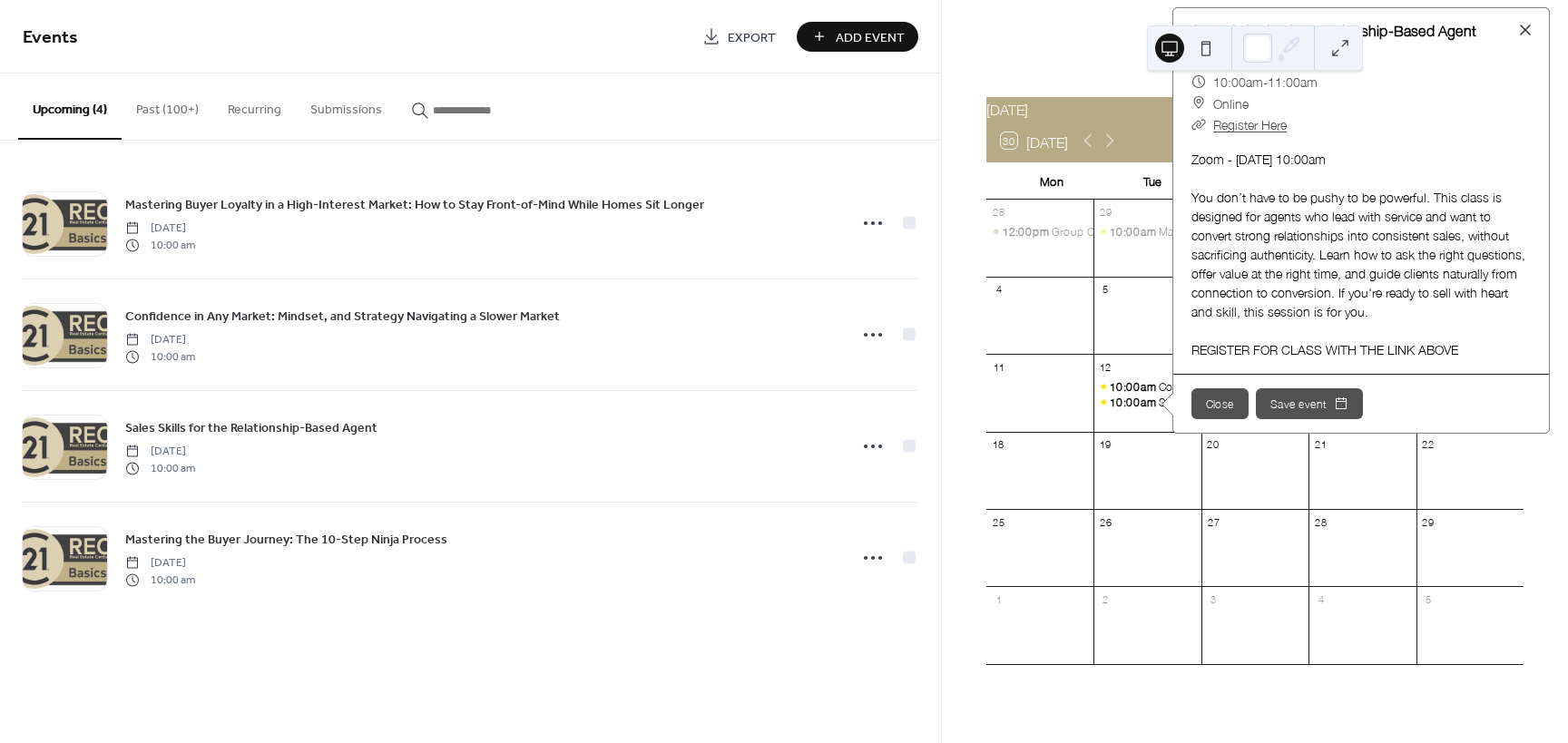 scroll, scrollTop: 105, scrollLeft: 0, axis: vertical 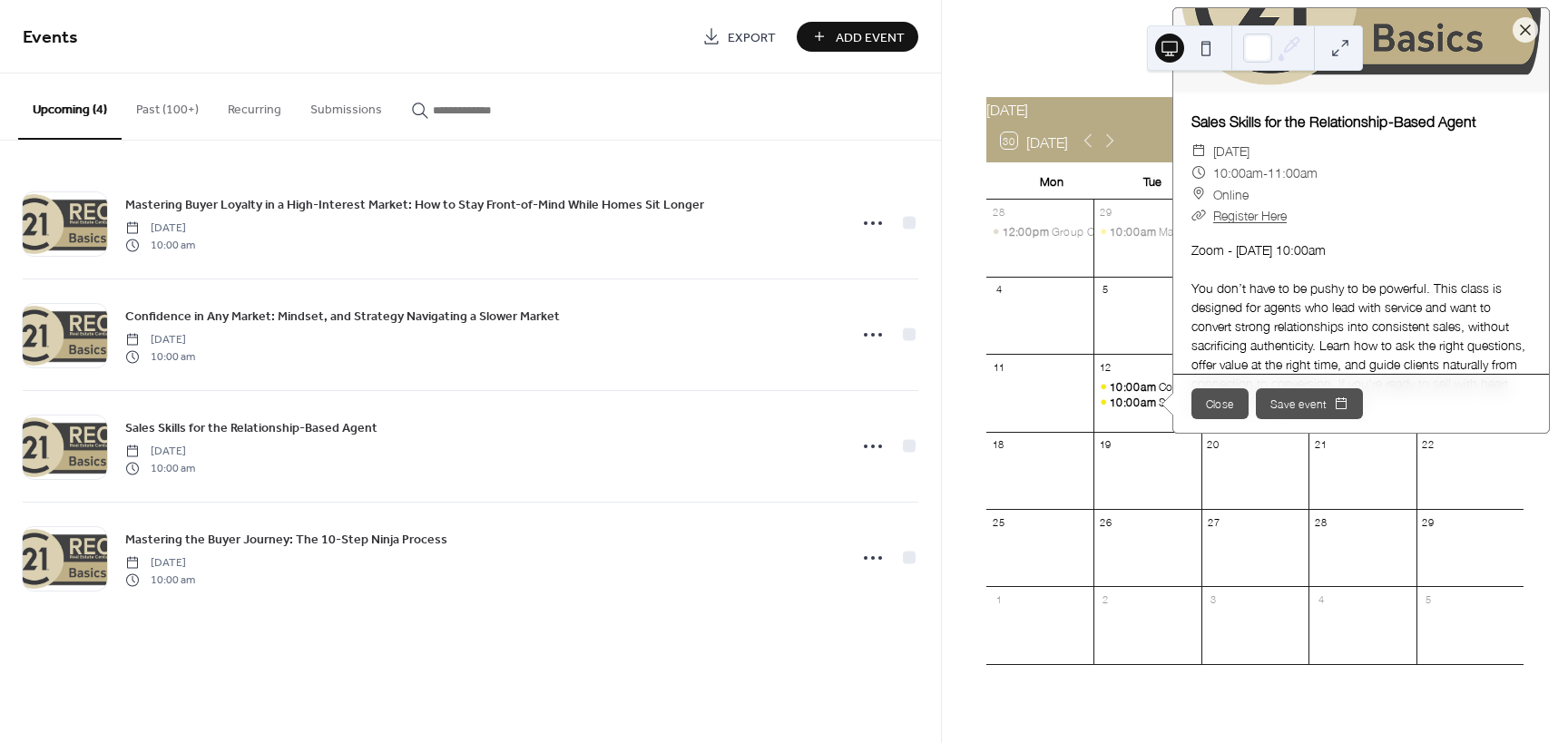 click on "Register Here" at bounding box center [1250, 214] 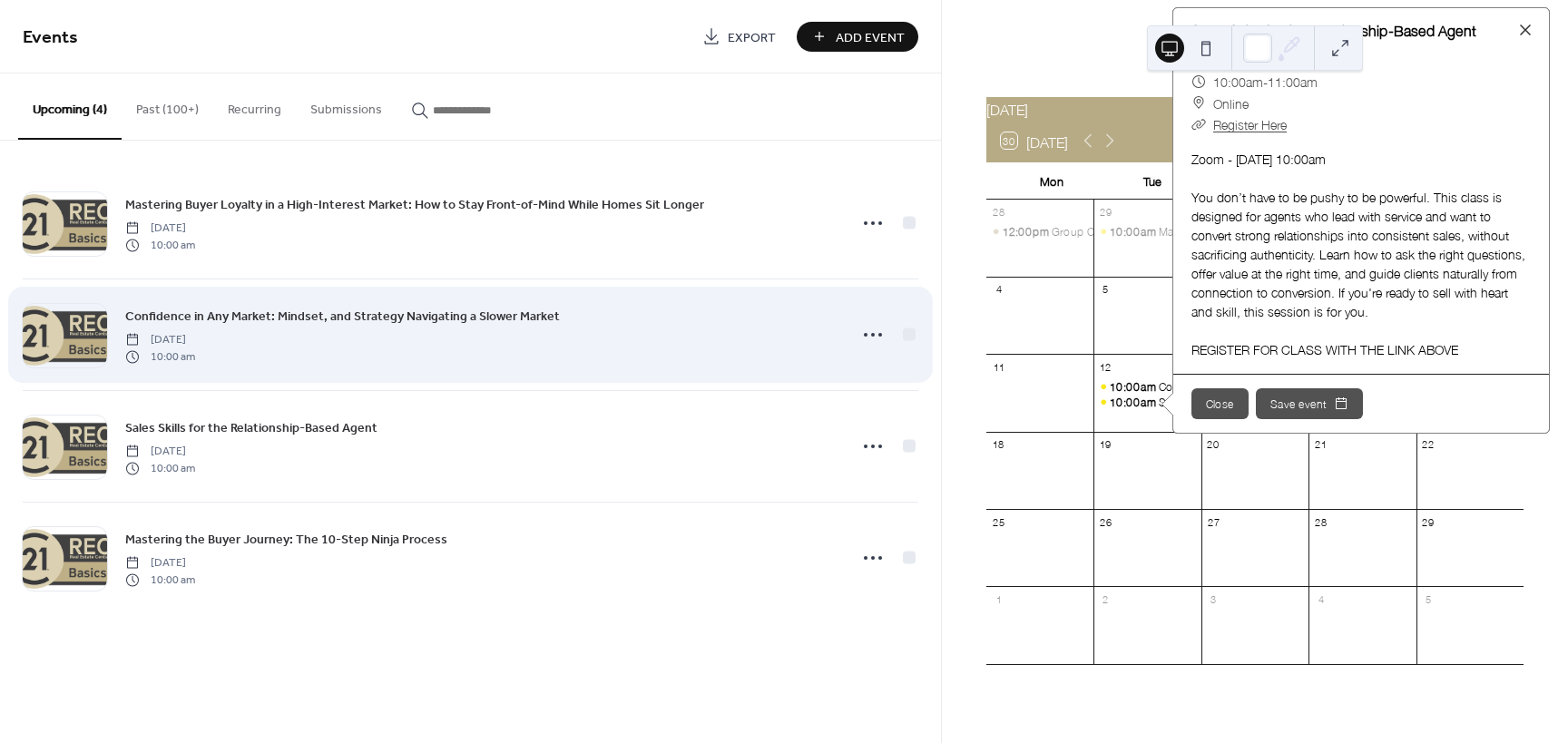 click on "Confidence in Any Market: Mindset, and Strategy Navigating a Slower Market" at bounding box center [342, 317] 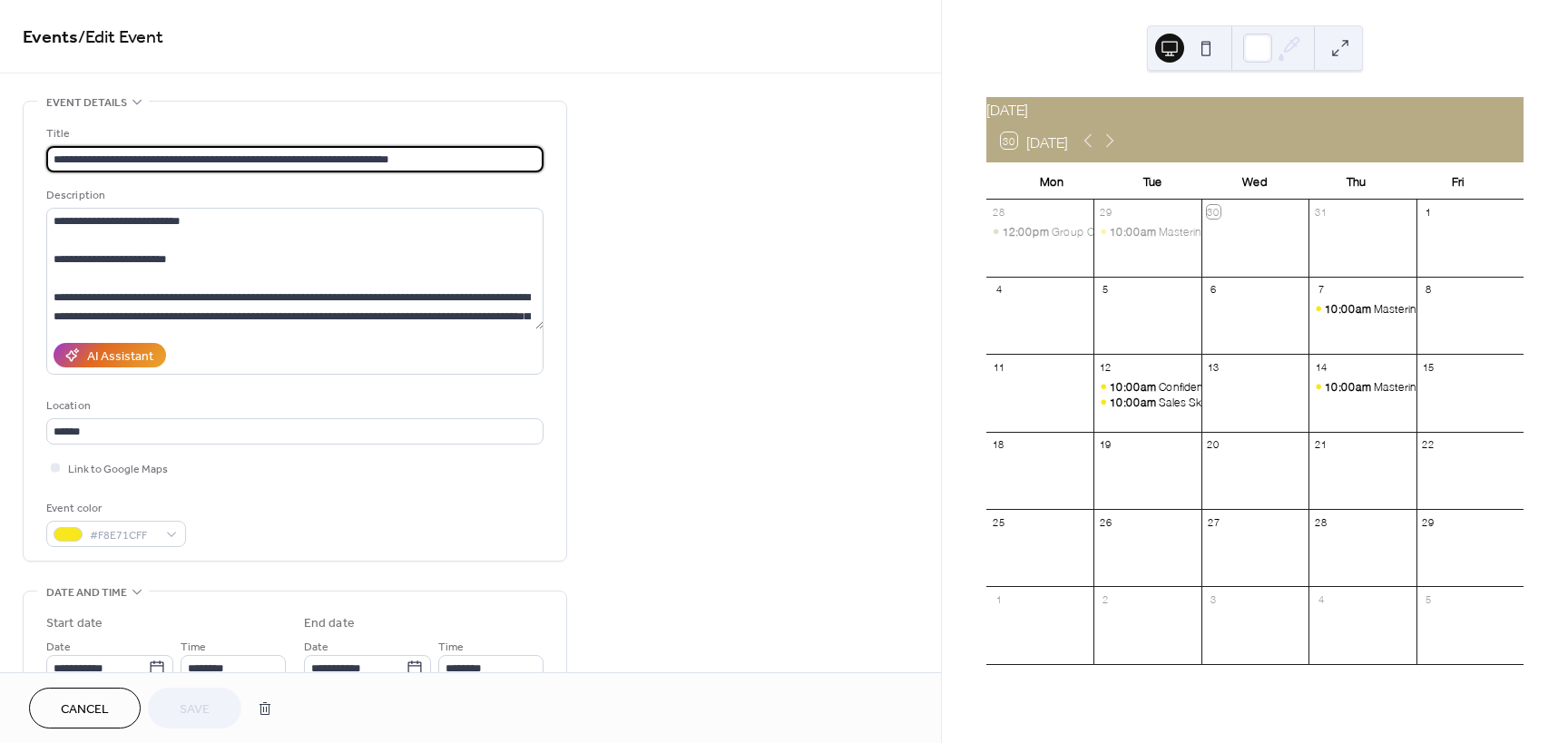 click on "Cancel" at bounding box center (84, 709) 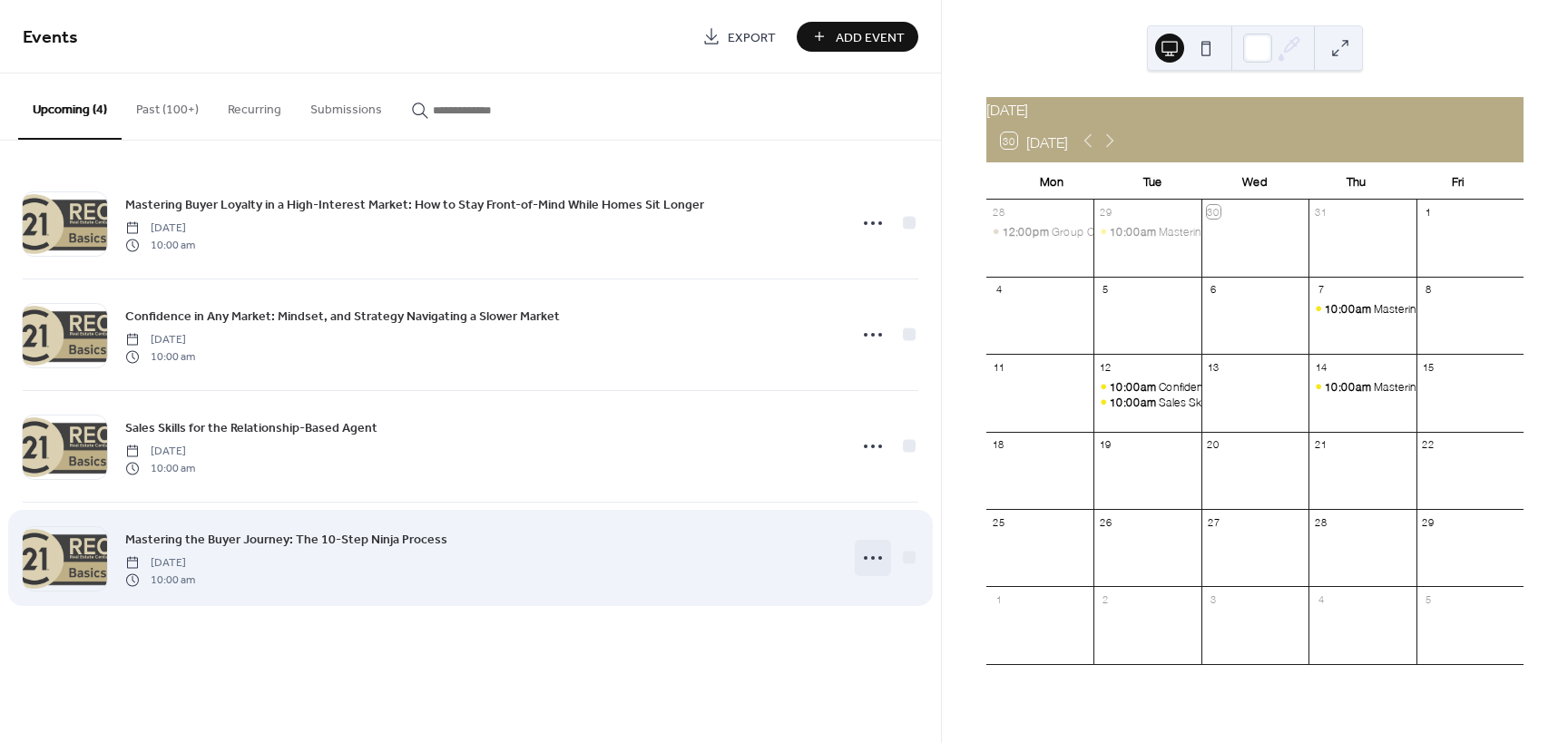 click 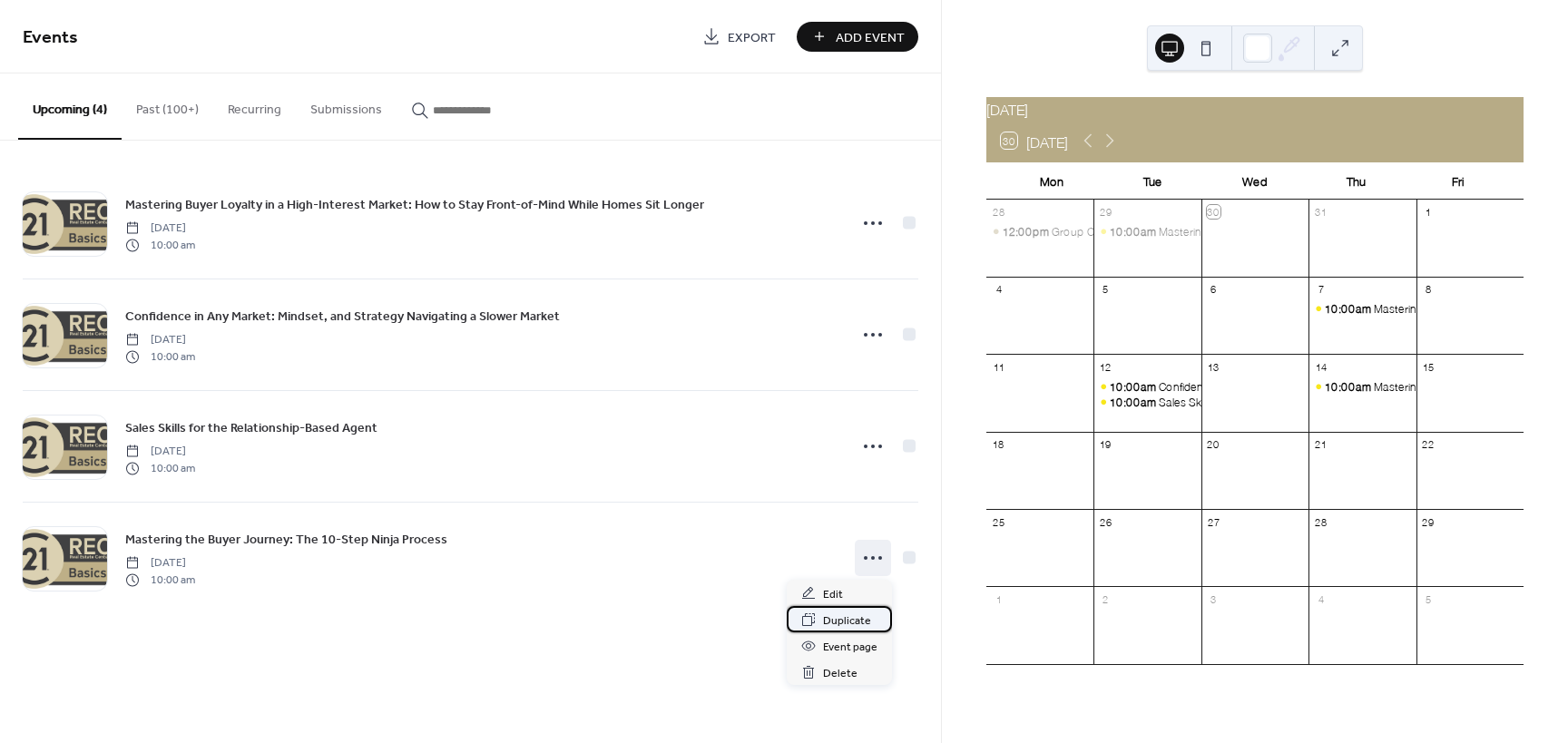 click on "Duplicate" at bounding box center [847, 621] 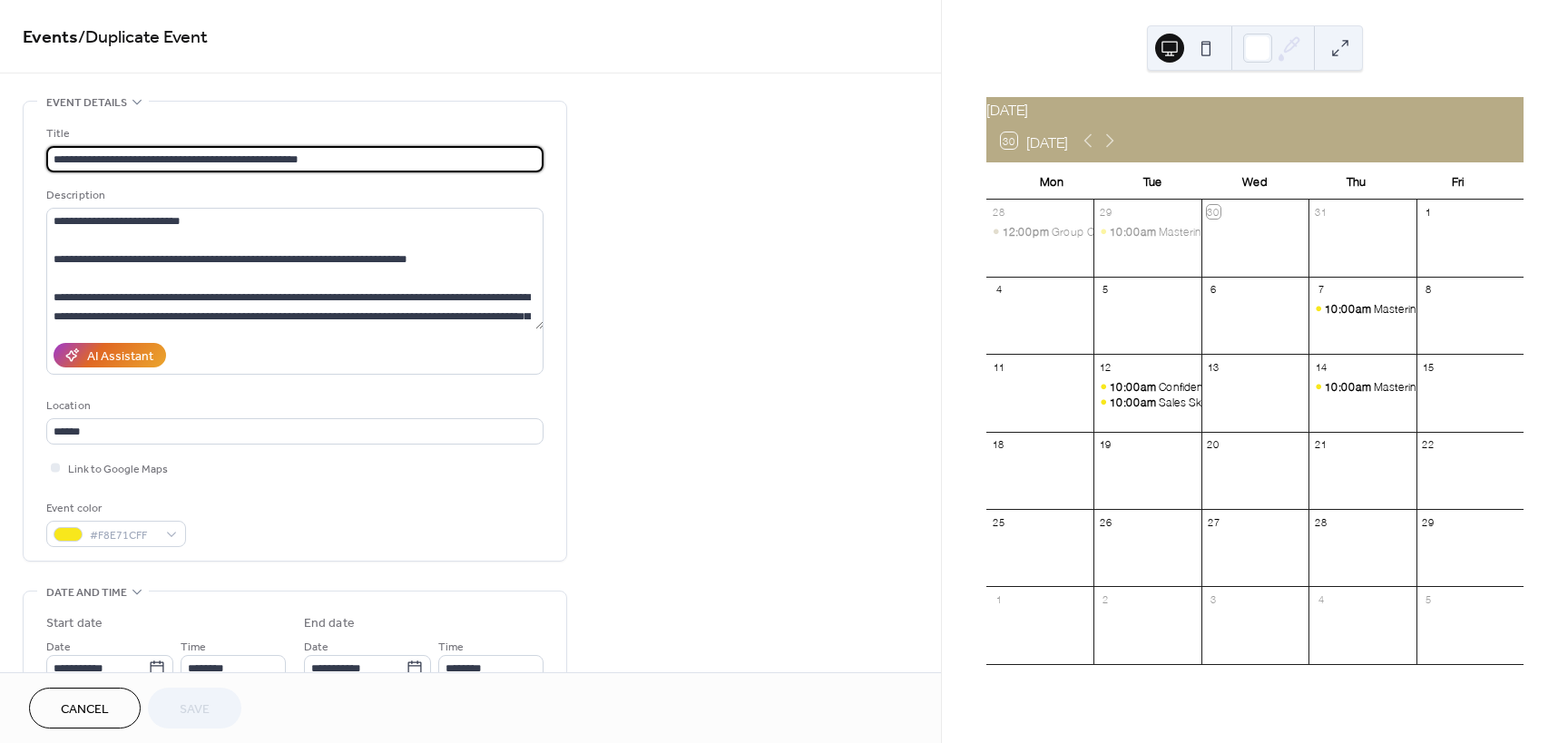 drag, startPoint x: 345, startPoint y: 160, endPoint x: 54, endPoint y: 167, distance: 291.08418 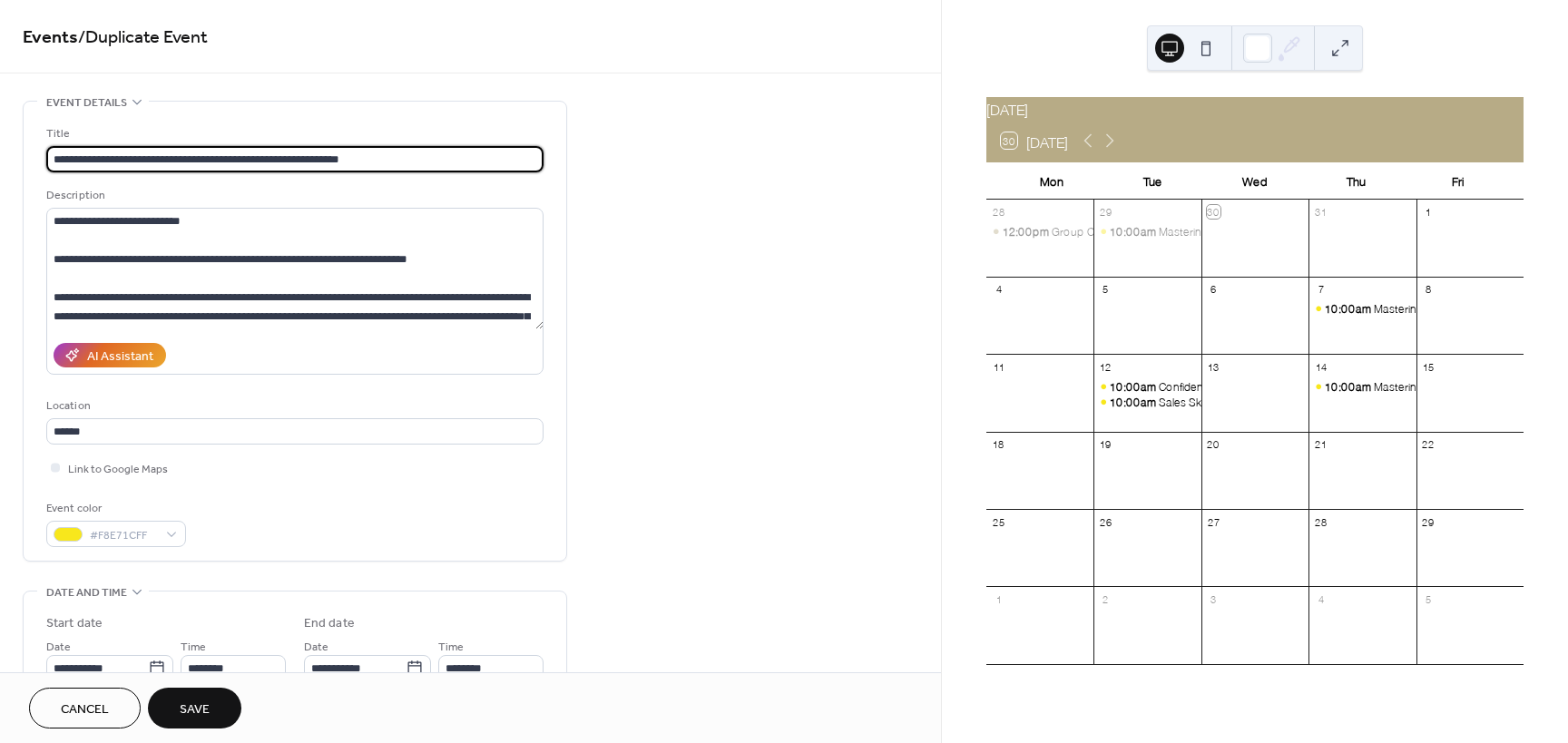drag, startPoint x: 351, startPoint y: 160, endPoint x: 28, endPoint y: 155, distance: 323.0387 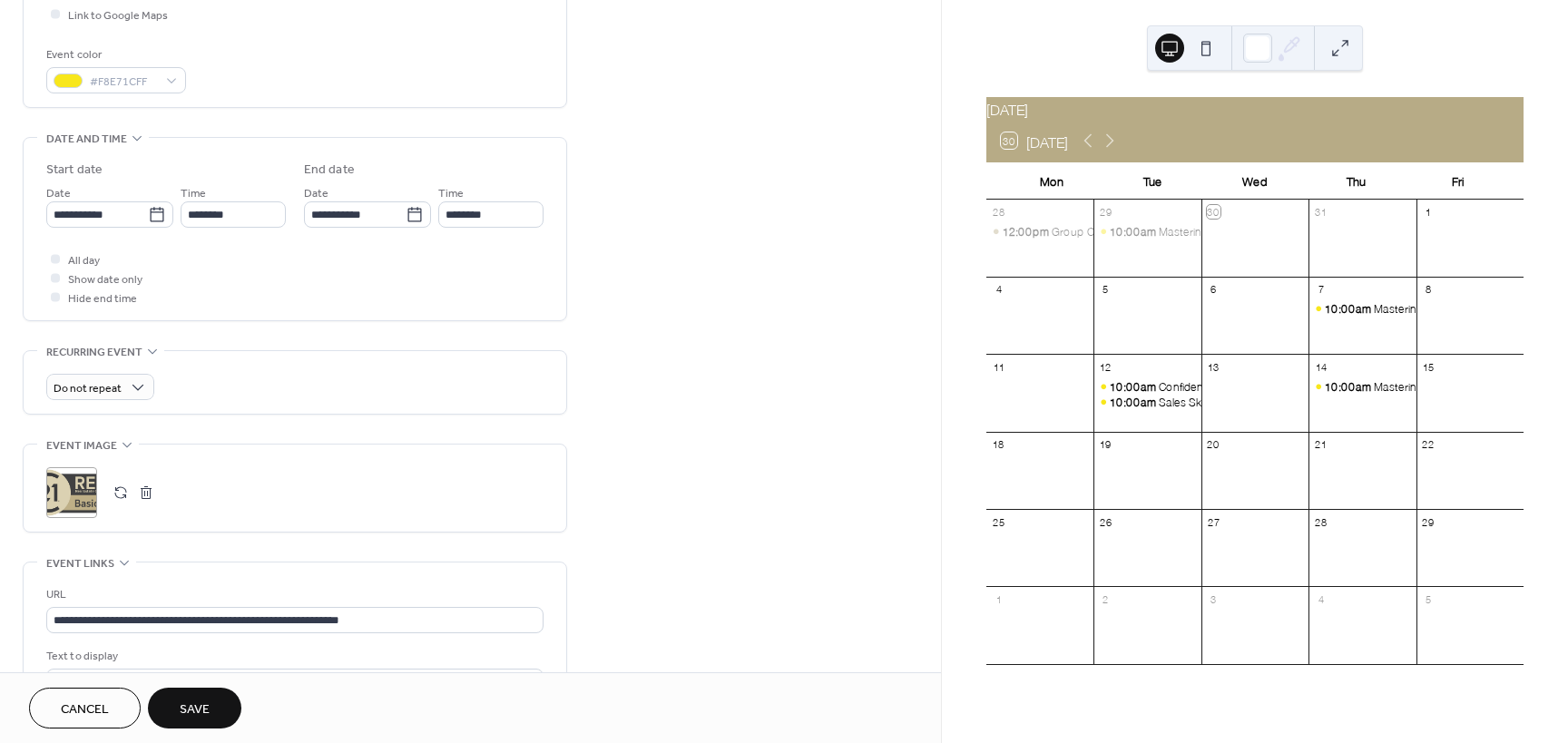 scroll, scrollTop: 635, scrollLeft: 0, axis: vertical 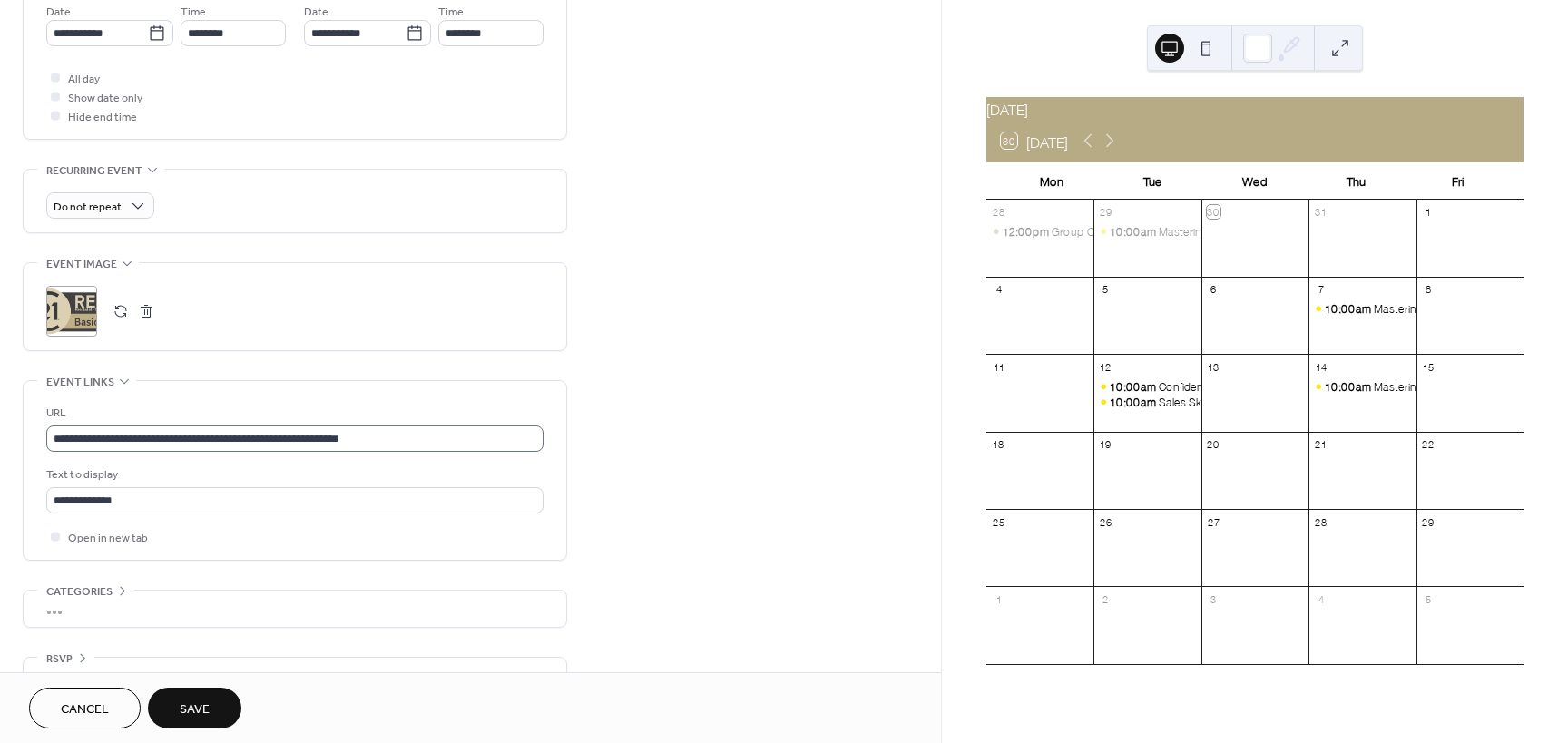 type 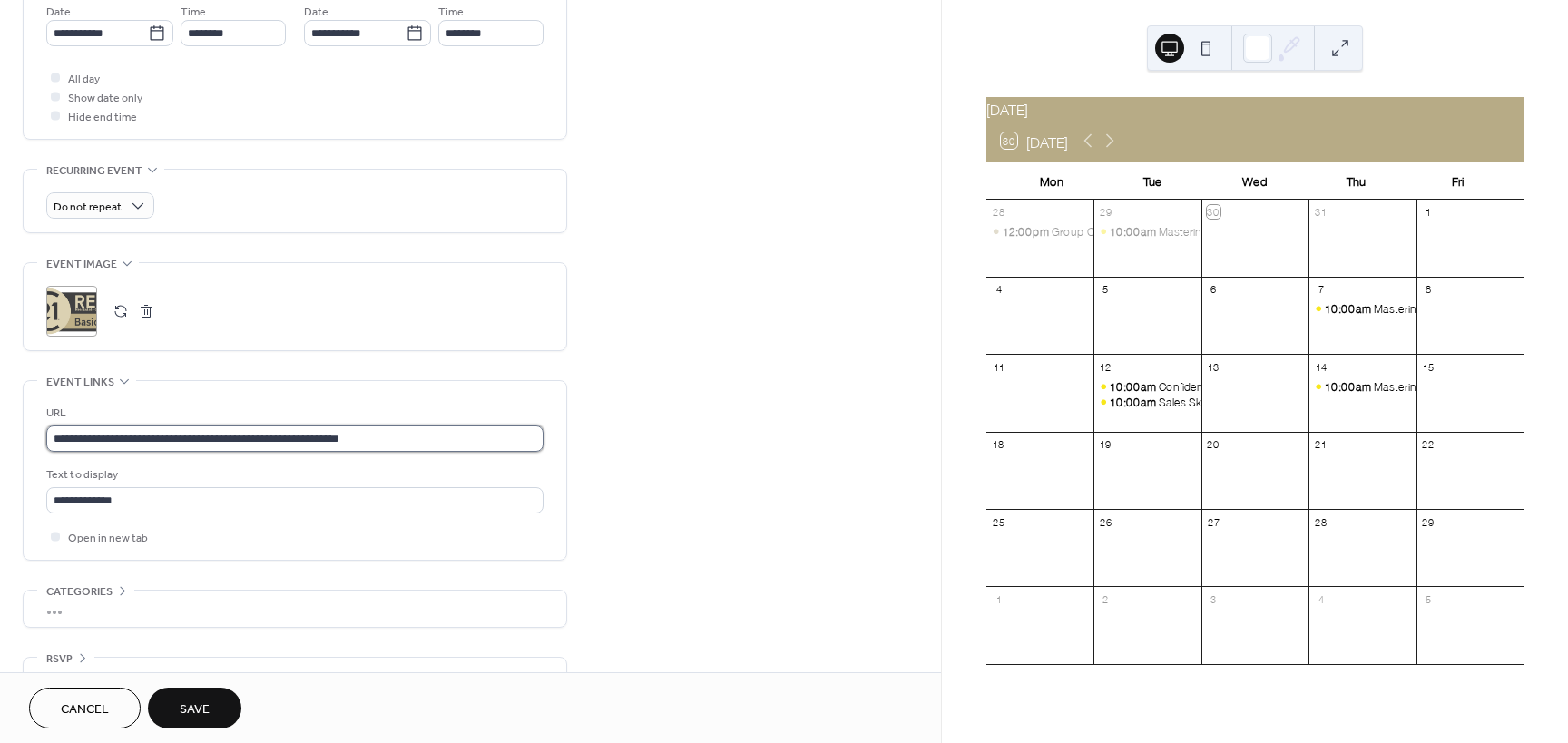 click on "**********" at bounding box center [295, 438] 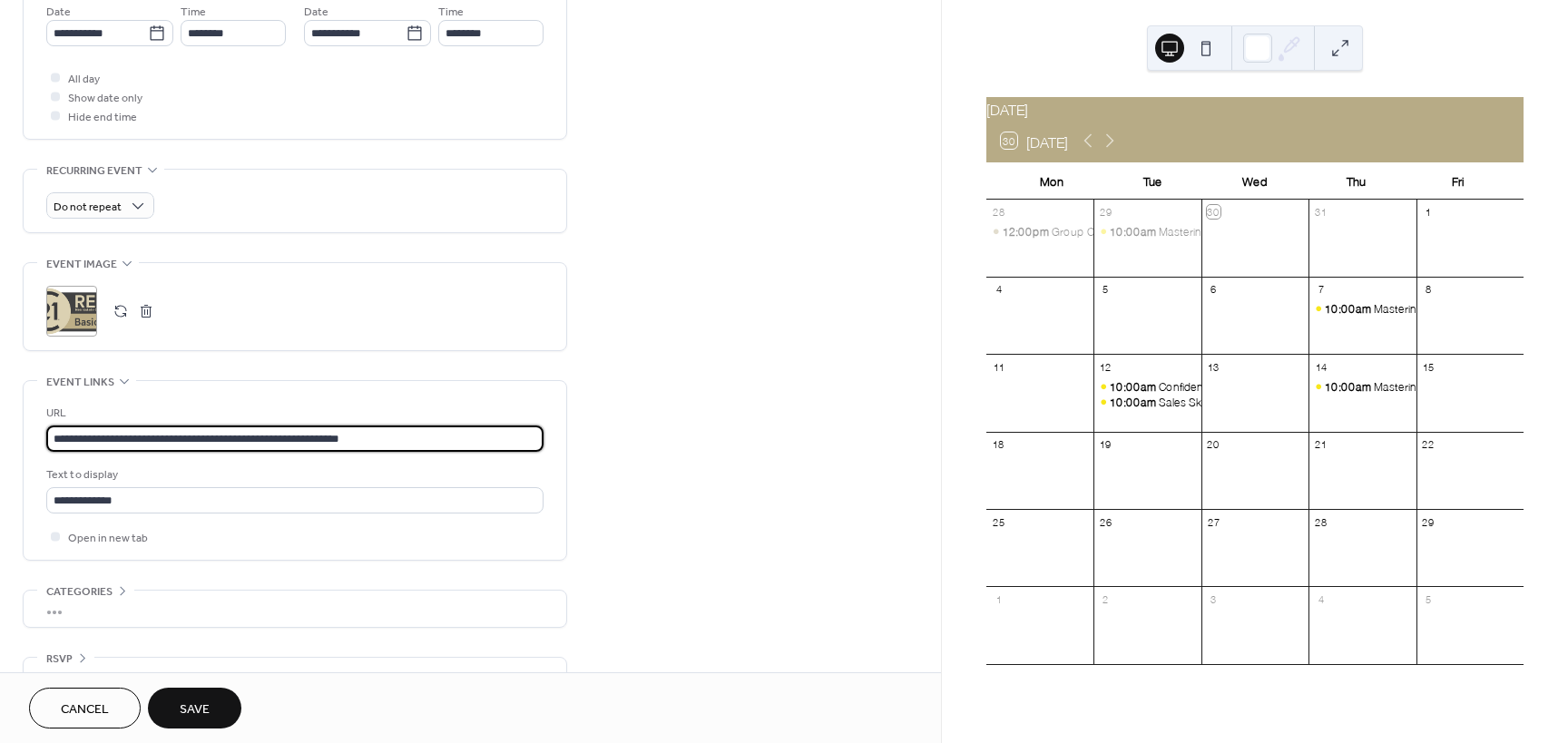 click on "**********" at bounding box center [295, 438] 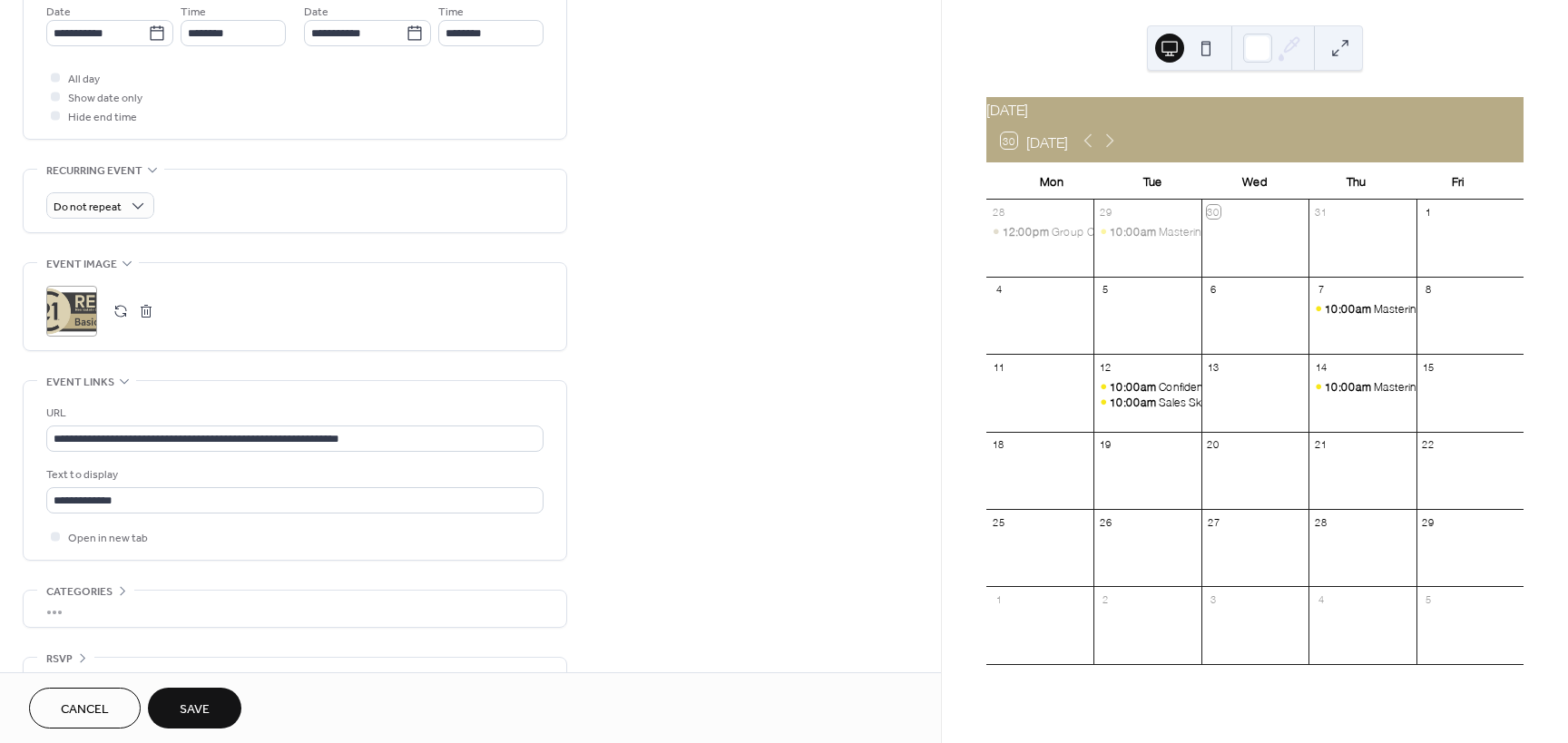 scroll, scrollTop: 272, scrollLeft: 0, axis: vertical 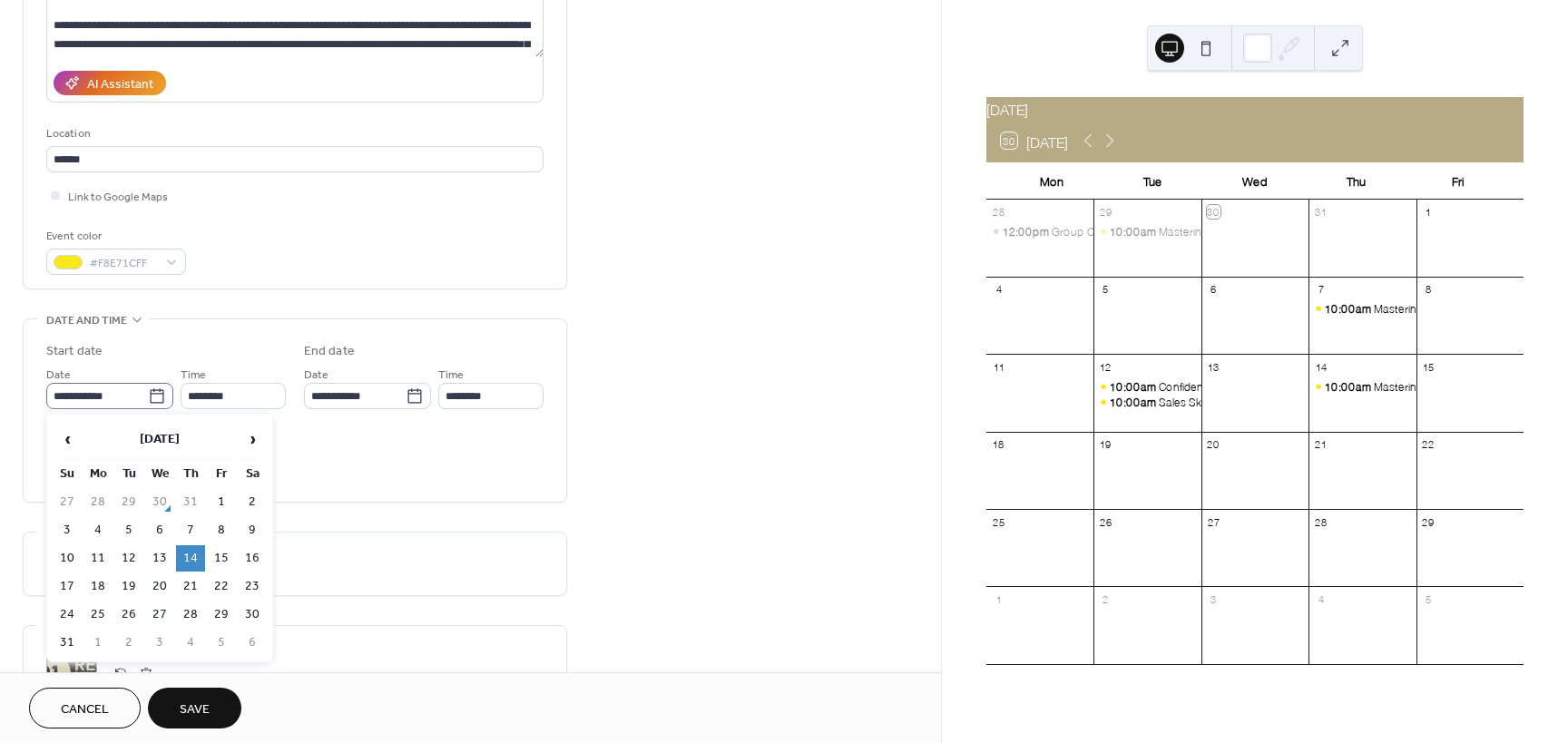 click 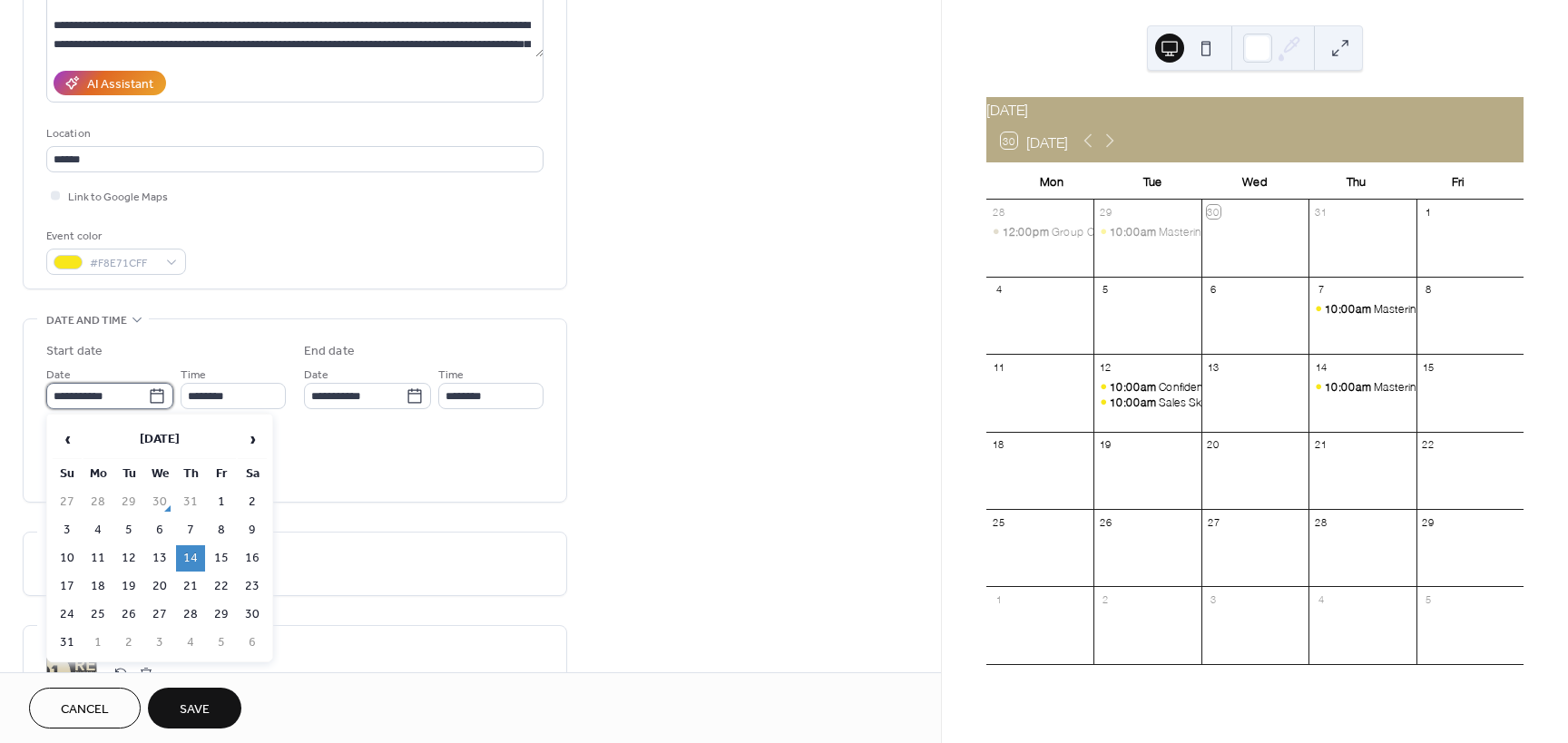 click on "**********" at bounding box center (97, 396) 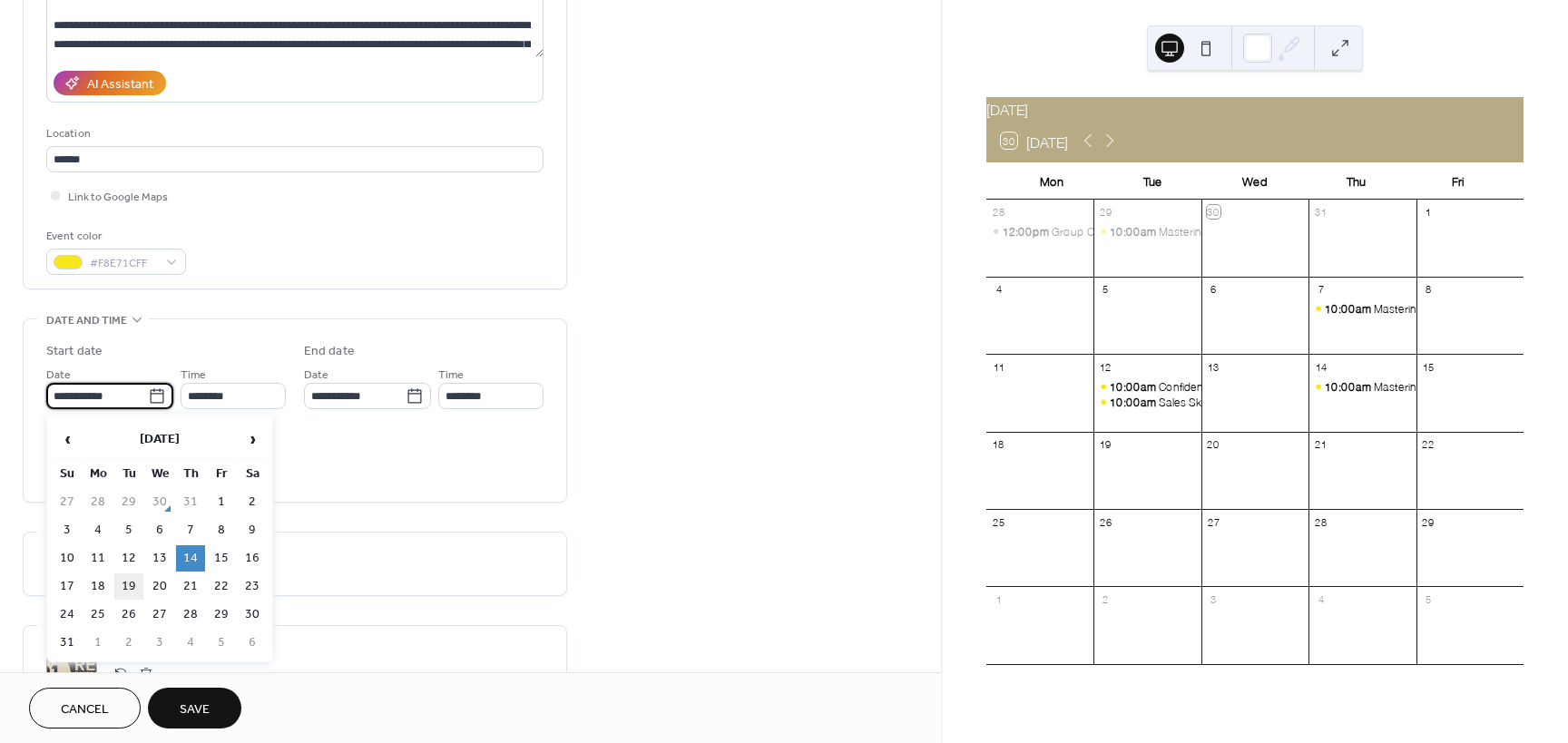 click on "19" at bounding box center (129, 586) 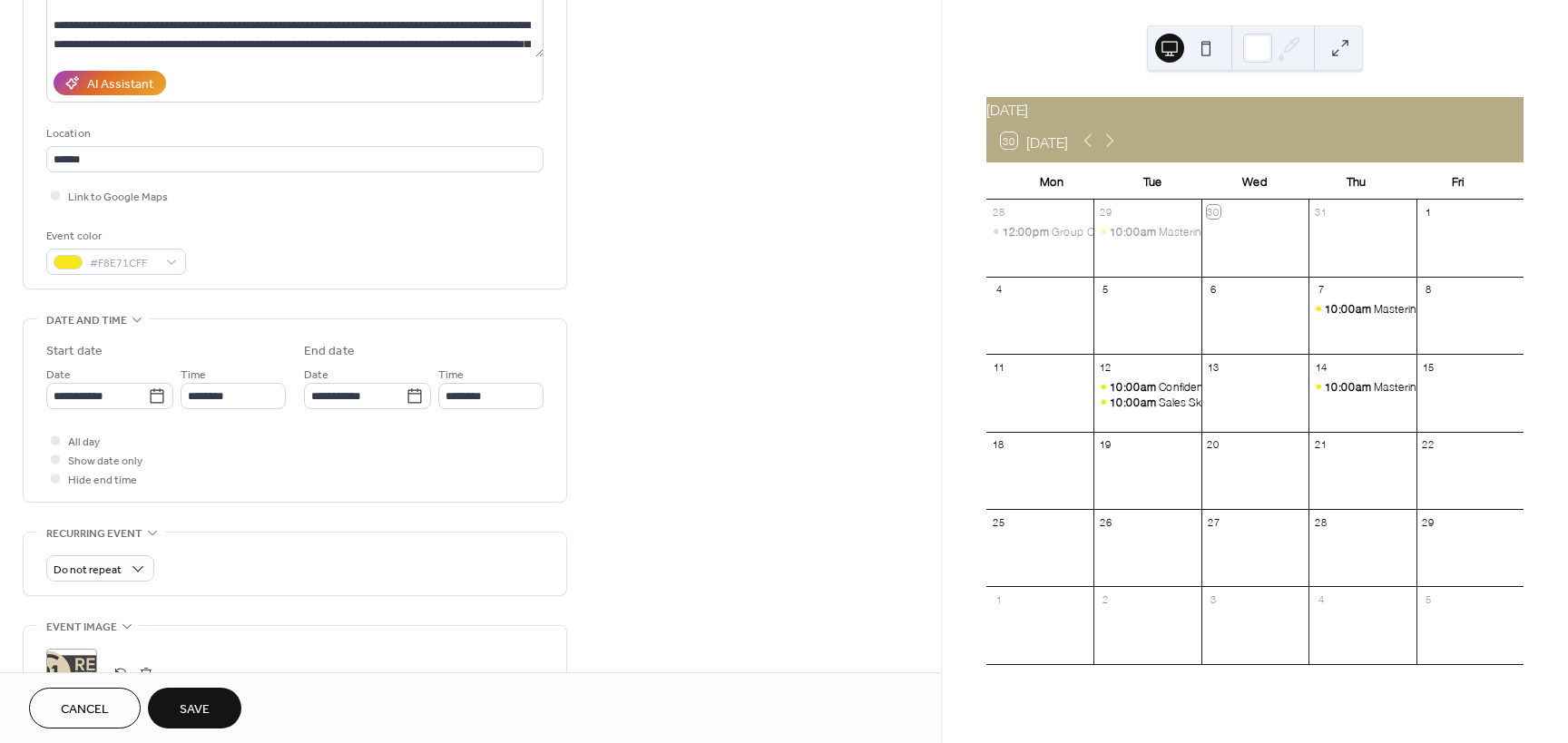 scroll, scrollTop: 0, scrollLeft: 0, axis: both 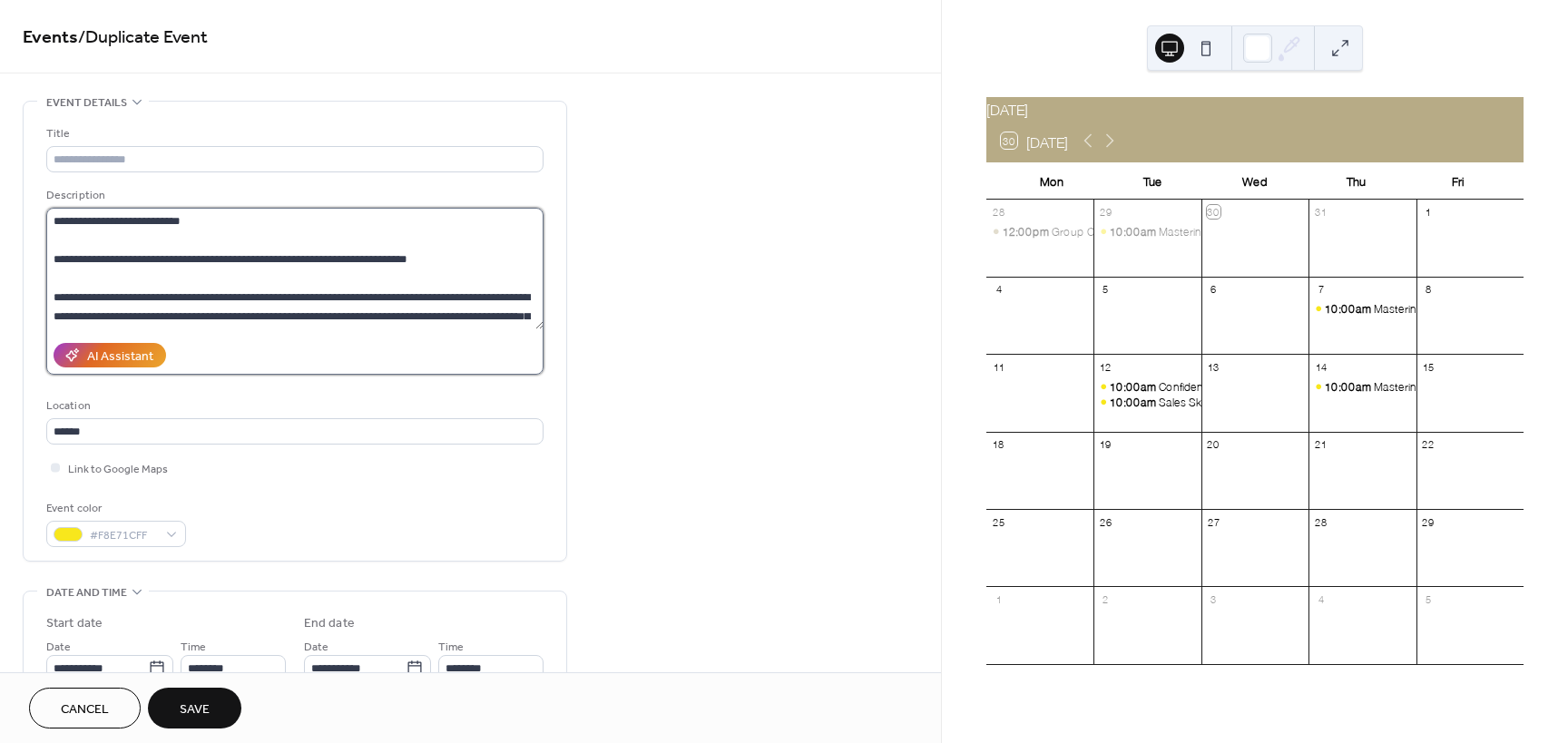 click at bounding box center [295, 269] 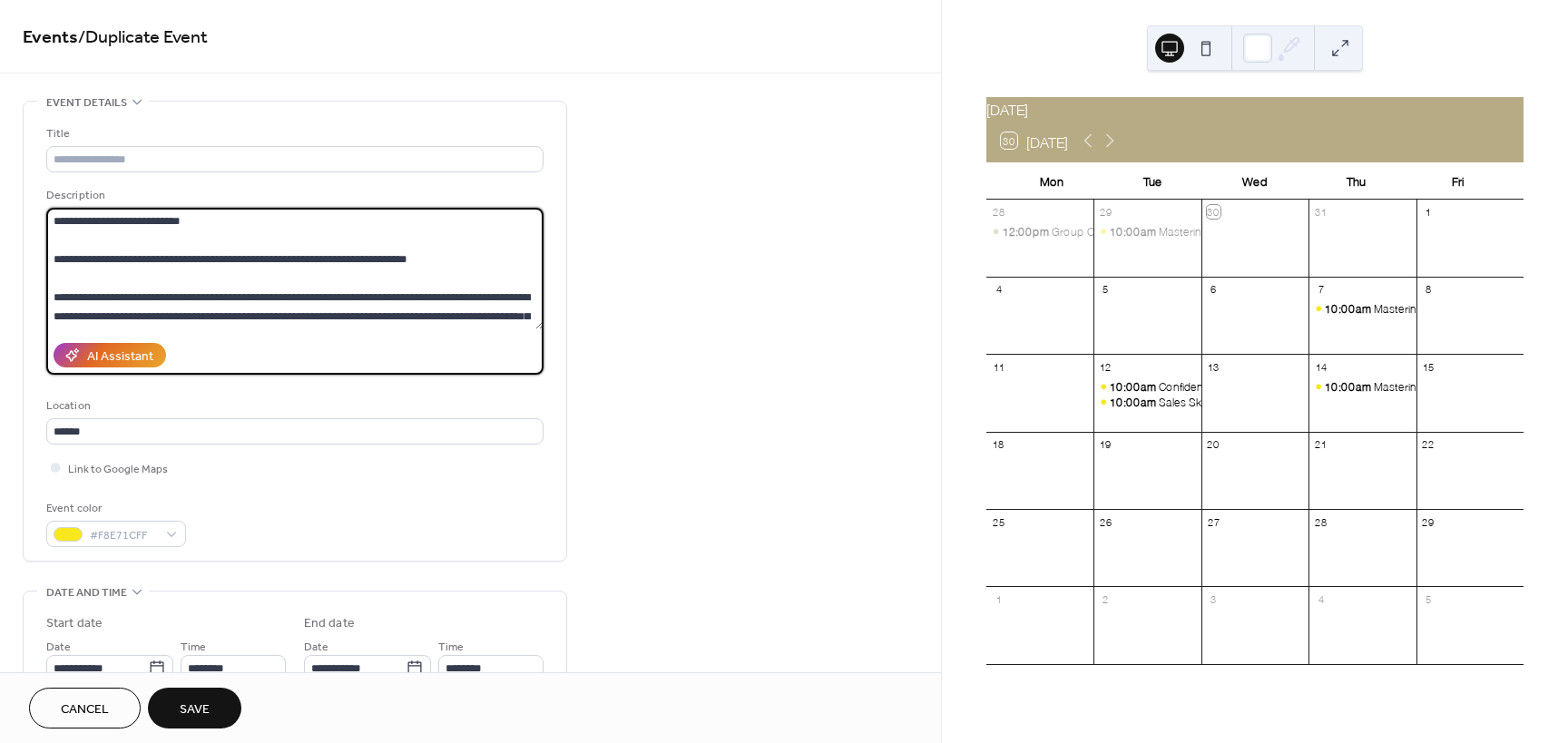 click on "AI Assistant" at bounding box center [295, 355] 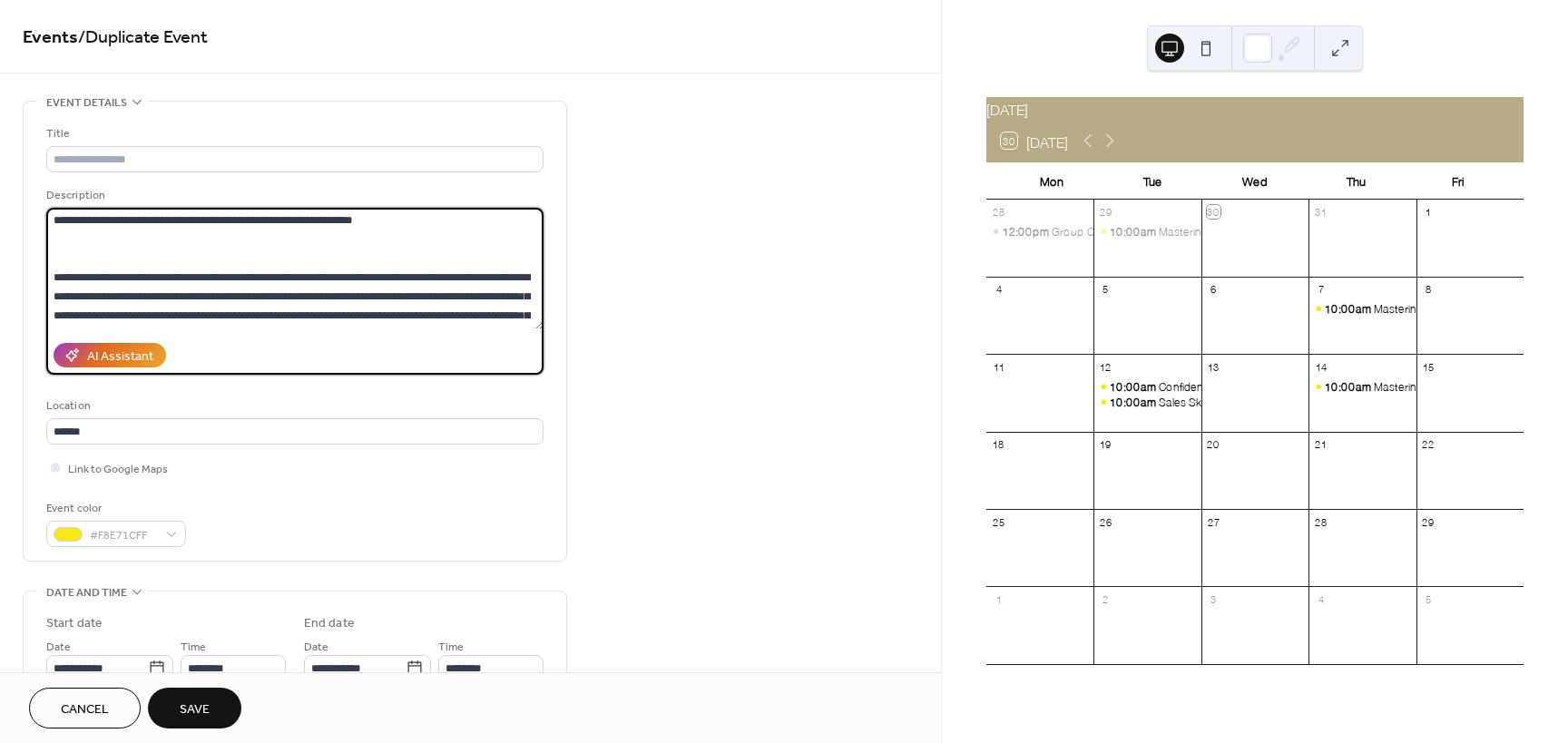 scroll, scrollTop: 419, scrollLeft: 0, axis: vertical 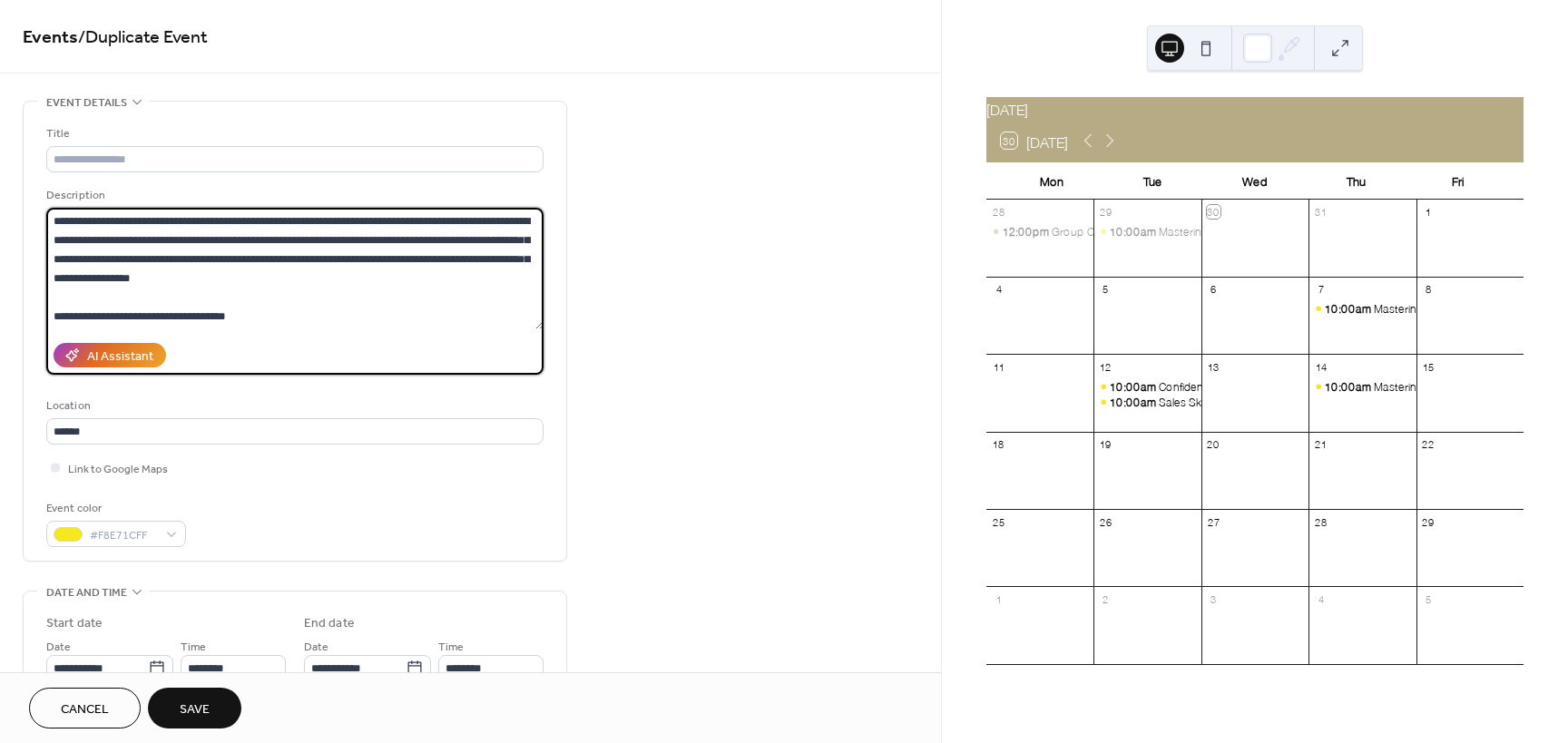 drag, startPoint x: 54, startPoint y: 259, endPoint x: 250, endPoint y: 298, distance: 199.84244 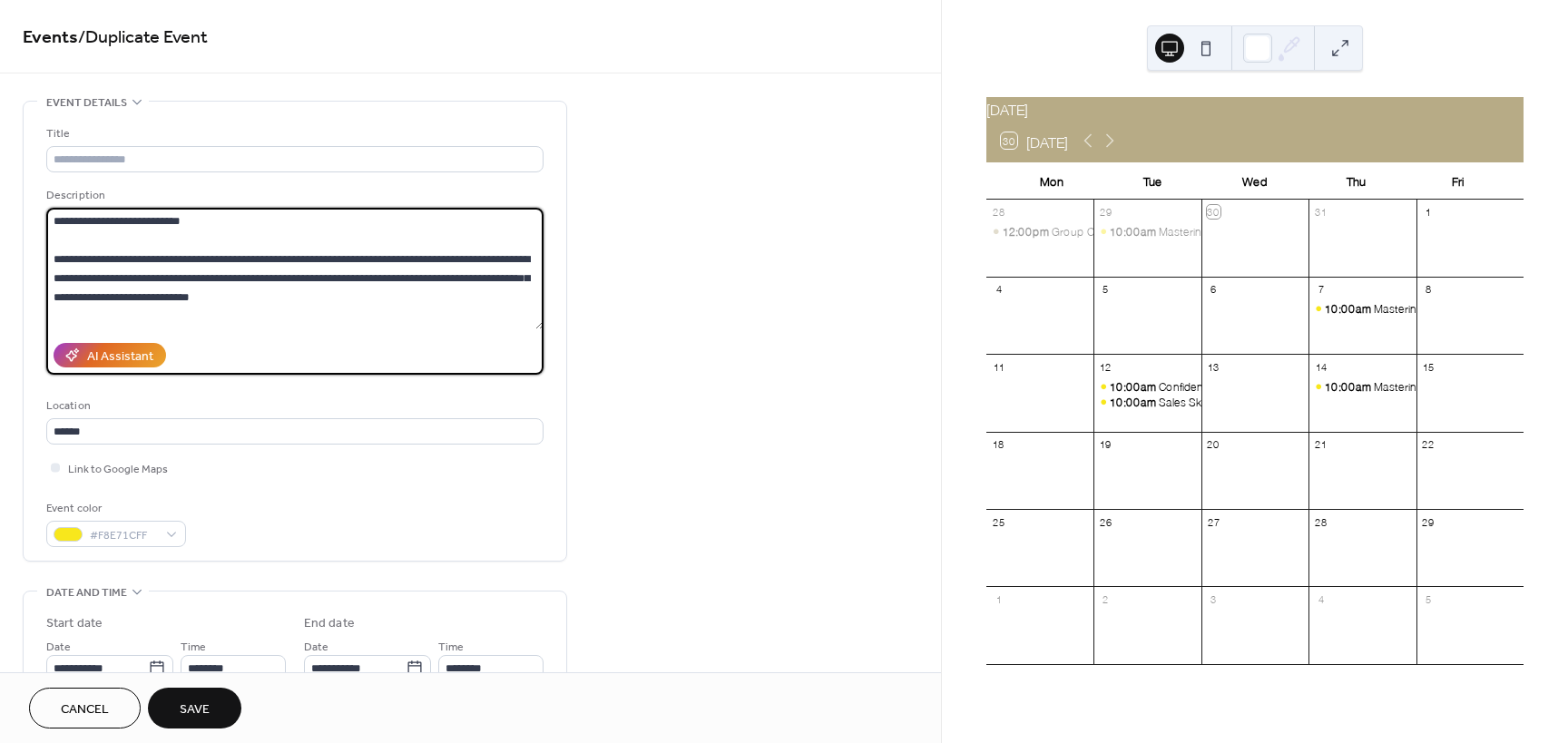 scroll, scrollTop: 210, scrollLeft: 0, axis: vertical 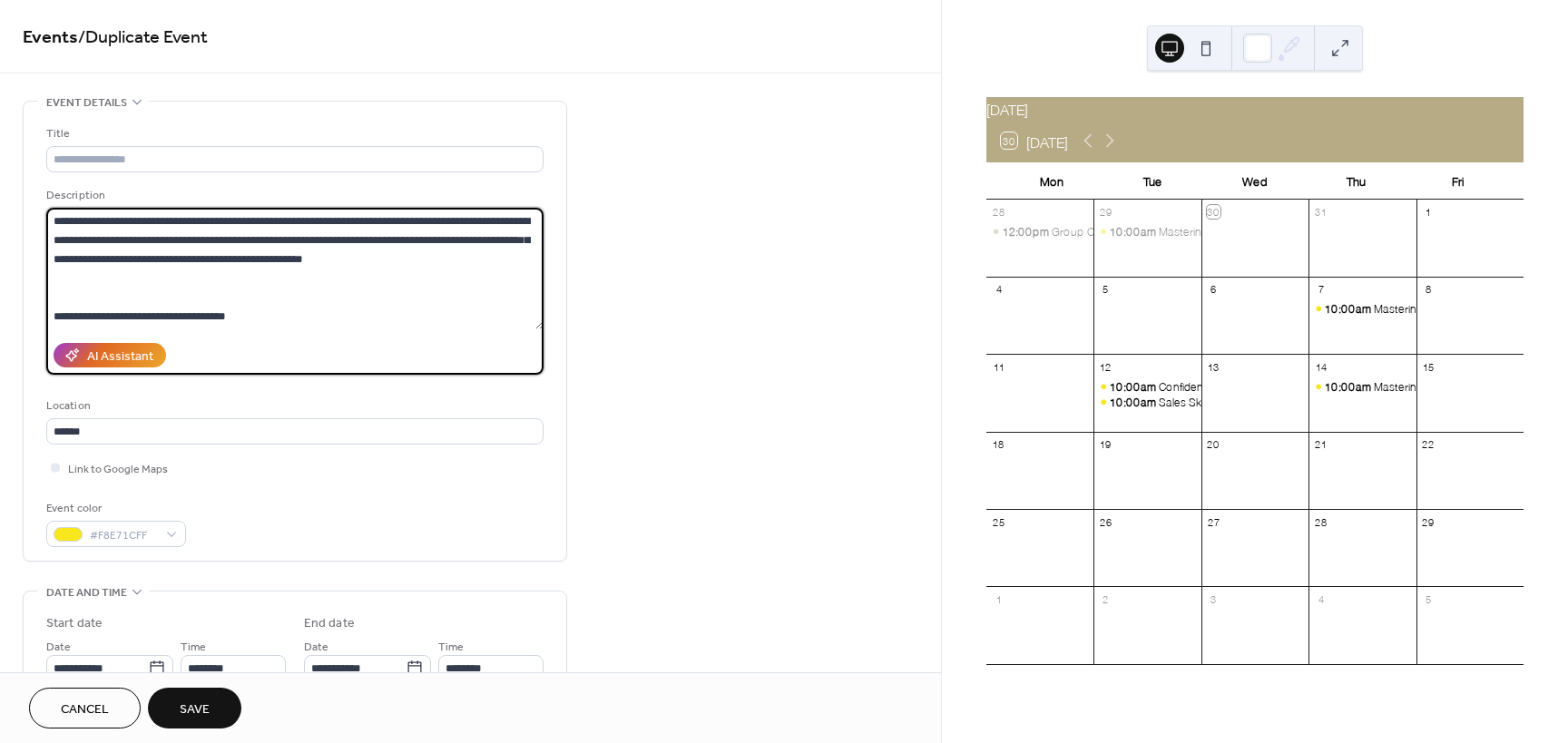 click on "**********" at bounding box center (295, 269) 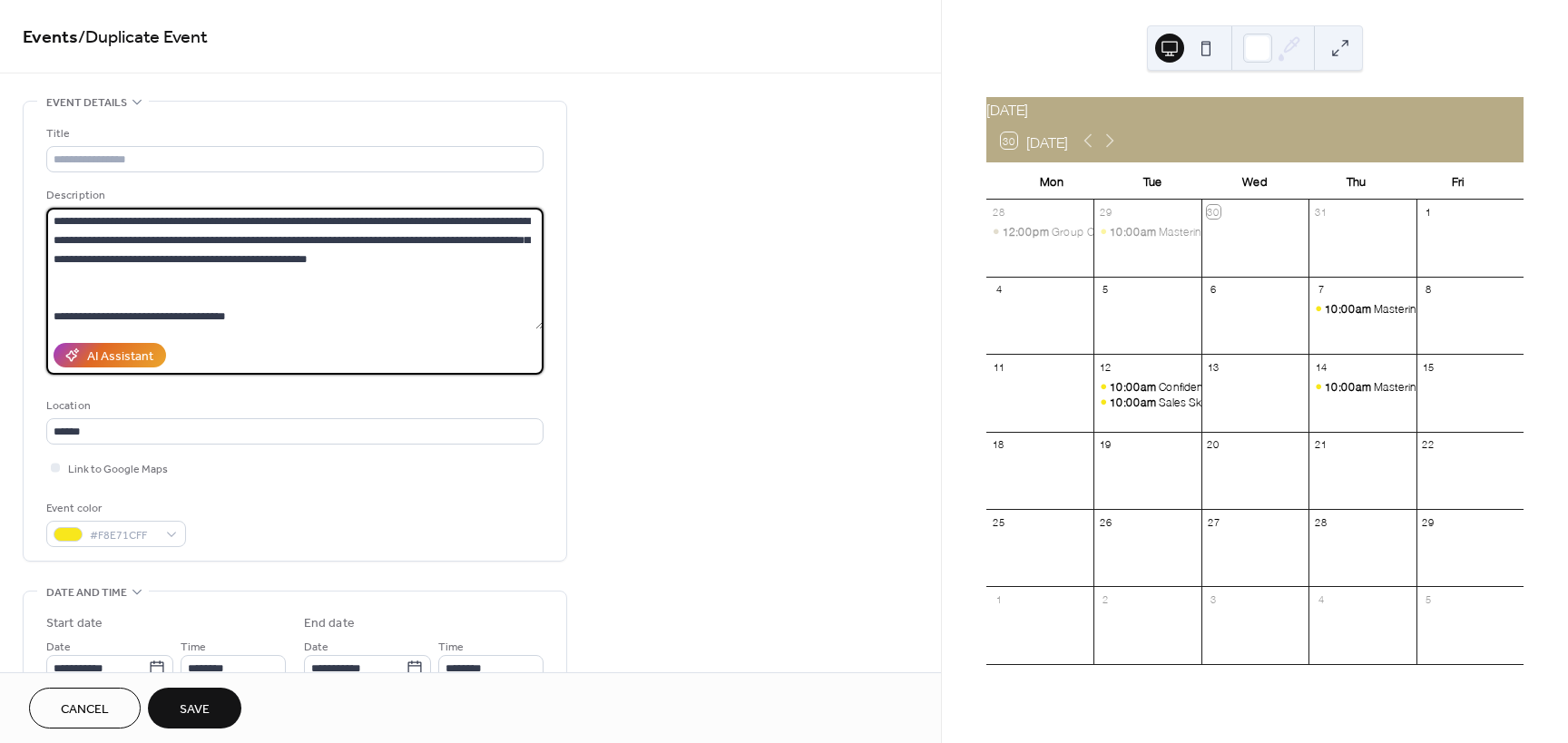 click on "**********" at bounding box center [295, 269] 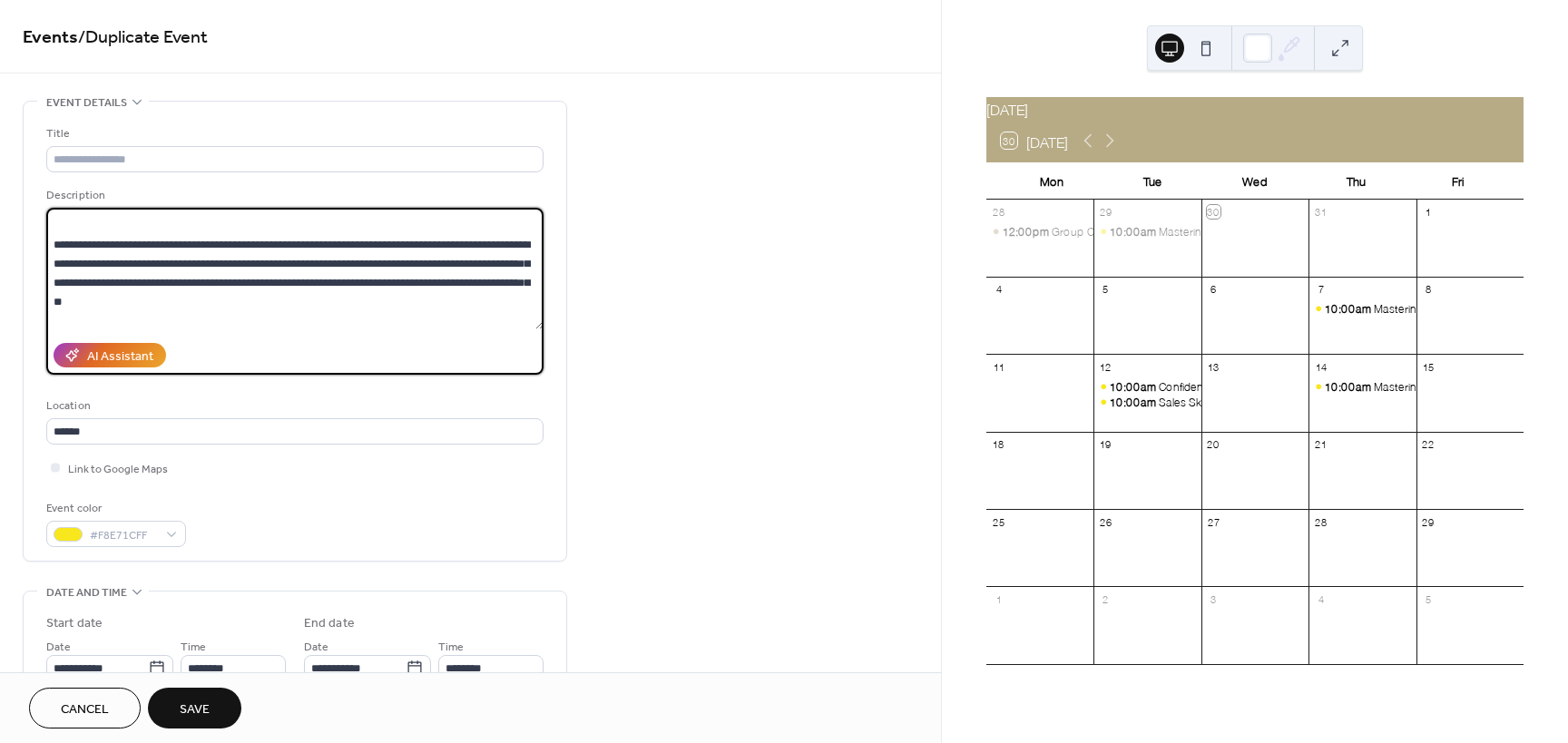 scroll, scrollTop: 0, scrollLeft: 0, axis: both 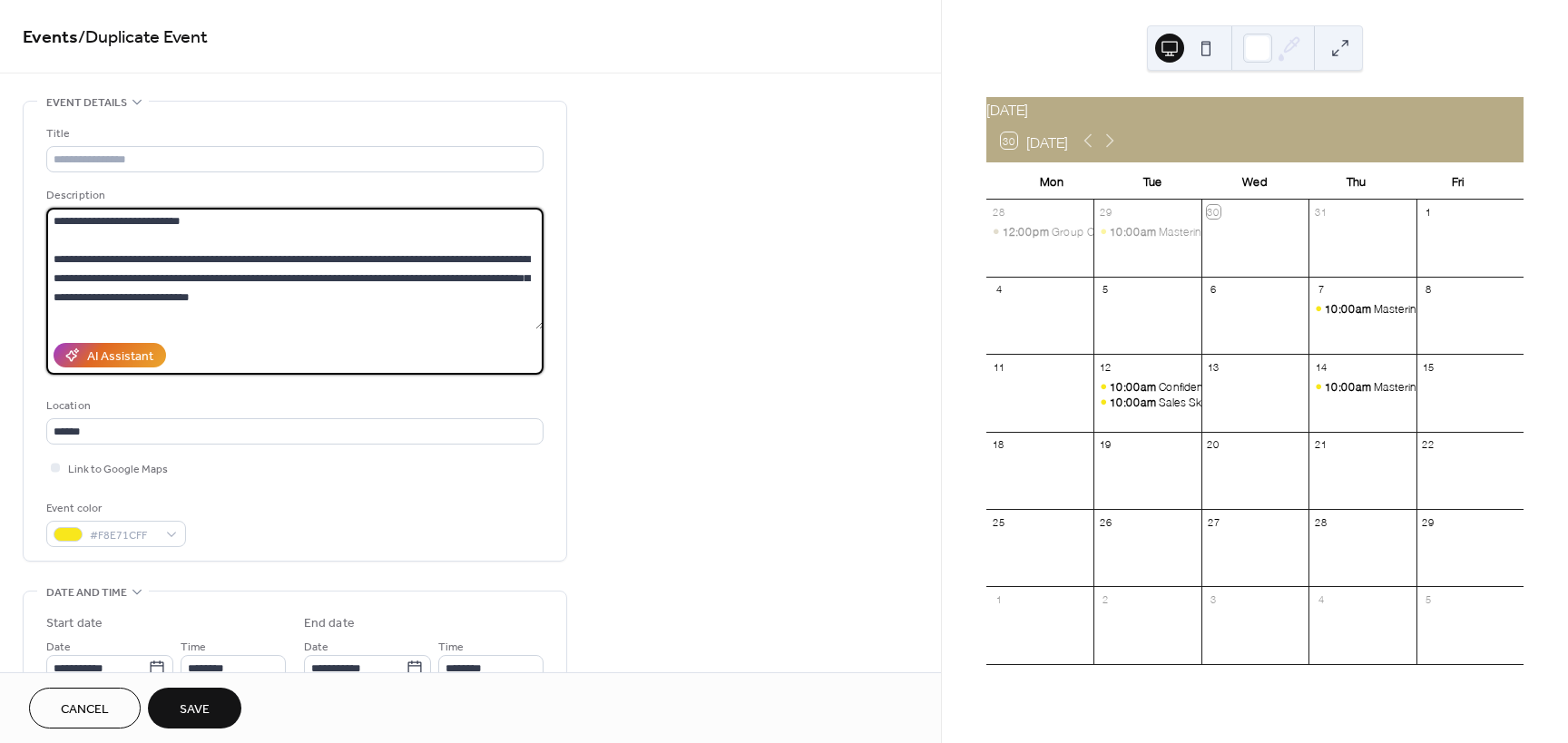 click on "**********" at bounding box center (295, 269) 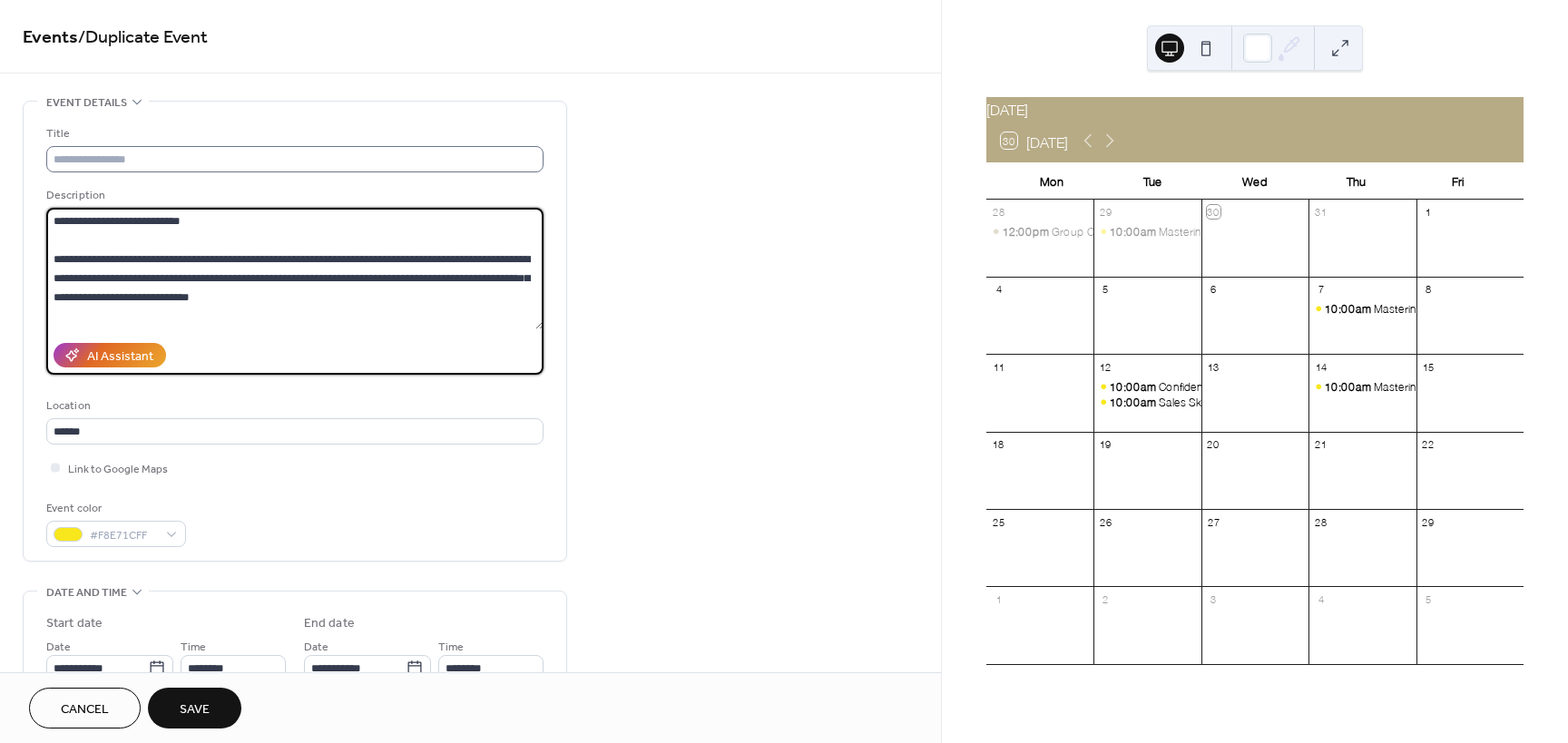 type on "**********" 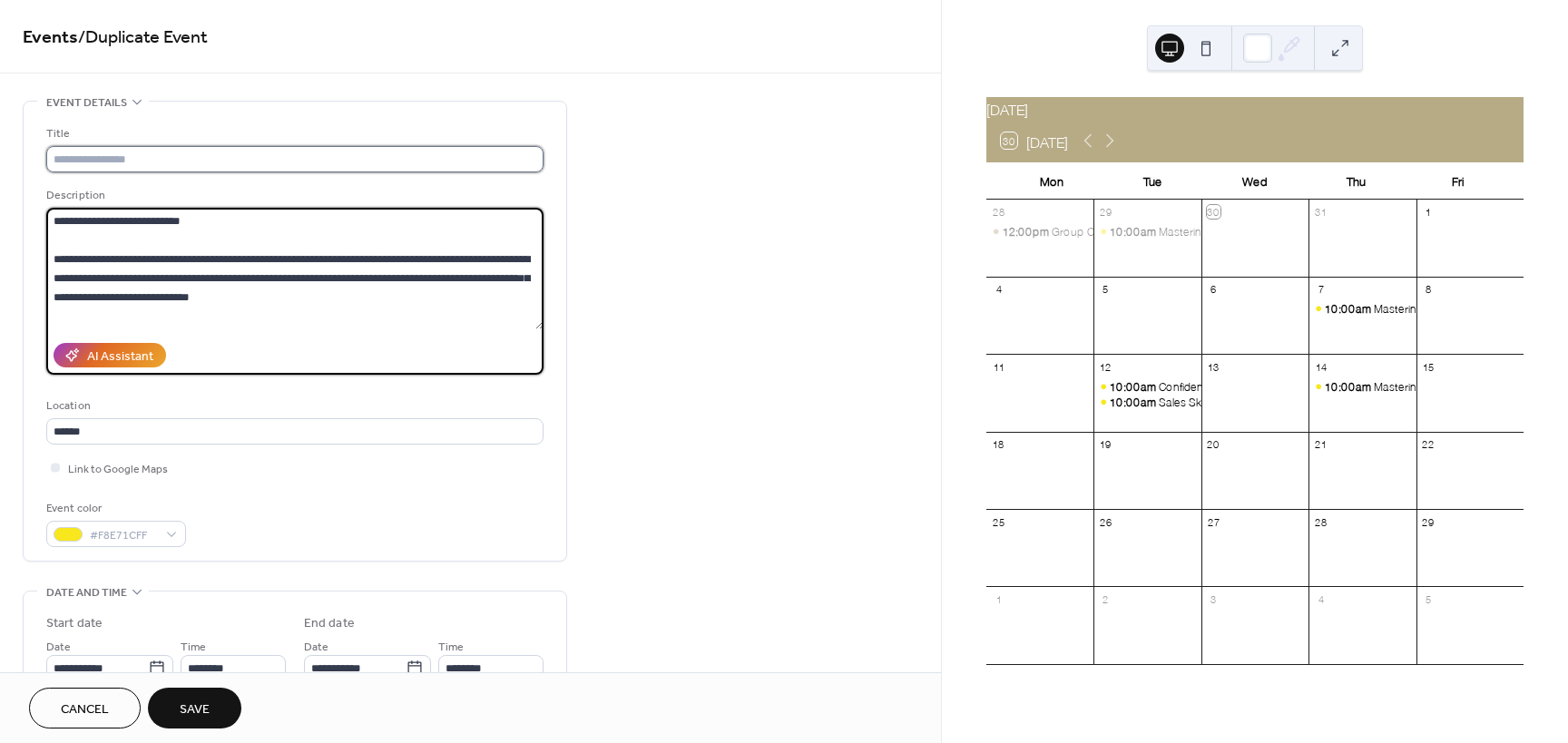 click at bounding box center [295, 159] 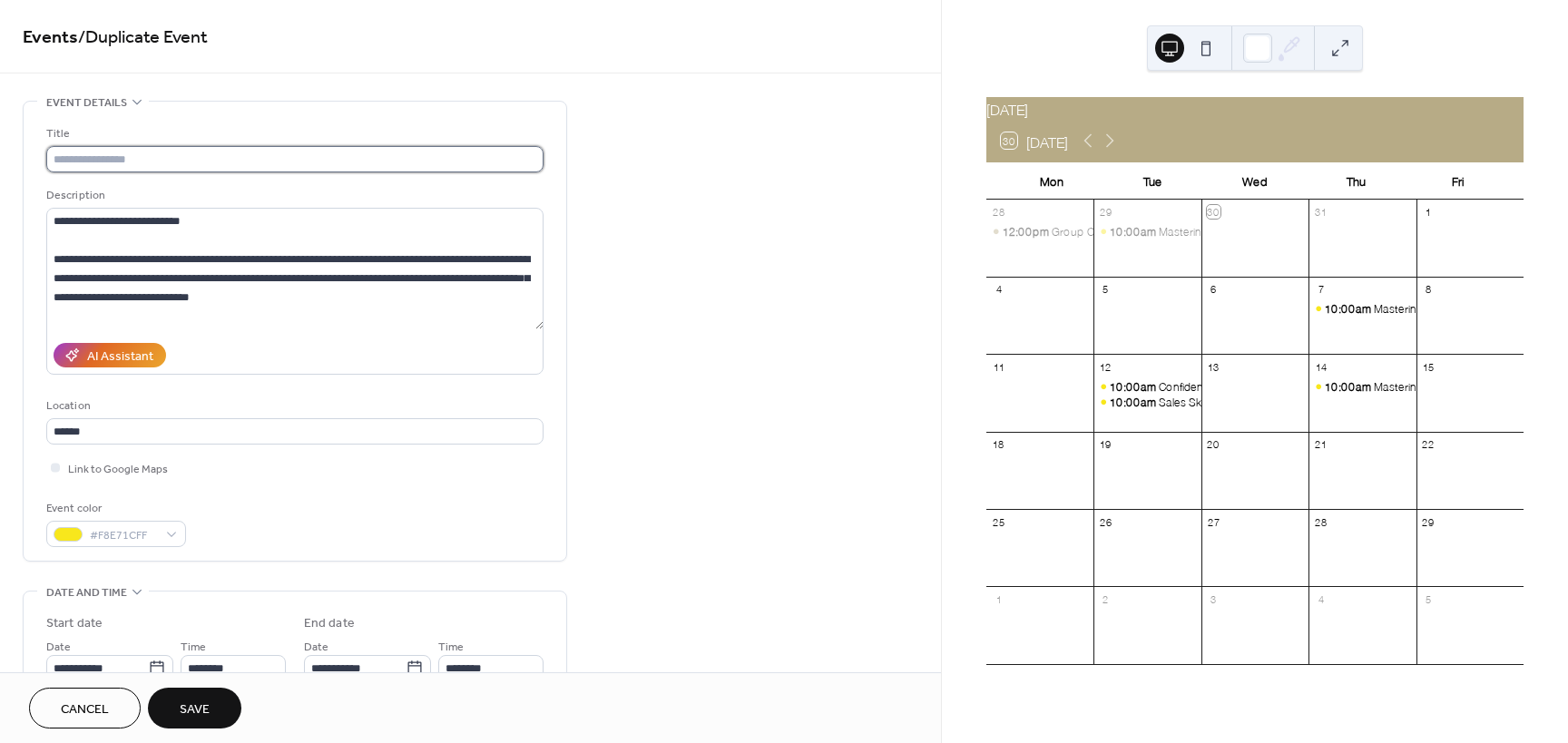 click at bounding box center [295, 159] 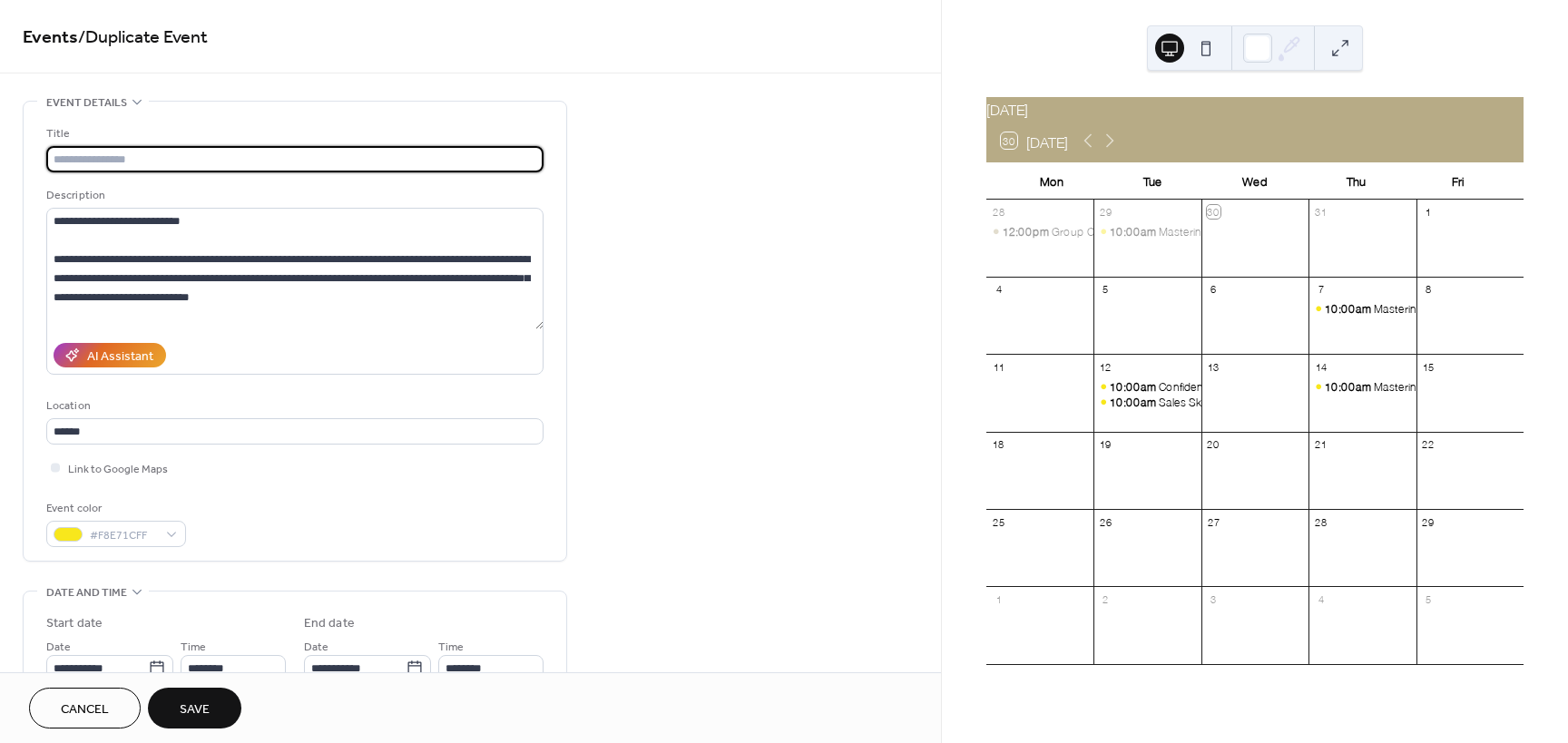 click at bounding box center [295, 159] 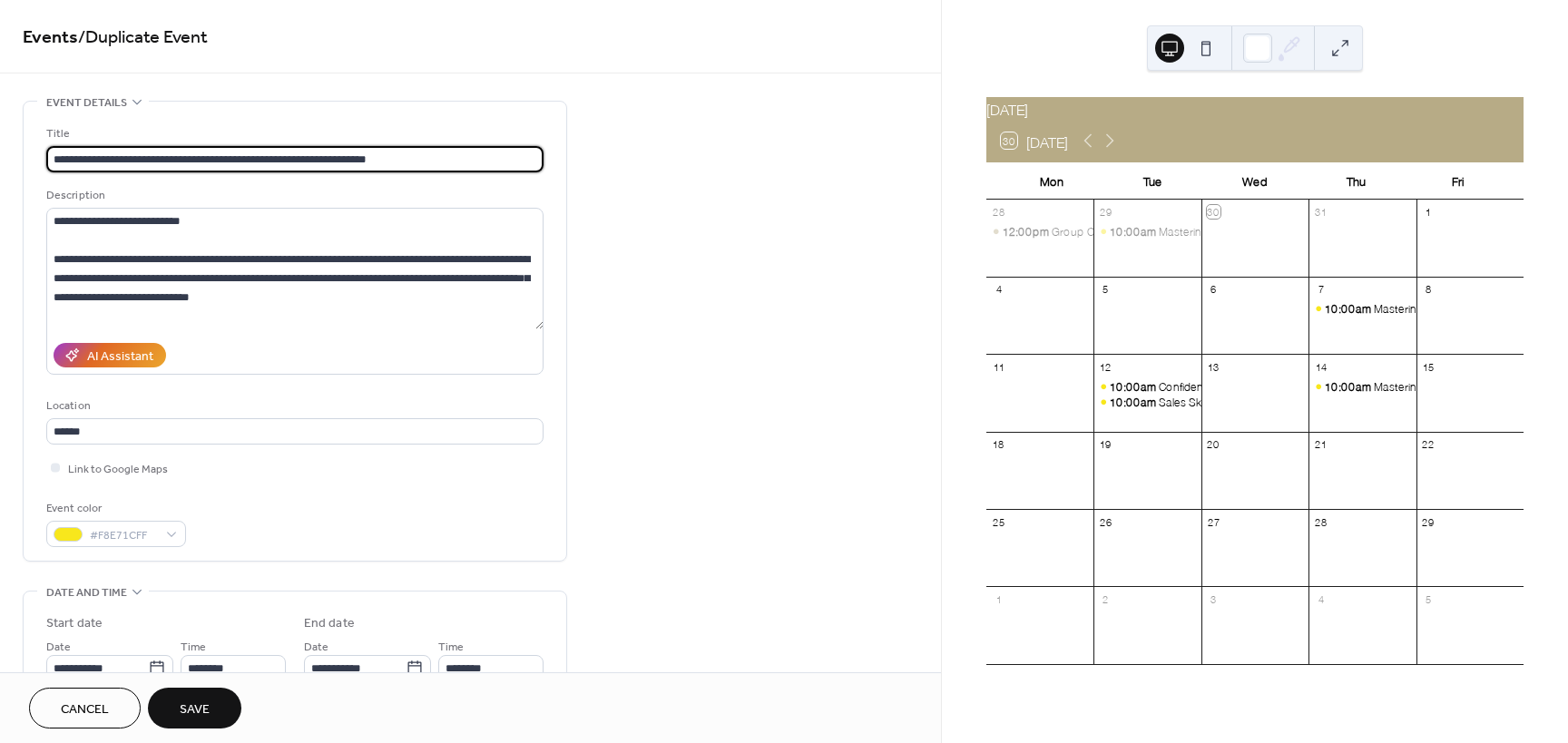 type on "**********" 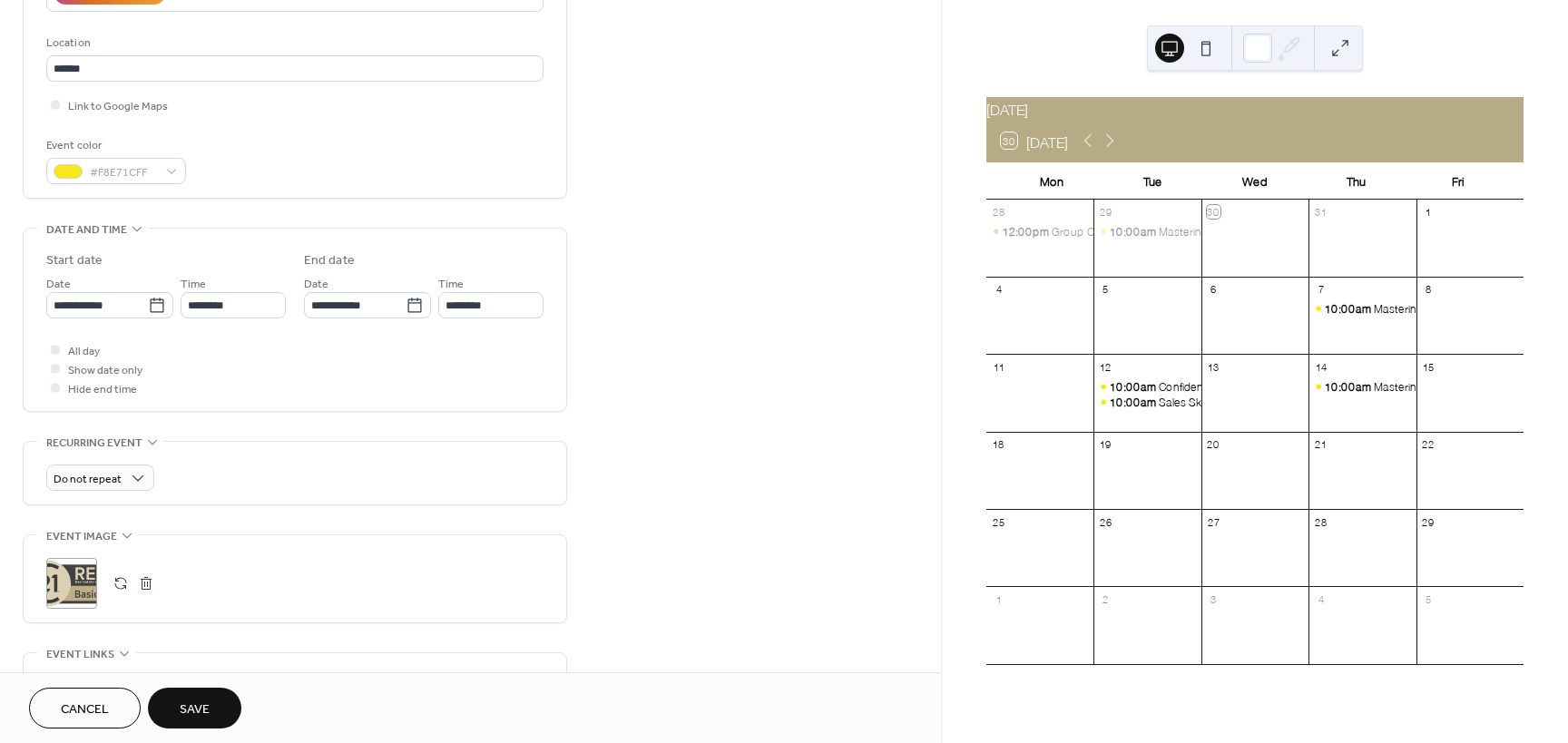 scroll, scrollTop: 676, scrollLeft: 0, axis: vertical 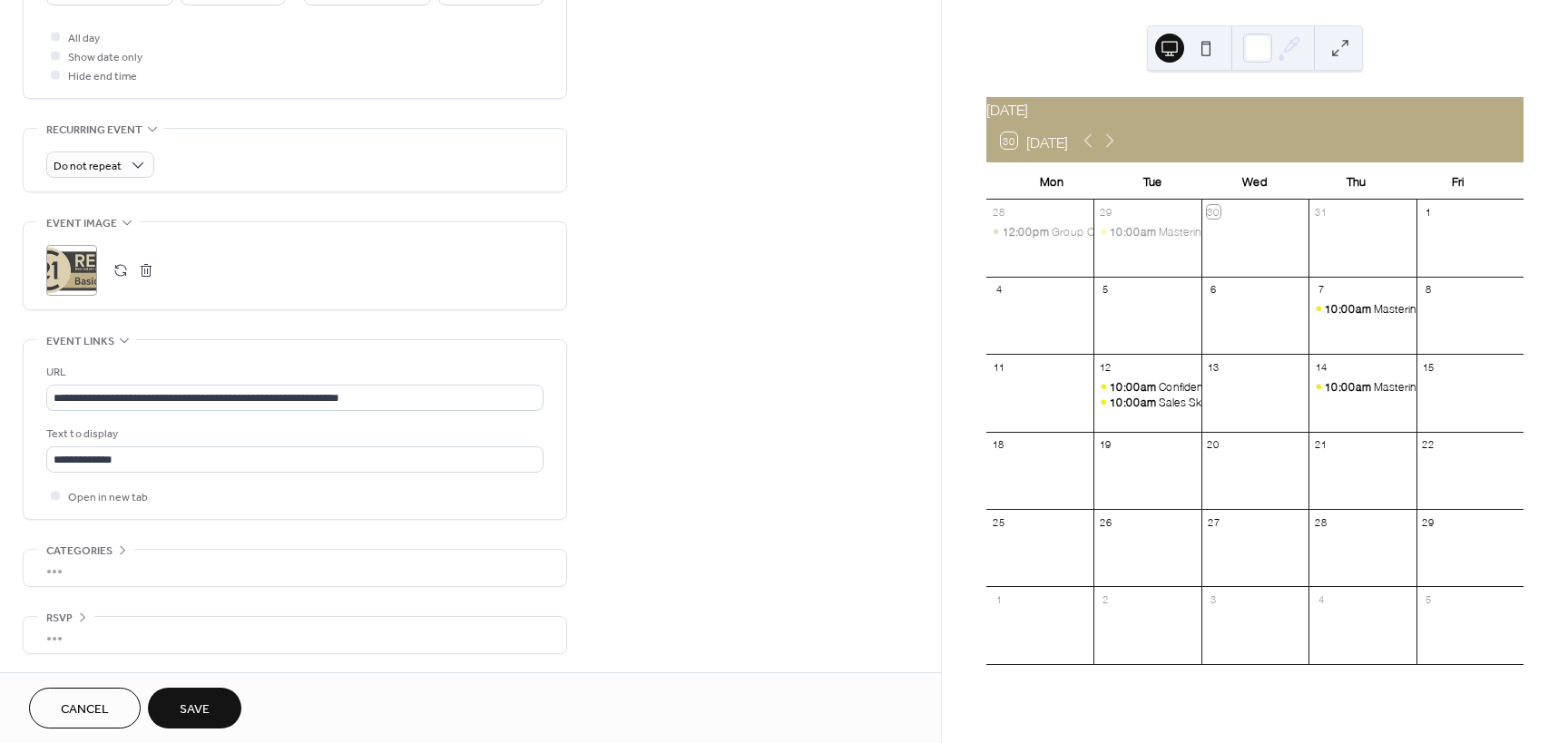 click on "Save" at bounding box center (194, 709) 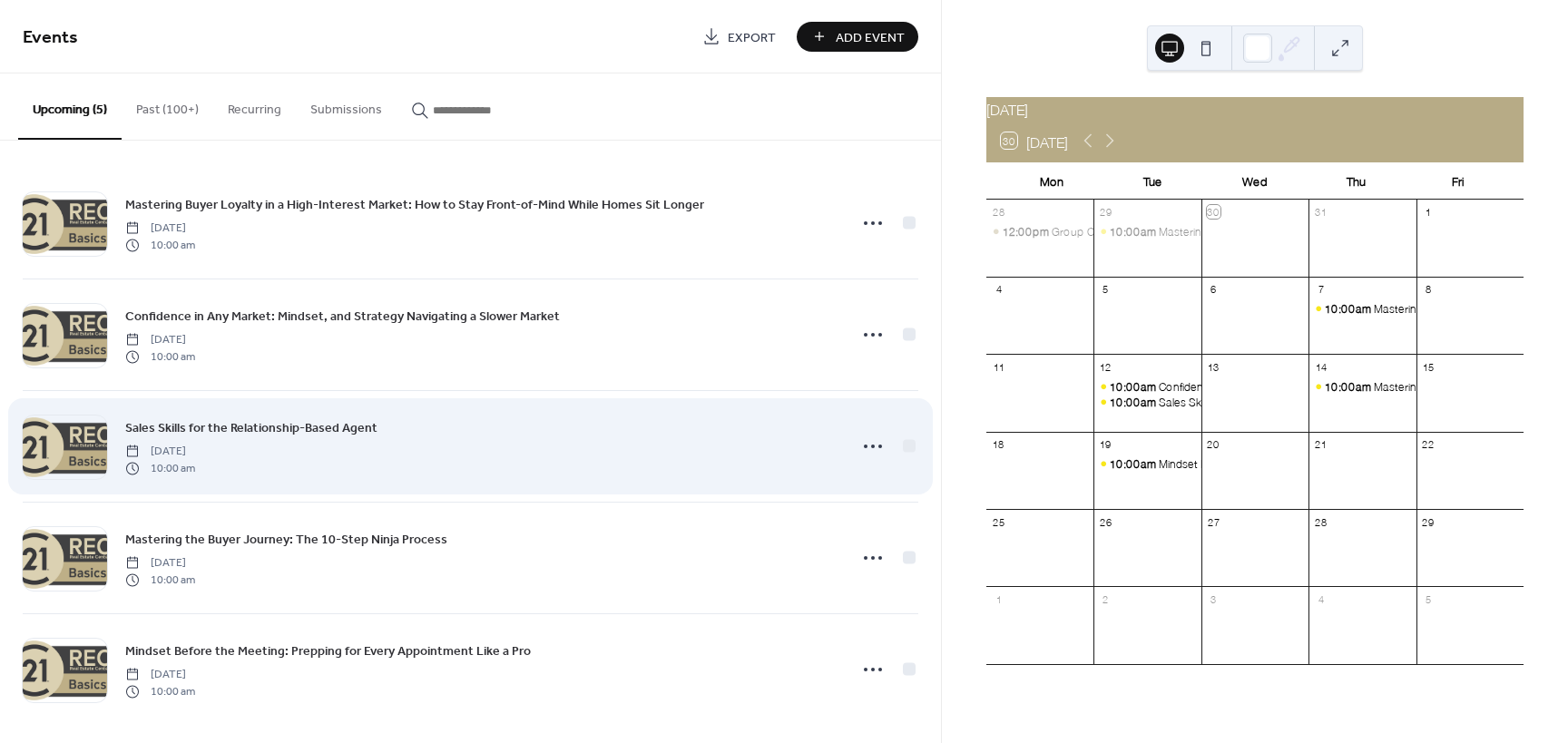 scroll, scrollTop: 9, scrollLeft: 0, axis: vertical 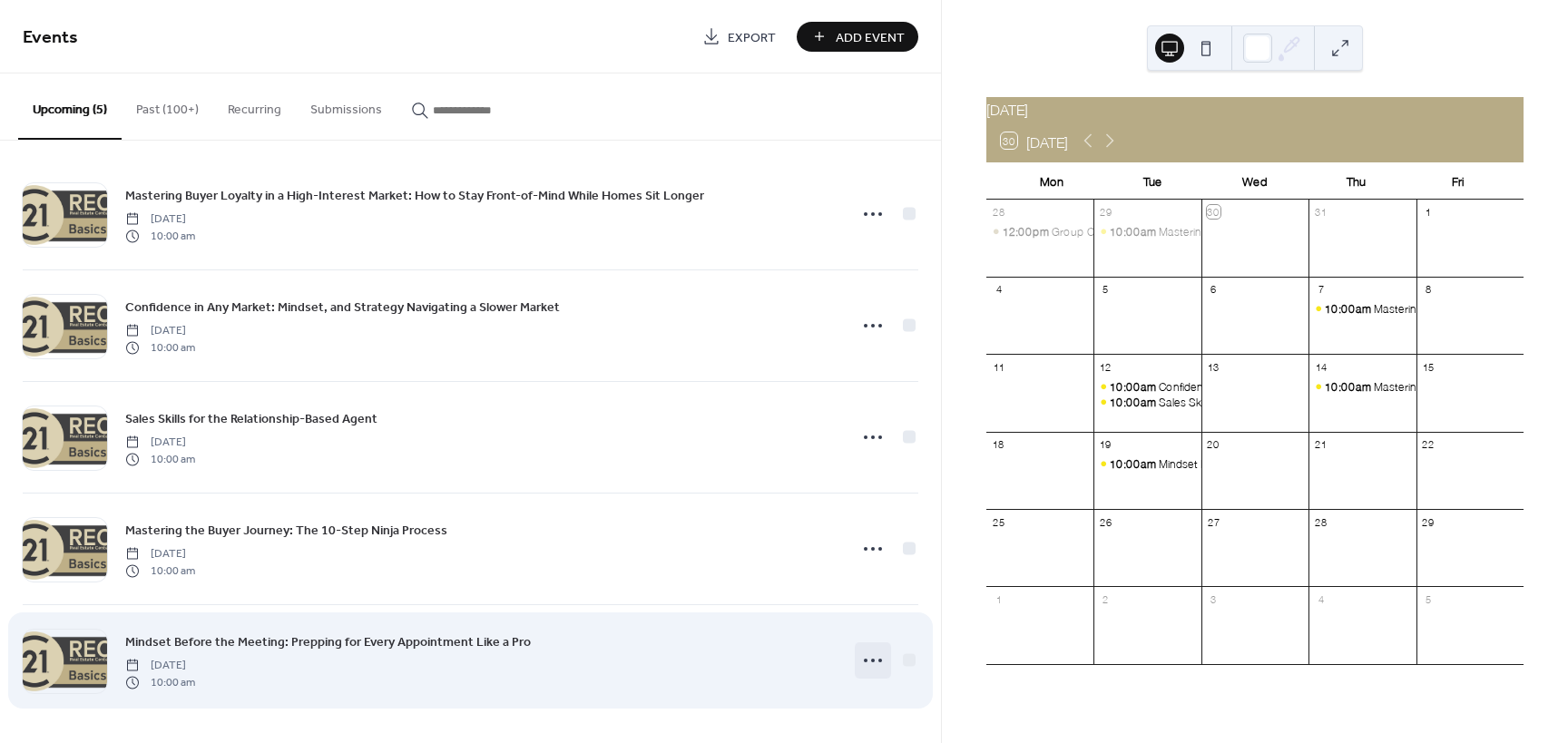 click 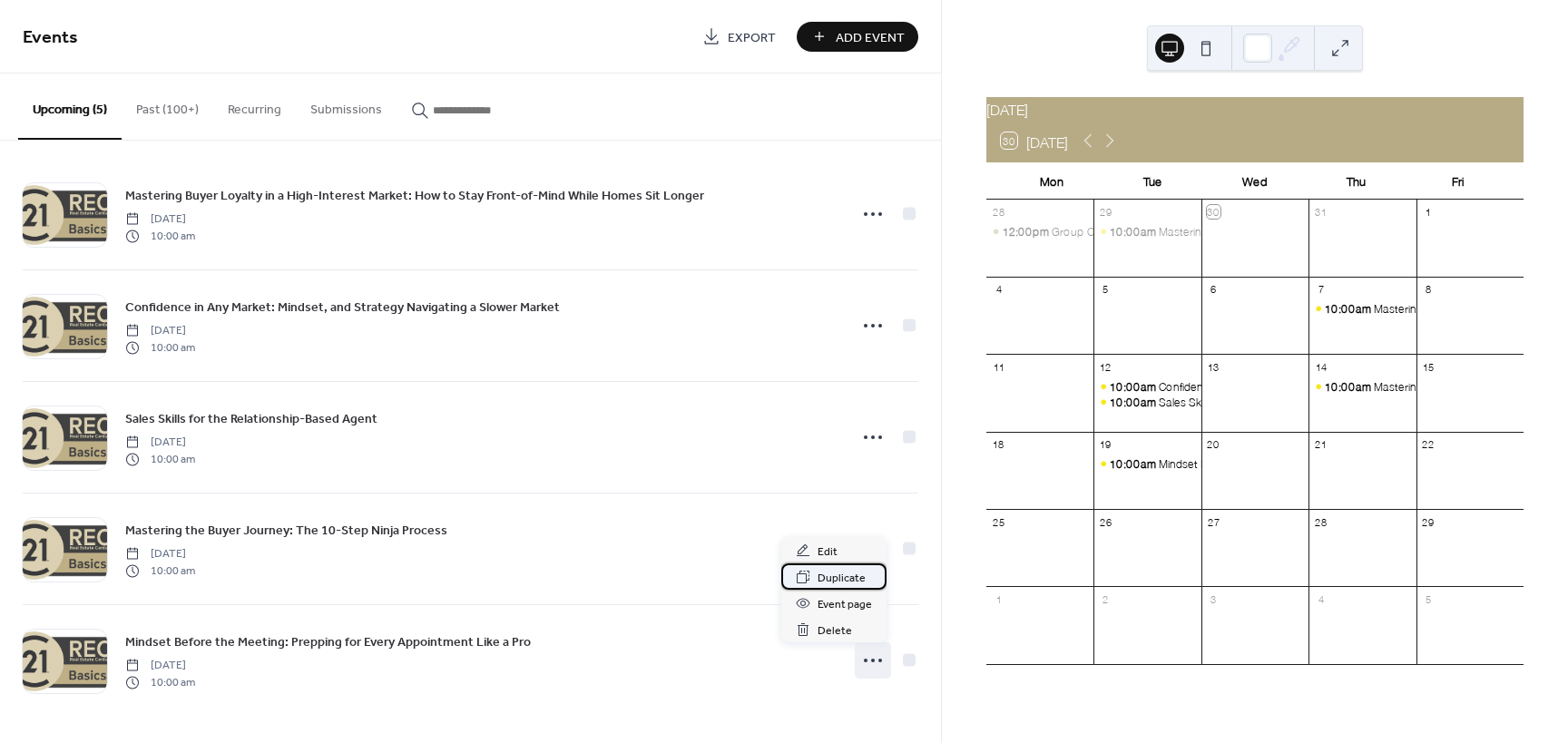 click on "Duplicate" at bounding box center [841, 578] 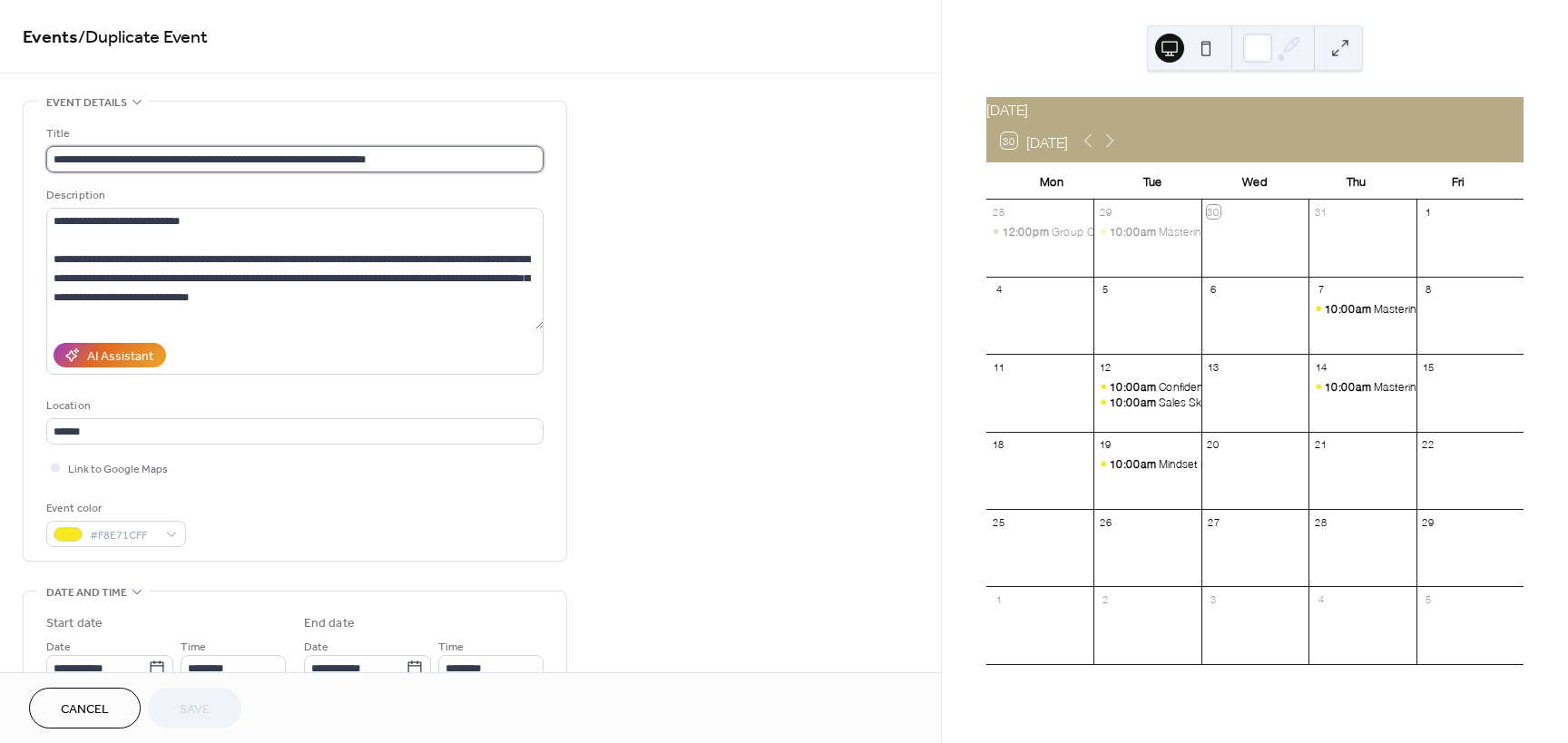 click on "**********" at bounding box center (295, 159) 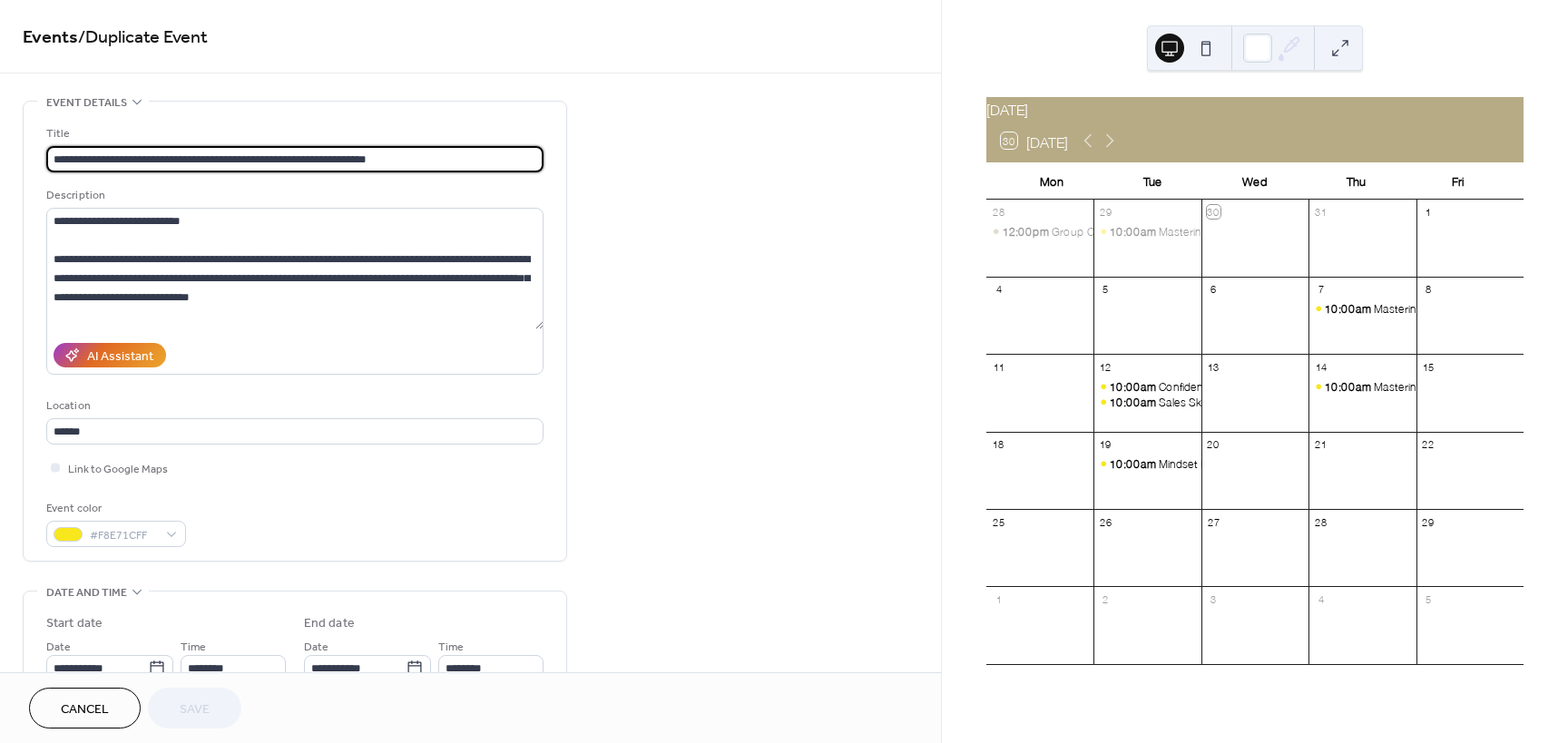 click on "**********" at bounding box center [295, 159] 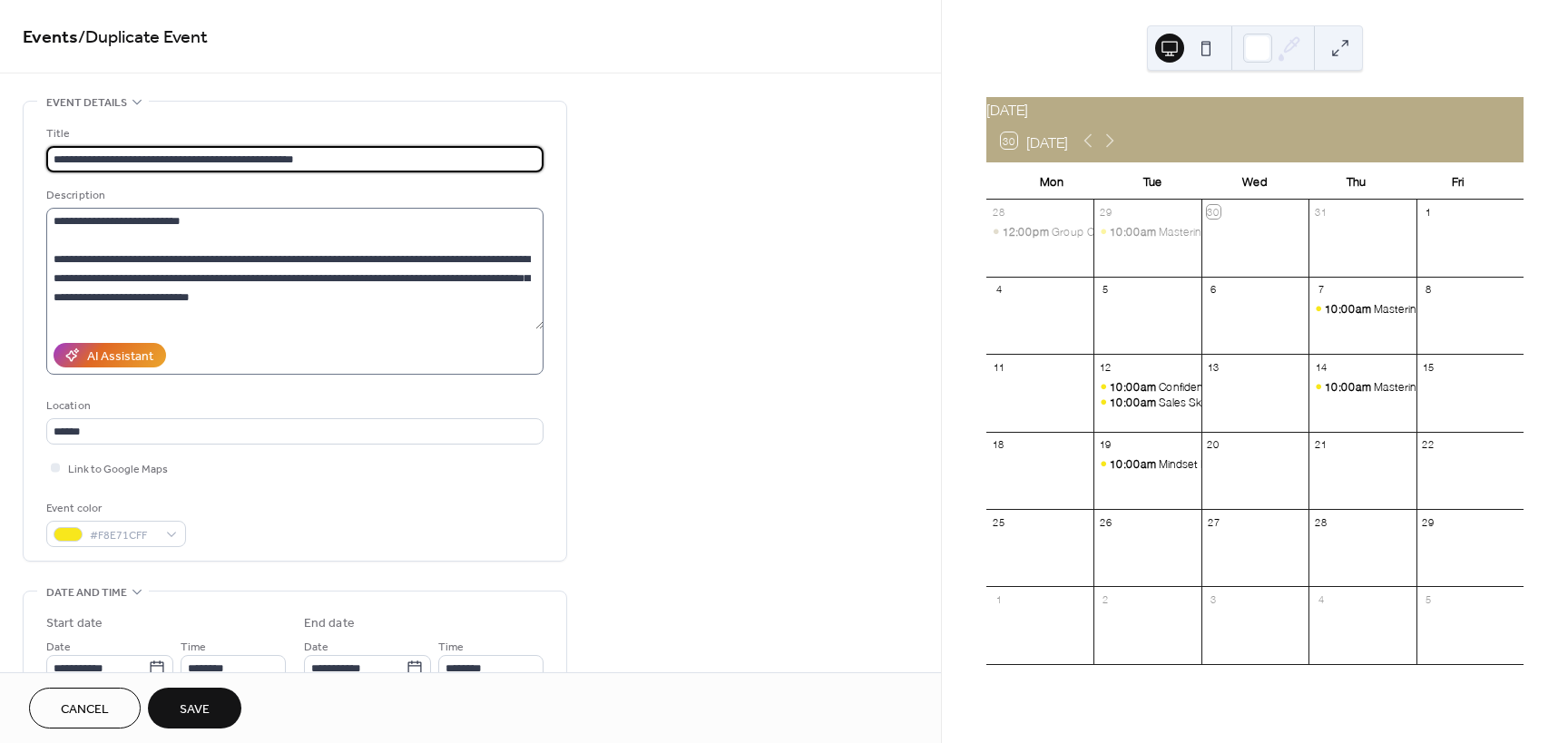 type on "**********" 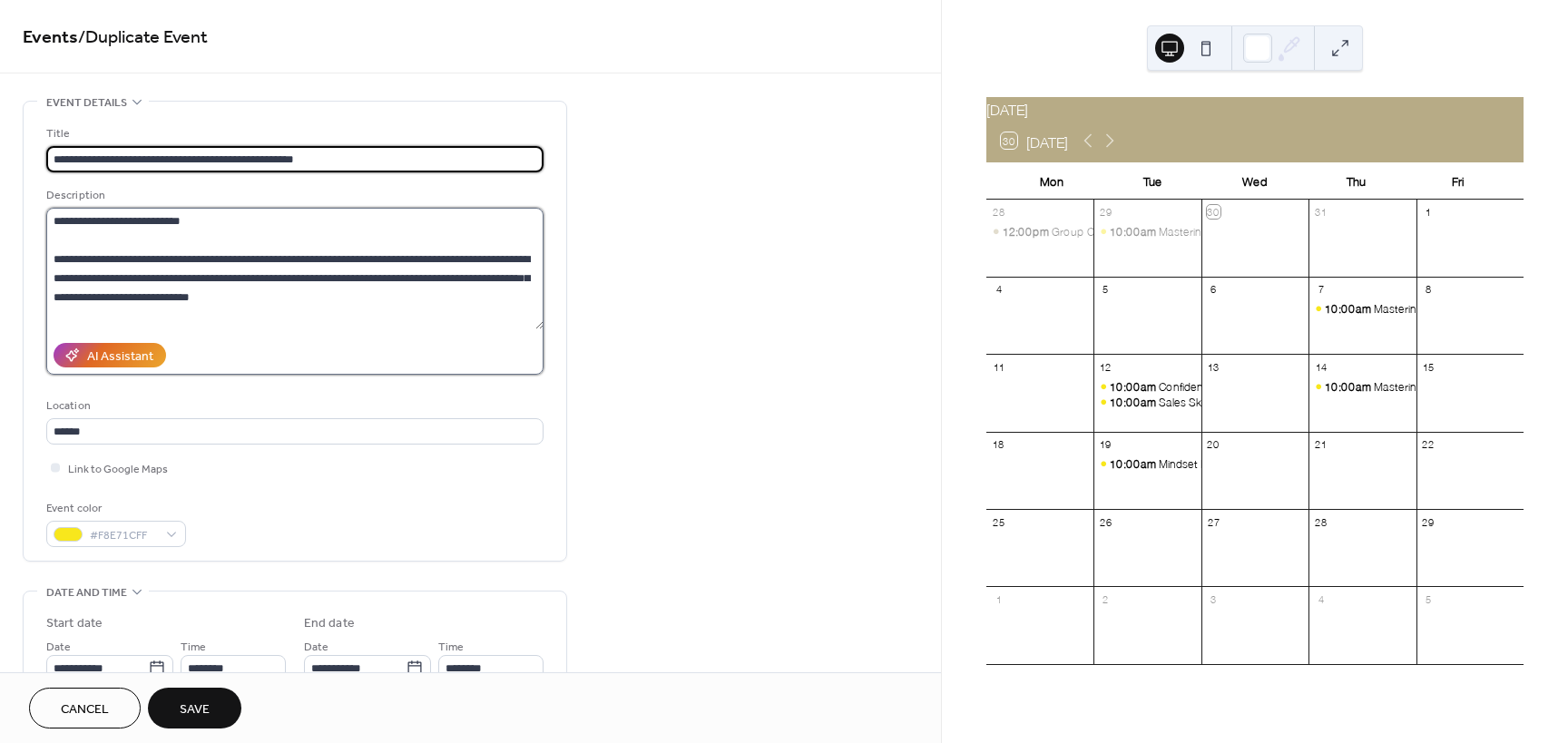click on "**********" at bounding box center [295, 269] 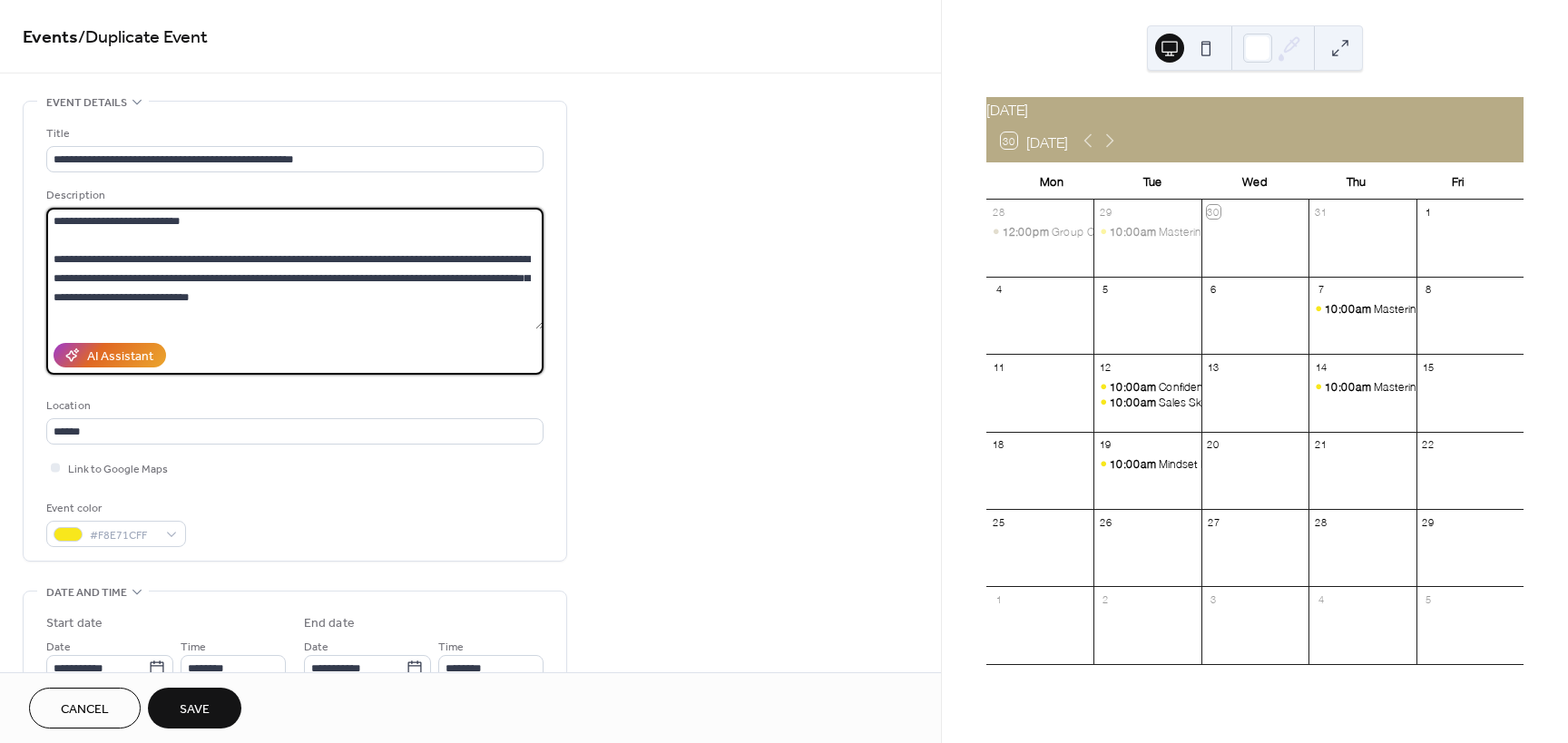 click on "**********" at bounding box center [295, 269] 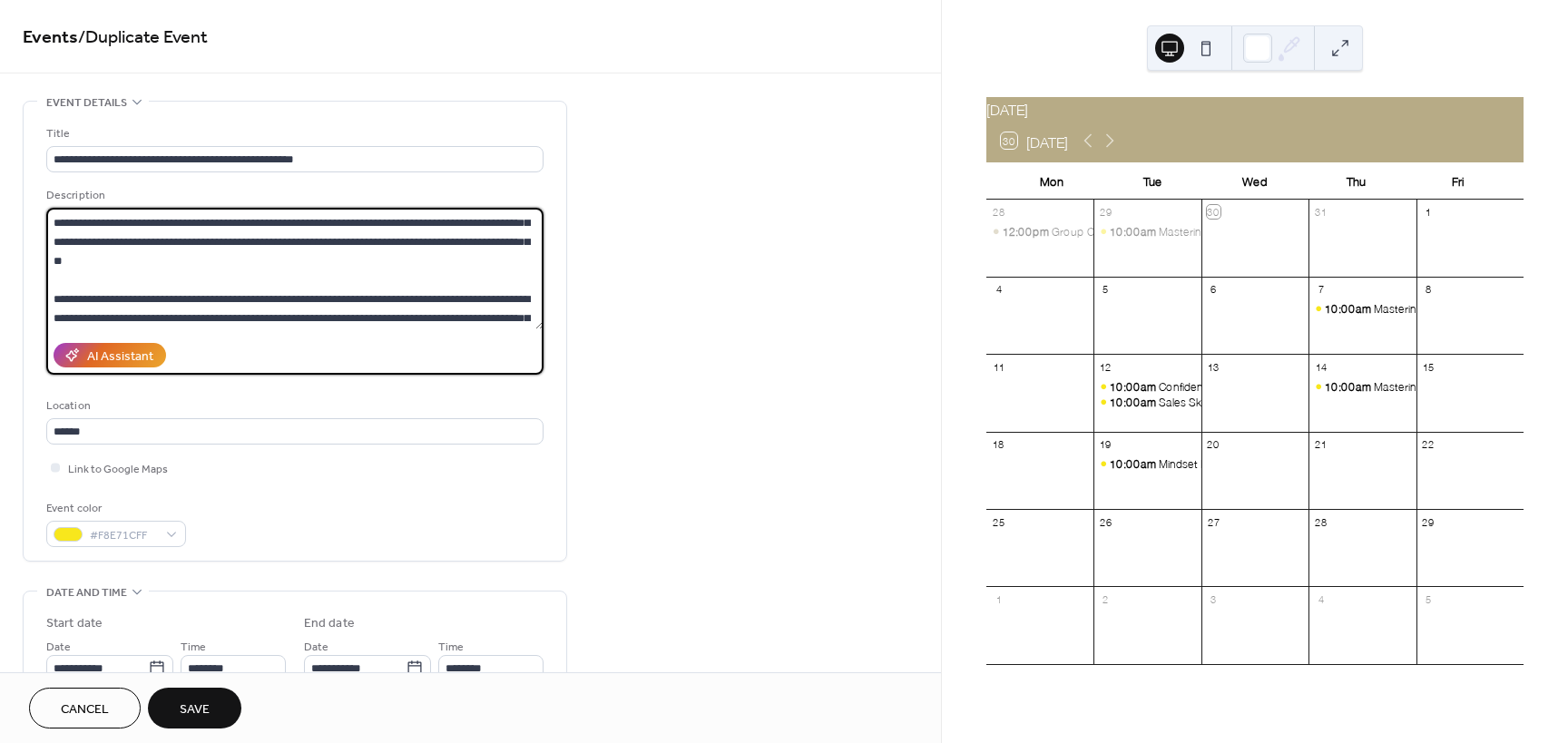 scroll, scrollTop: 210, scrollLeft: 0, axis: vertical 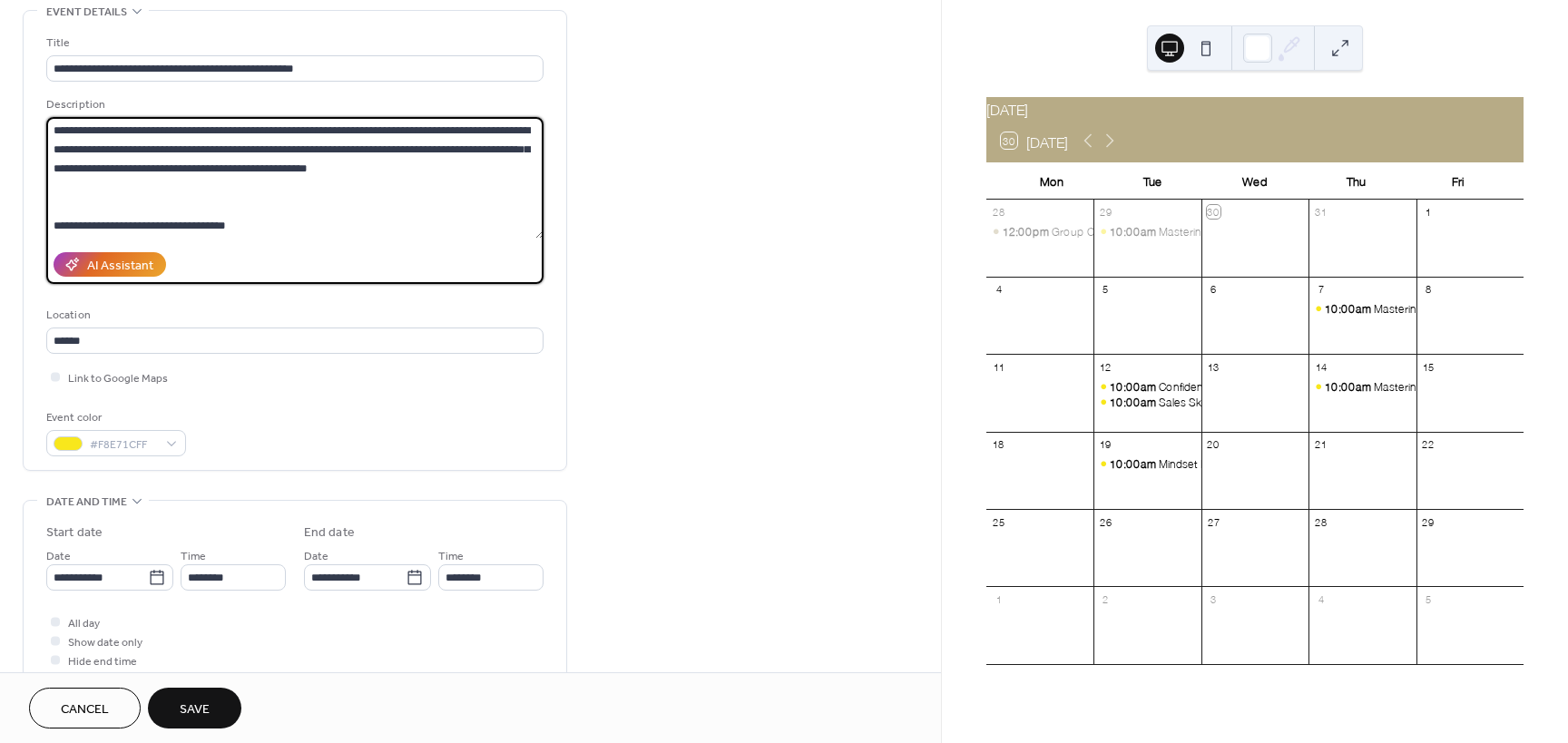 drag, startPoint x: 51, startPoint y: 257, endPoint x: 427, endPoint y: 169, distance: 386.1606 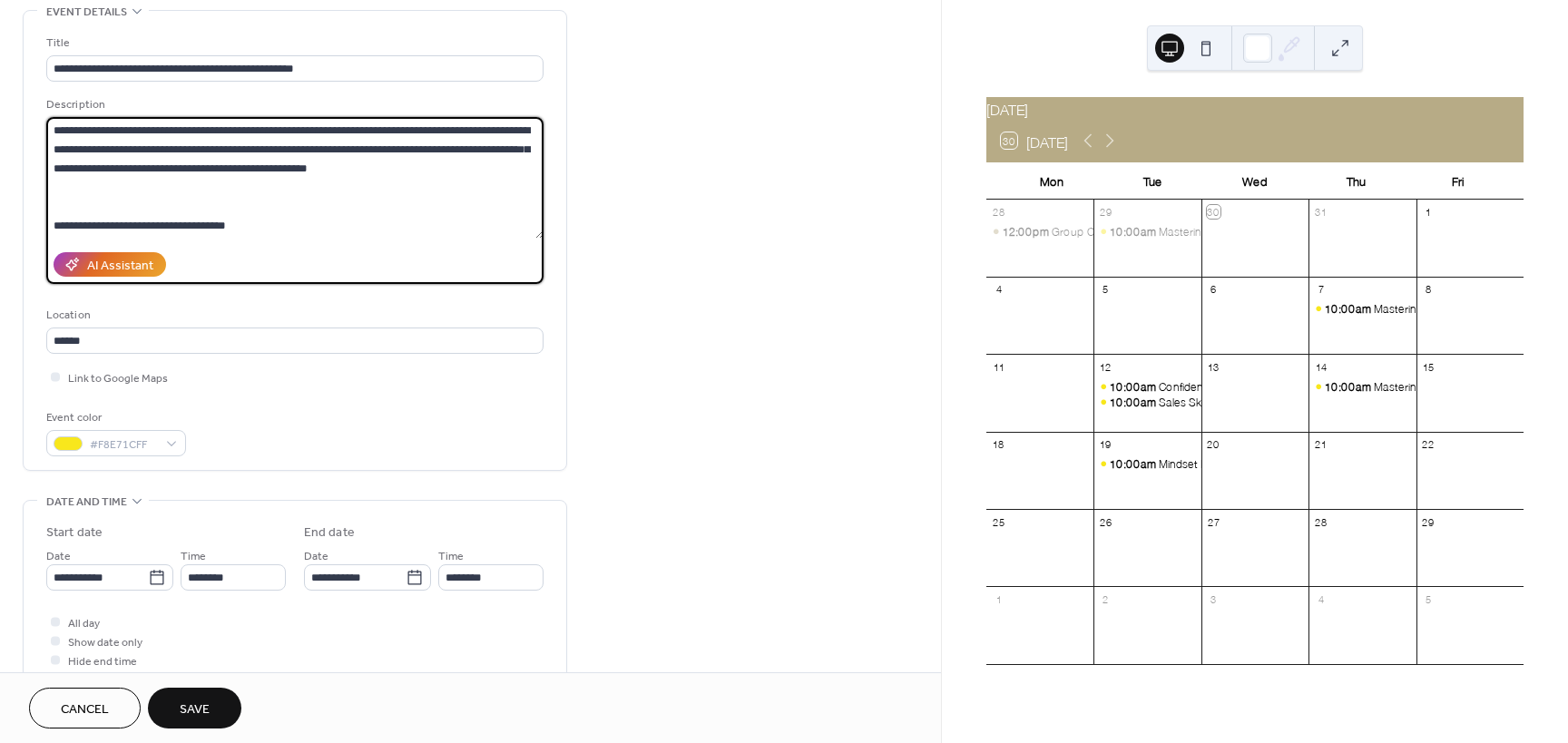 click on "**********" at bounding box center [295, 178] 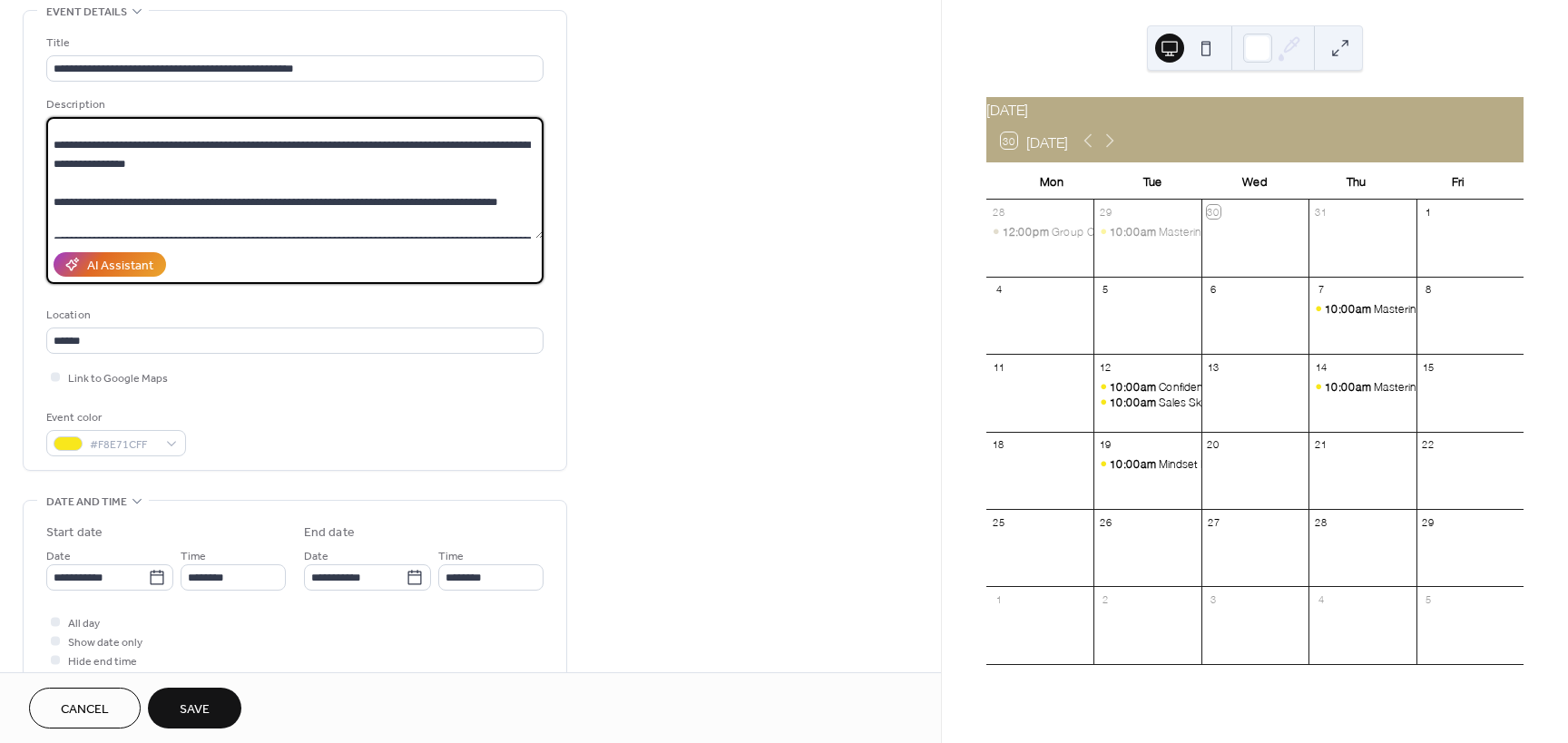 scroll, scrollTop: 0, scrollLeft: 0, axis: both 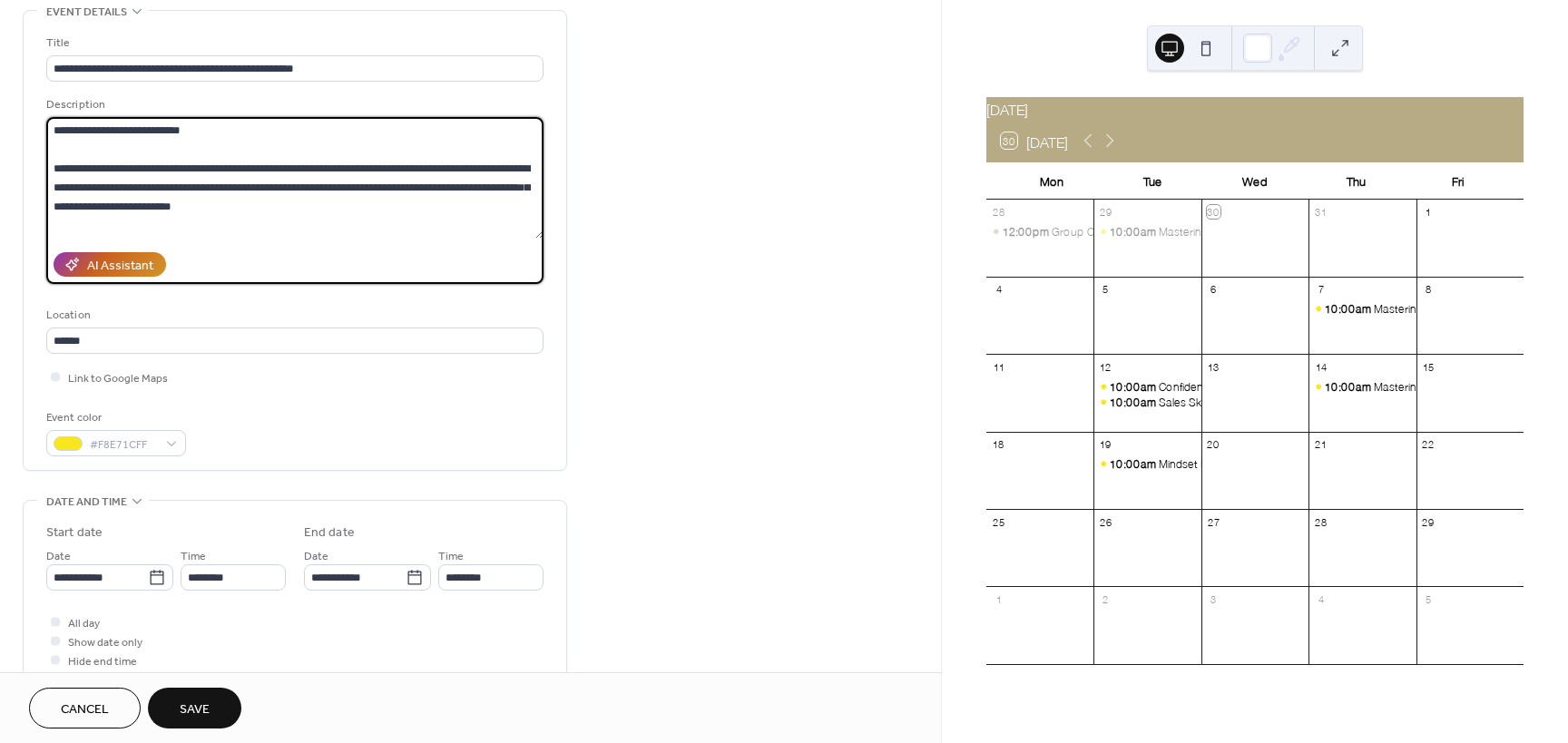 type on "**********" 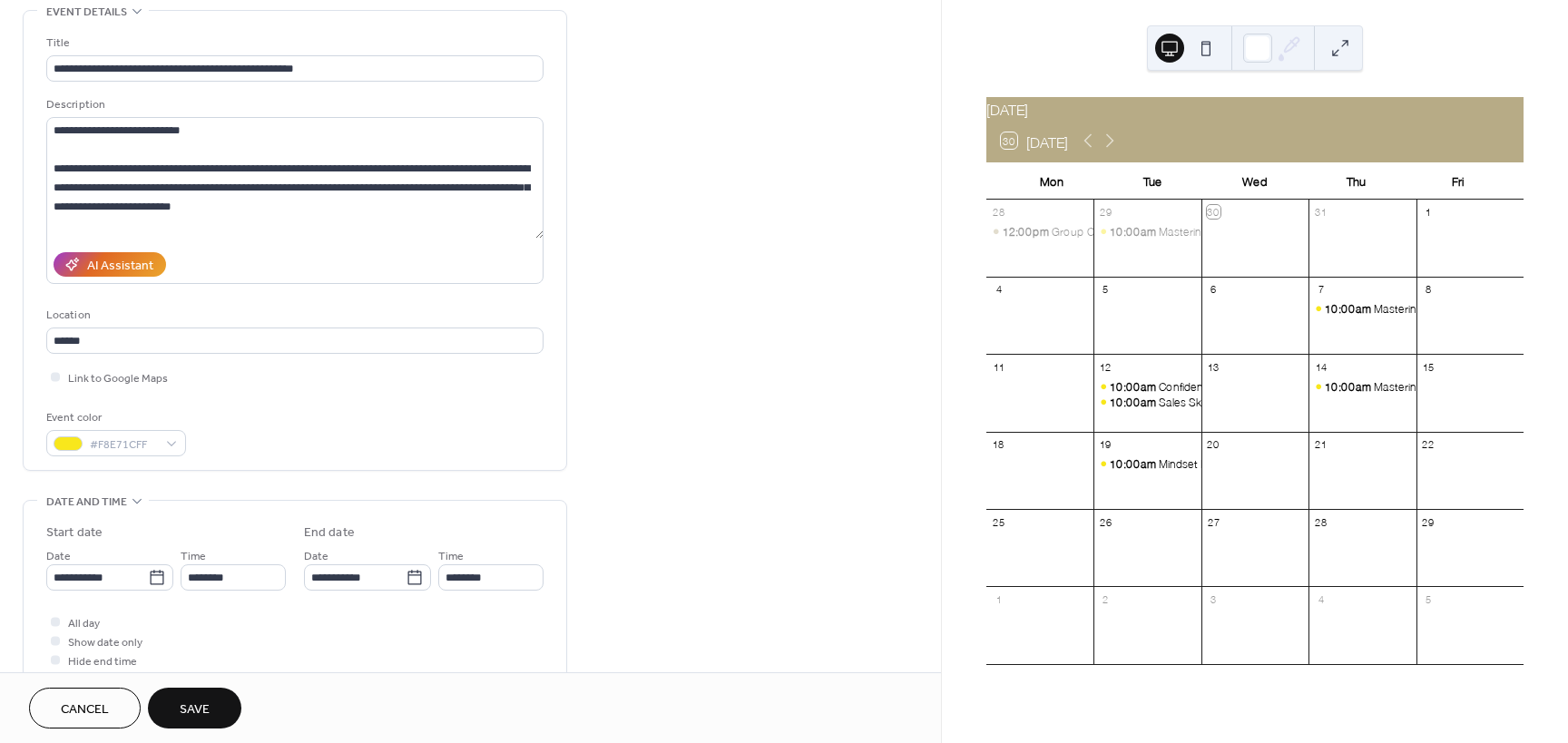 click on "**********" at bounding box center [470, 633] 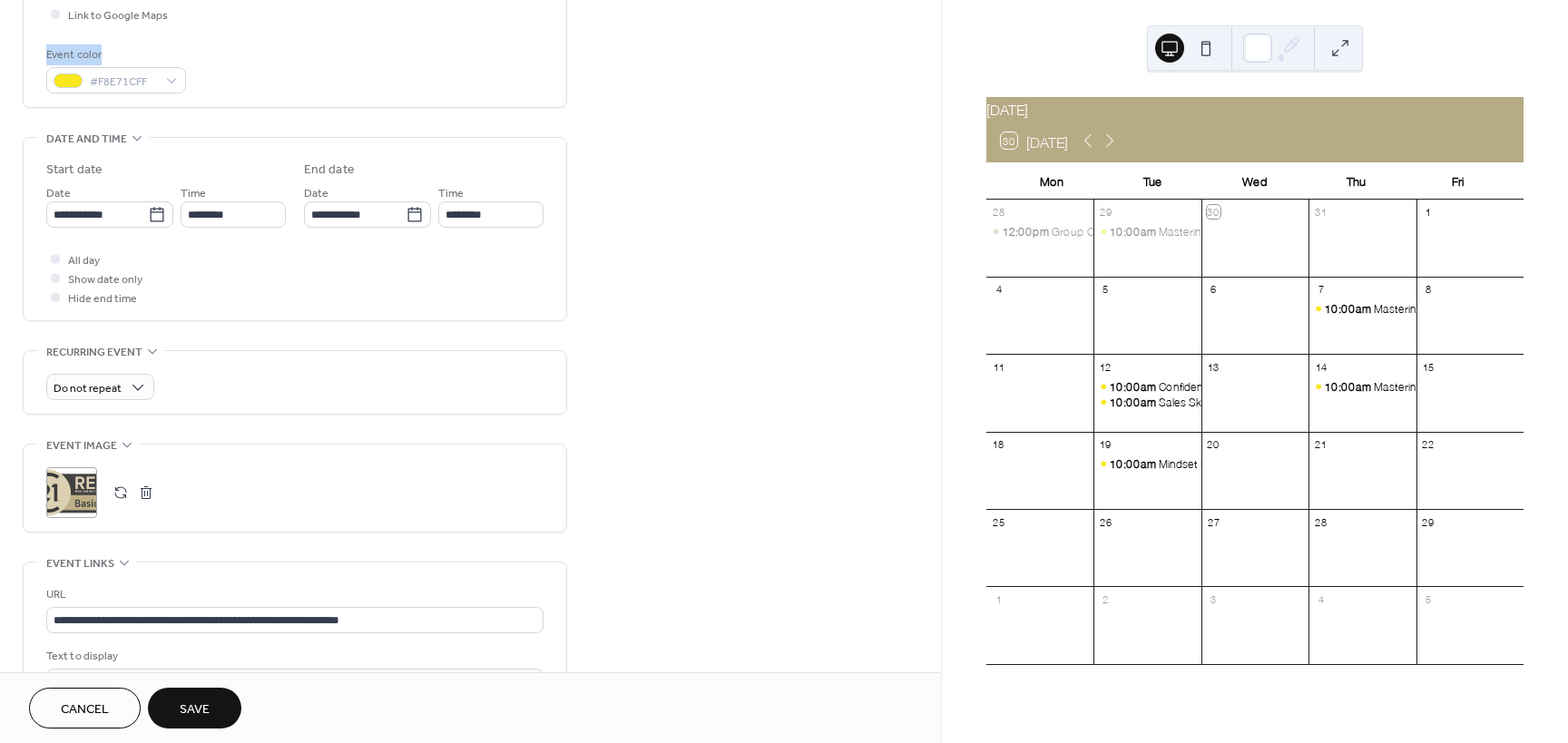 scroll, scrollTop: 544, scrollLeft: 0, axis: vertical 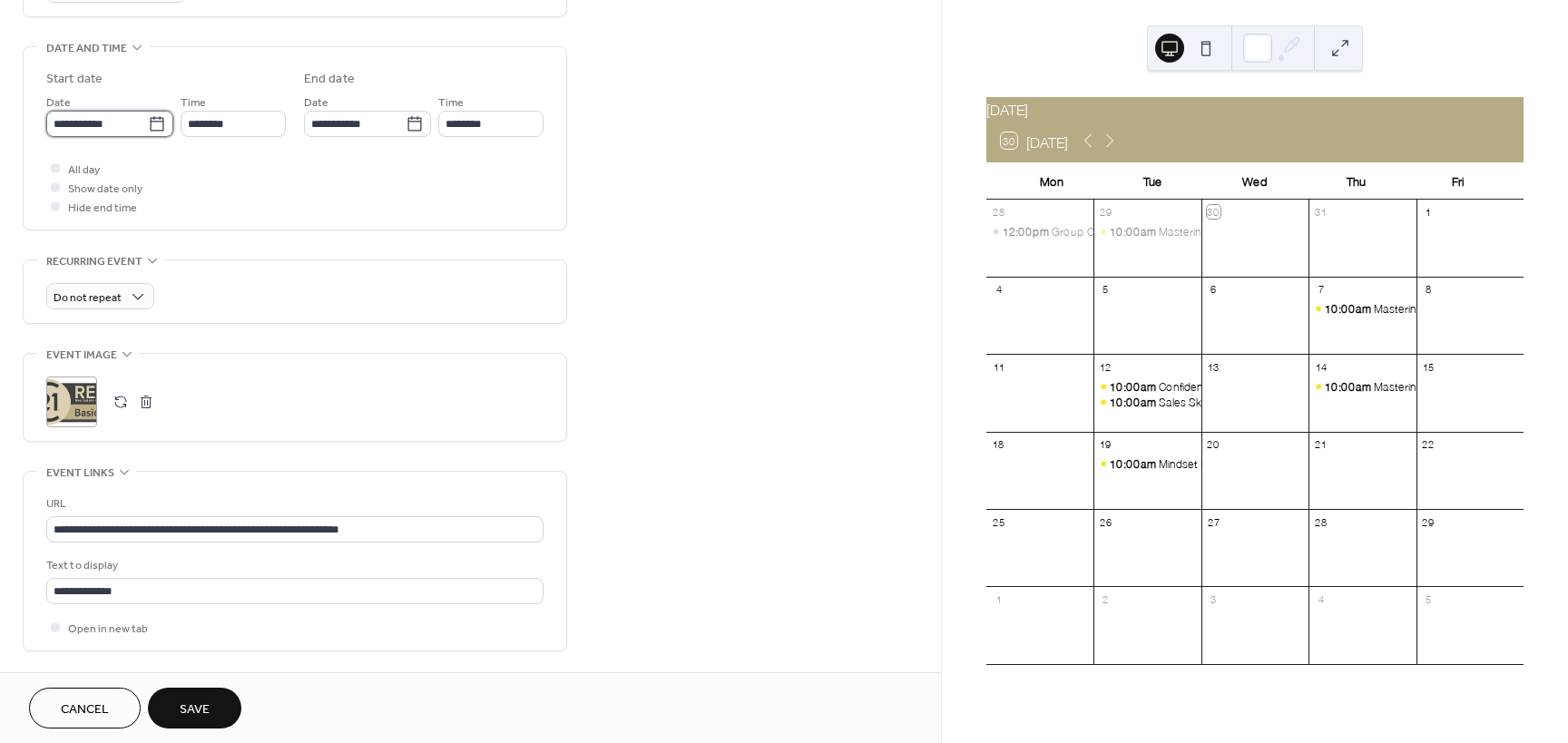click on "**********" at bounding box center [97, 123] 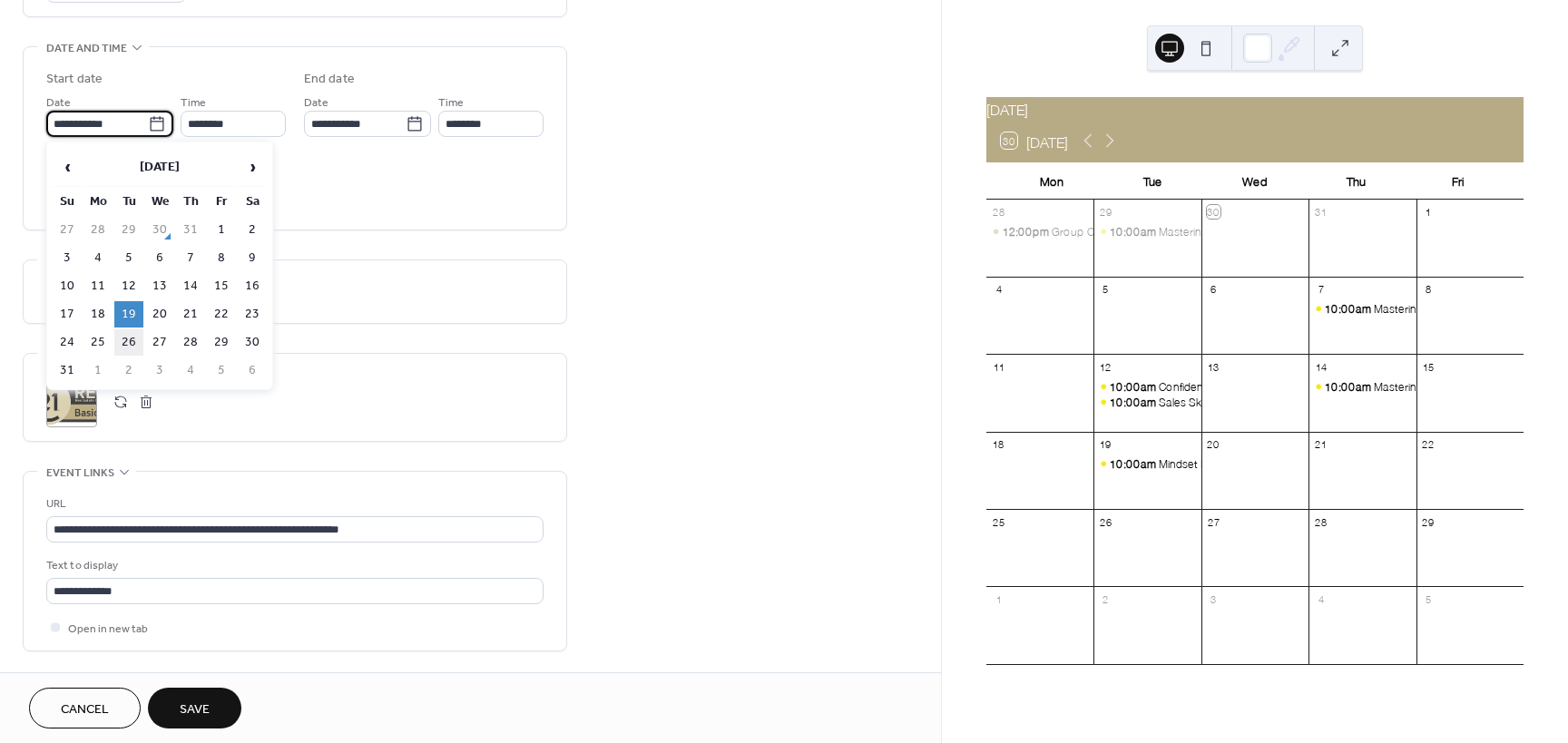 click on "26" at bounding box center (129, 342) 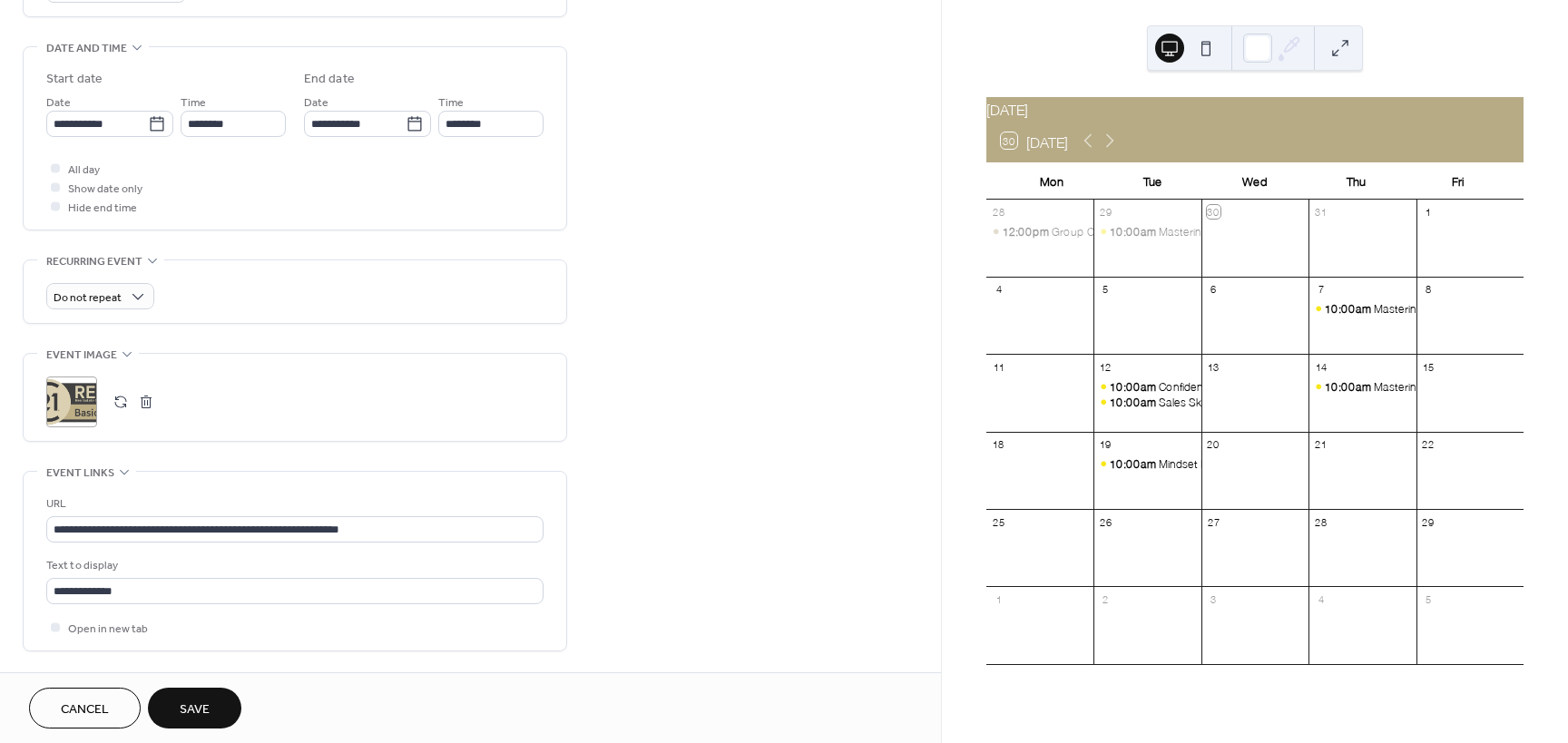 click on "**********" at bounding box center (470, 180) 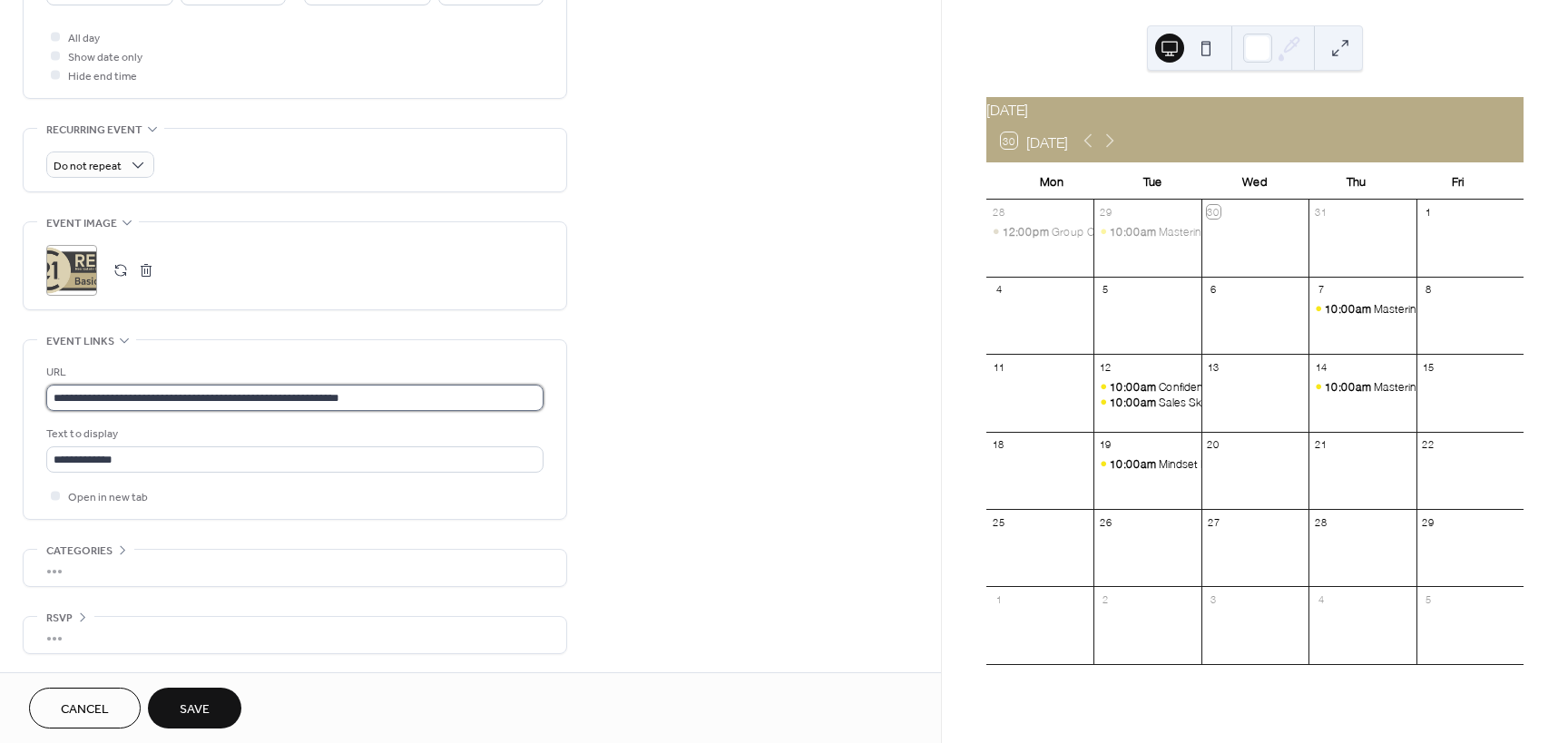 click on "**********" at bounding box center (295, 397) 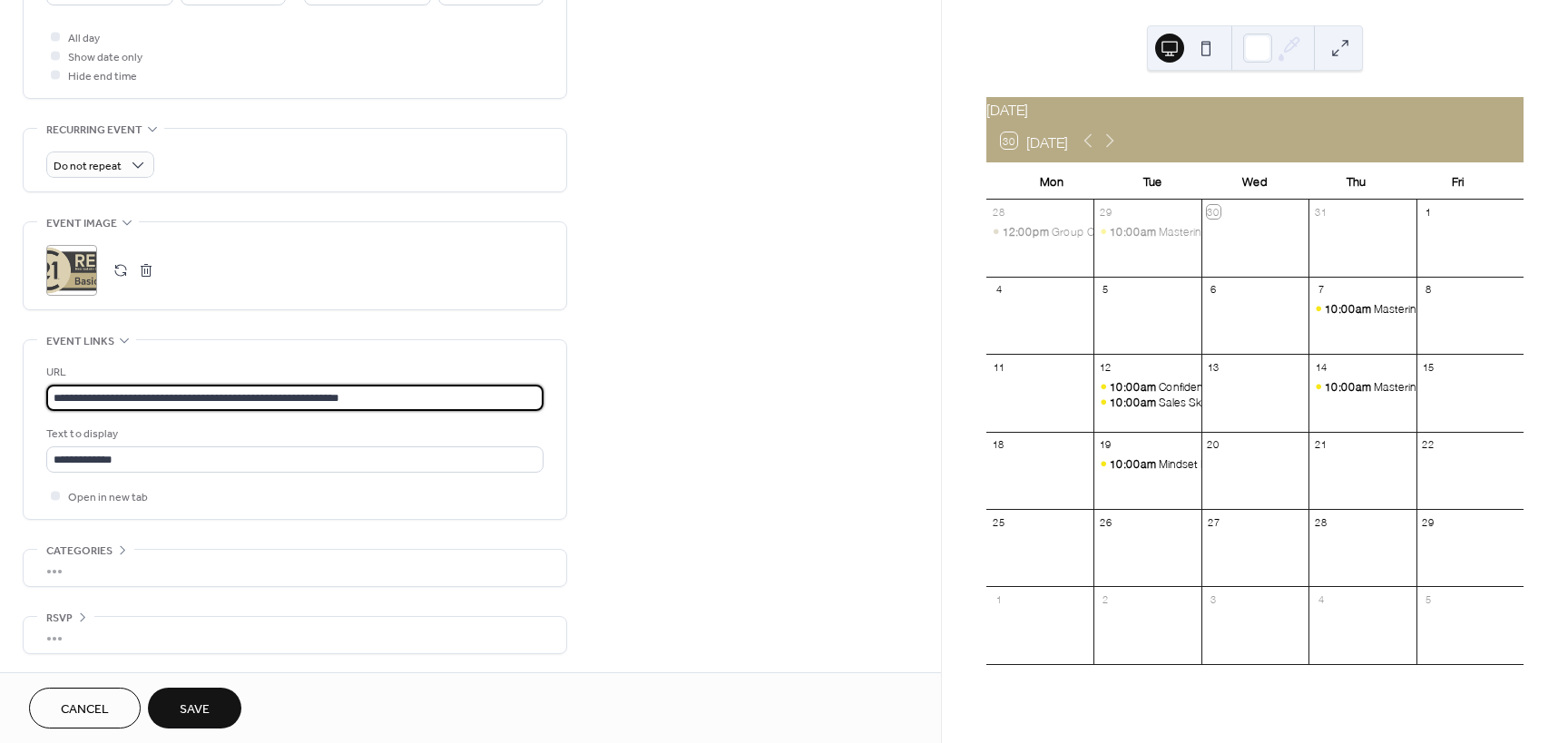 click on "**********" at bounding box center (295, 397) 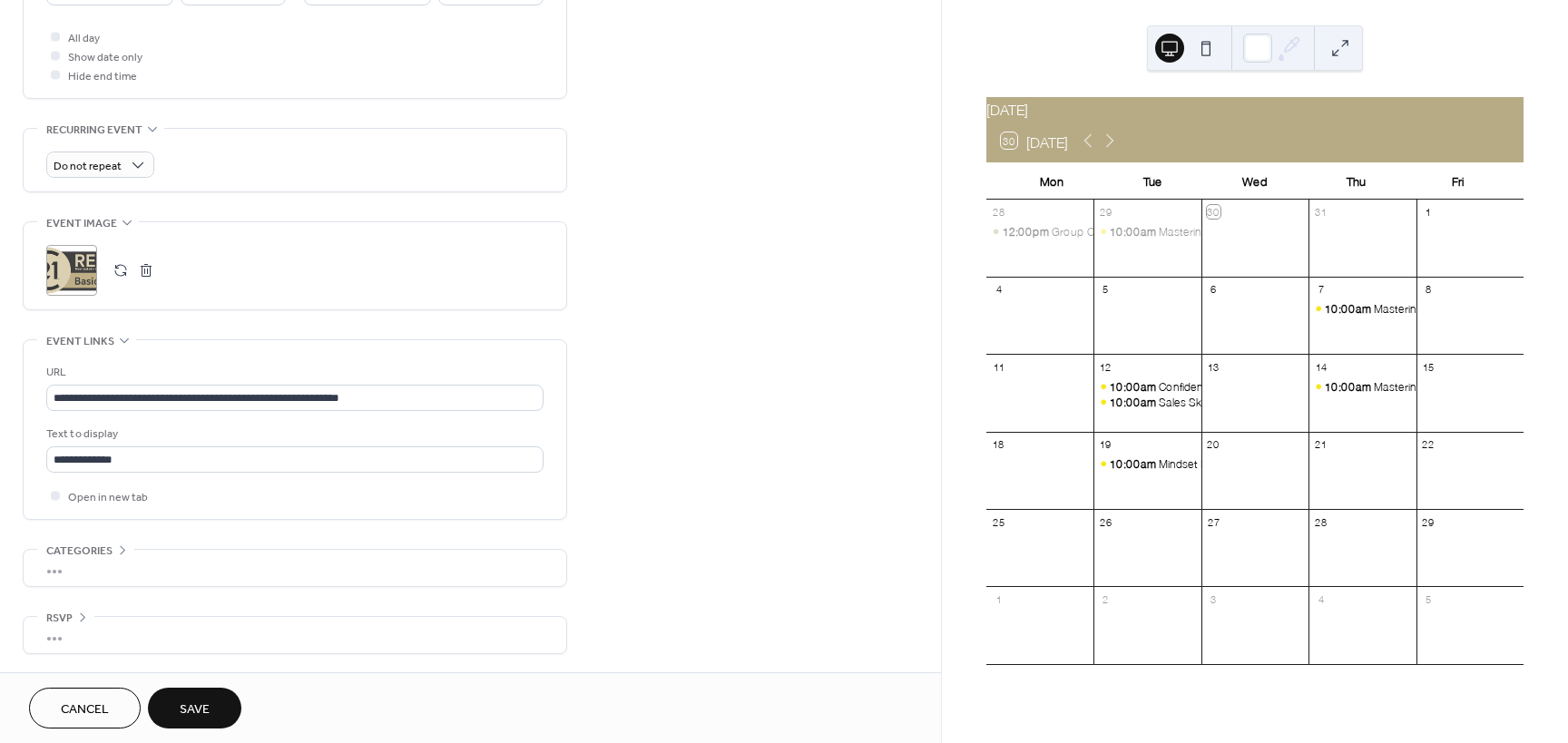 click on "Save" at bounding box center [194, 709] 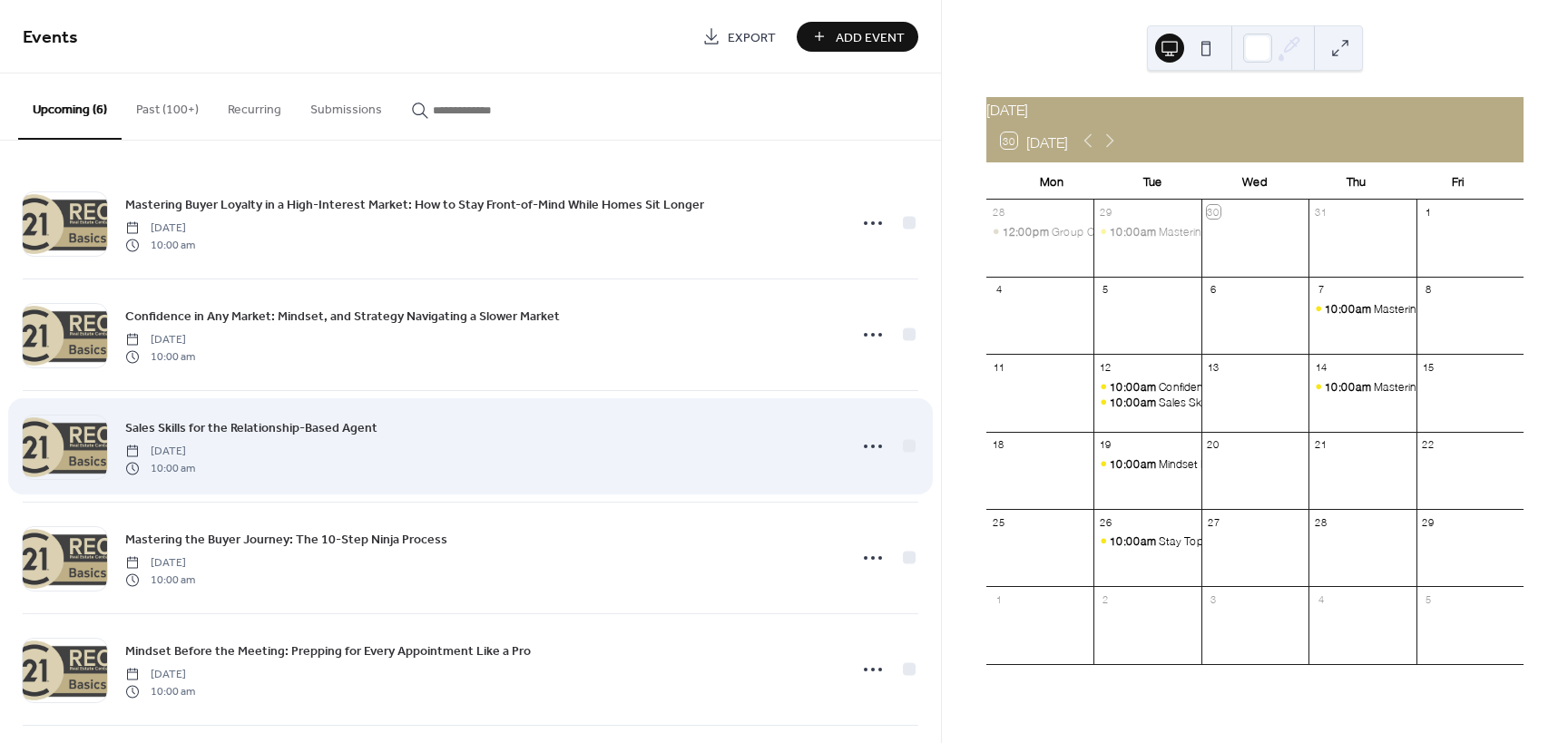 scroll, scrollTop: 121, scrollLeft: 0, axis: vertical 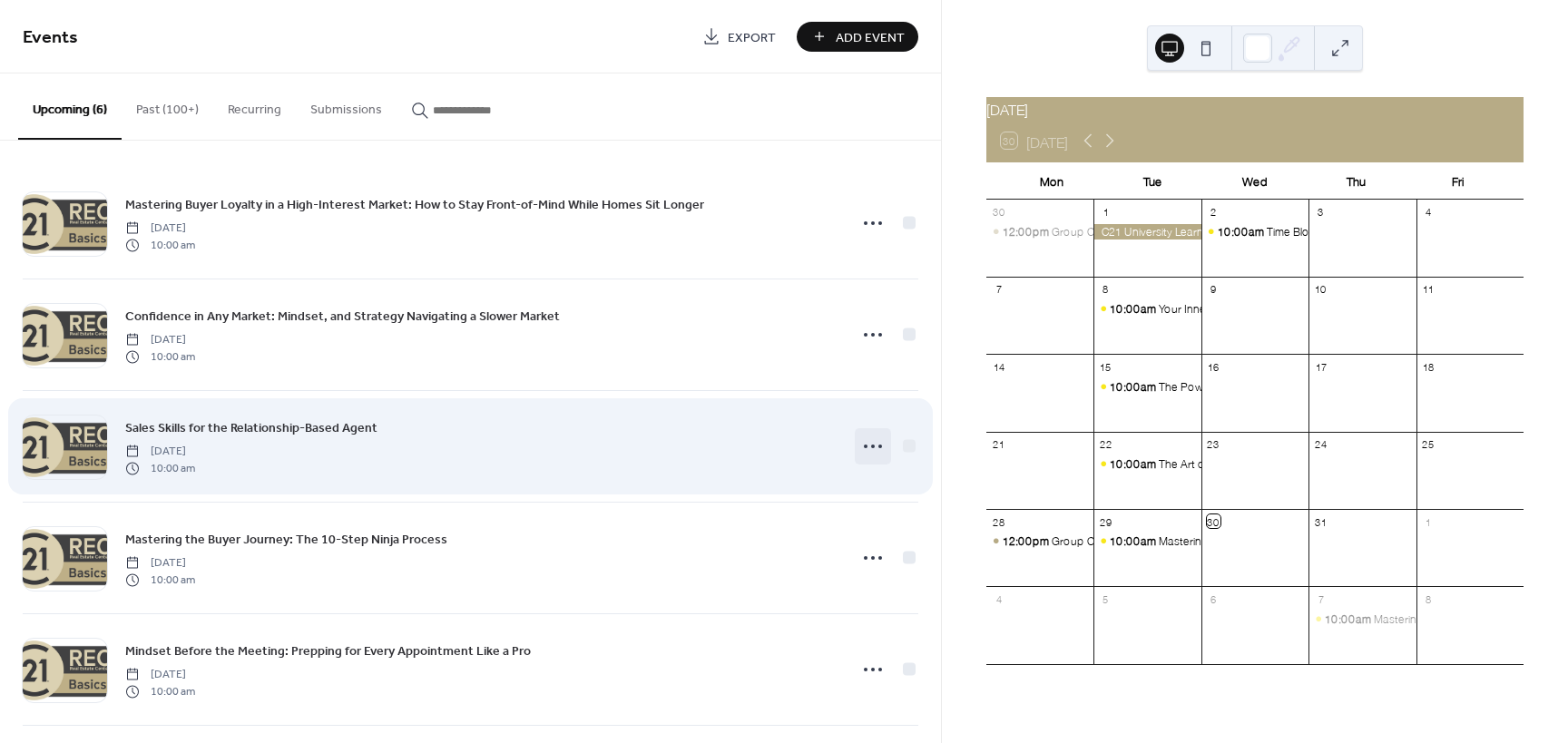 click 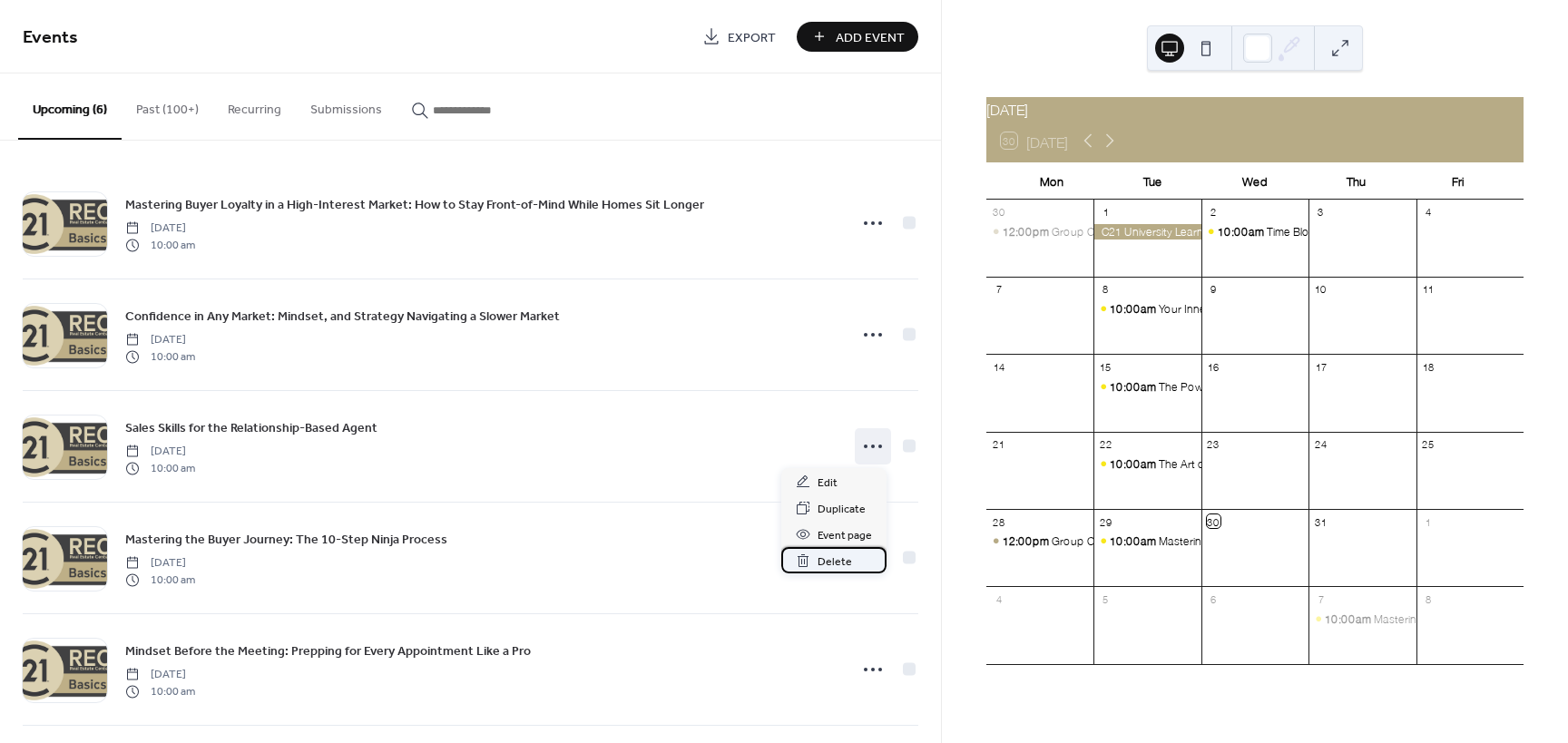 click on "Delete" at bounding box center [835, 562] 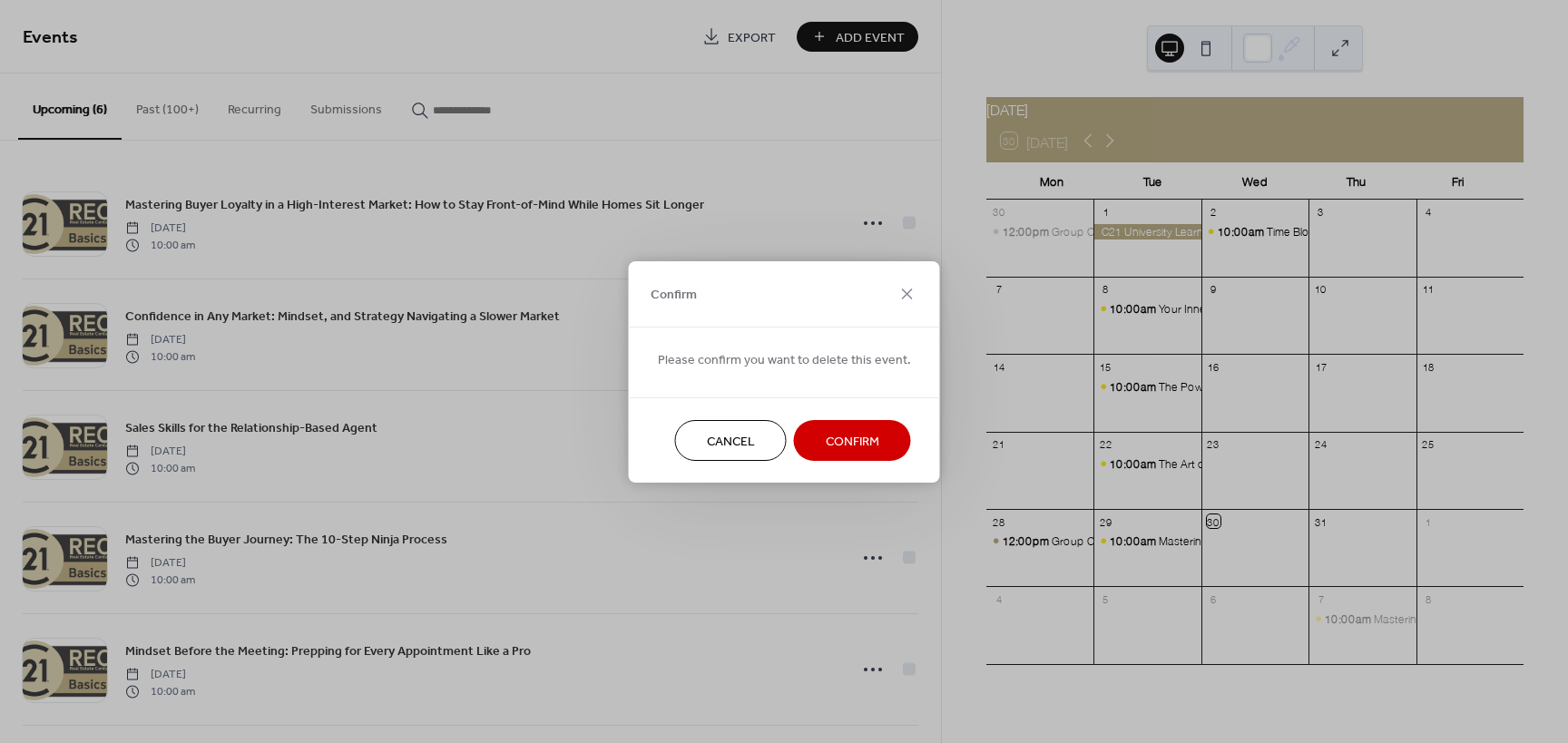 click on "Confirm" at bounding box center (852, 441) 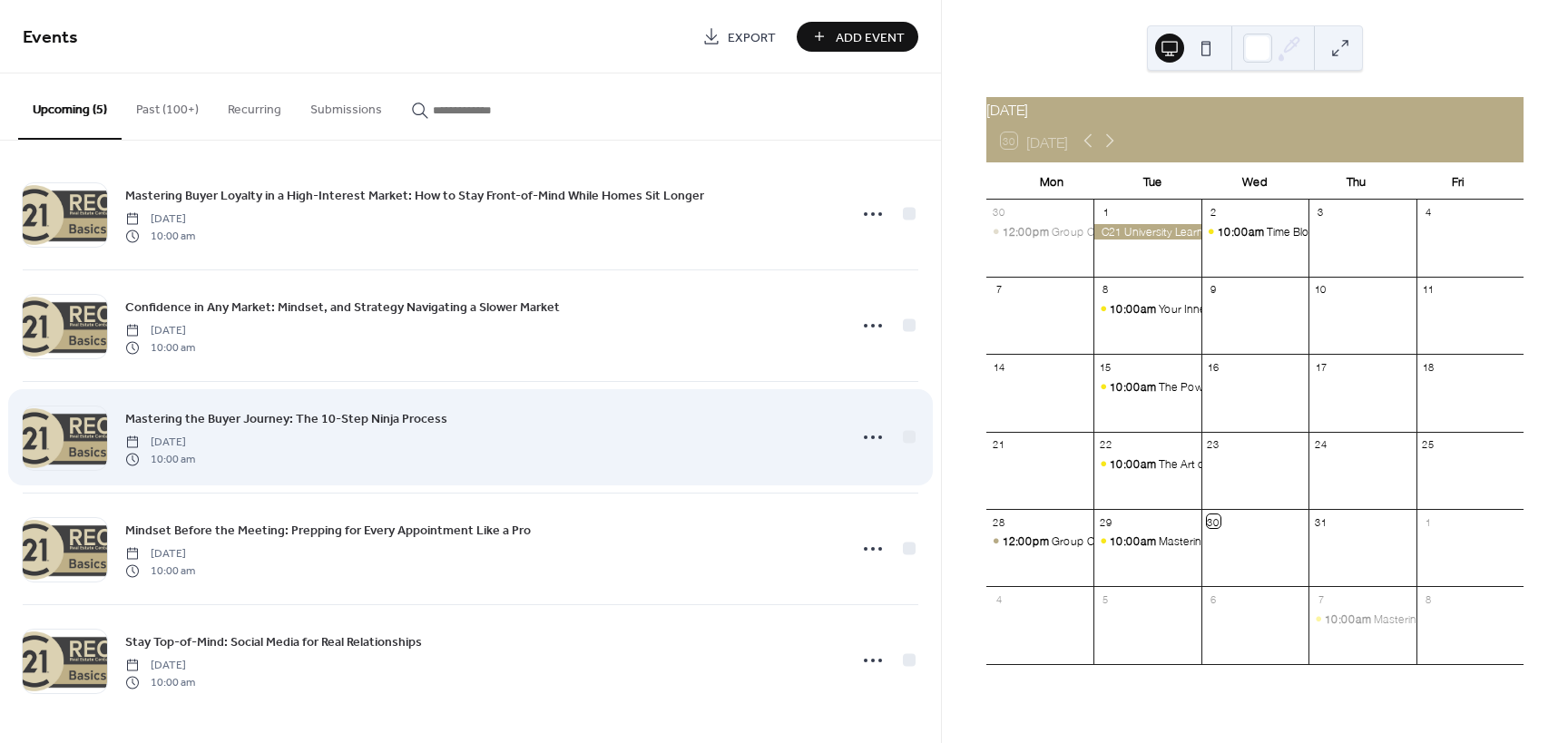 scroll, scrollTop: 0, scrollLeft: 0, axis: both 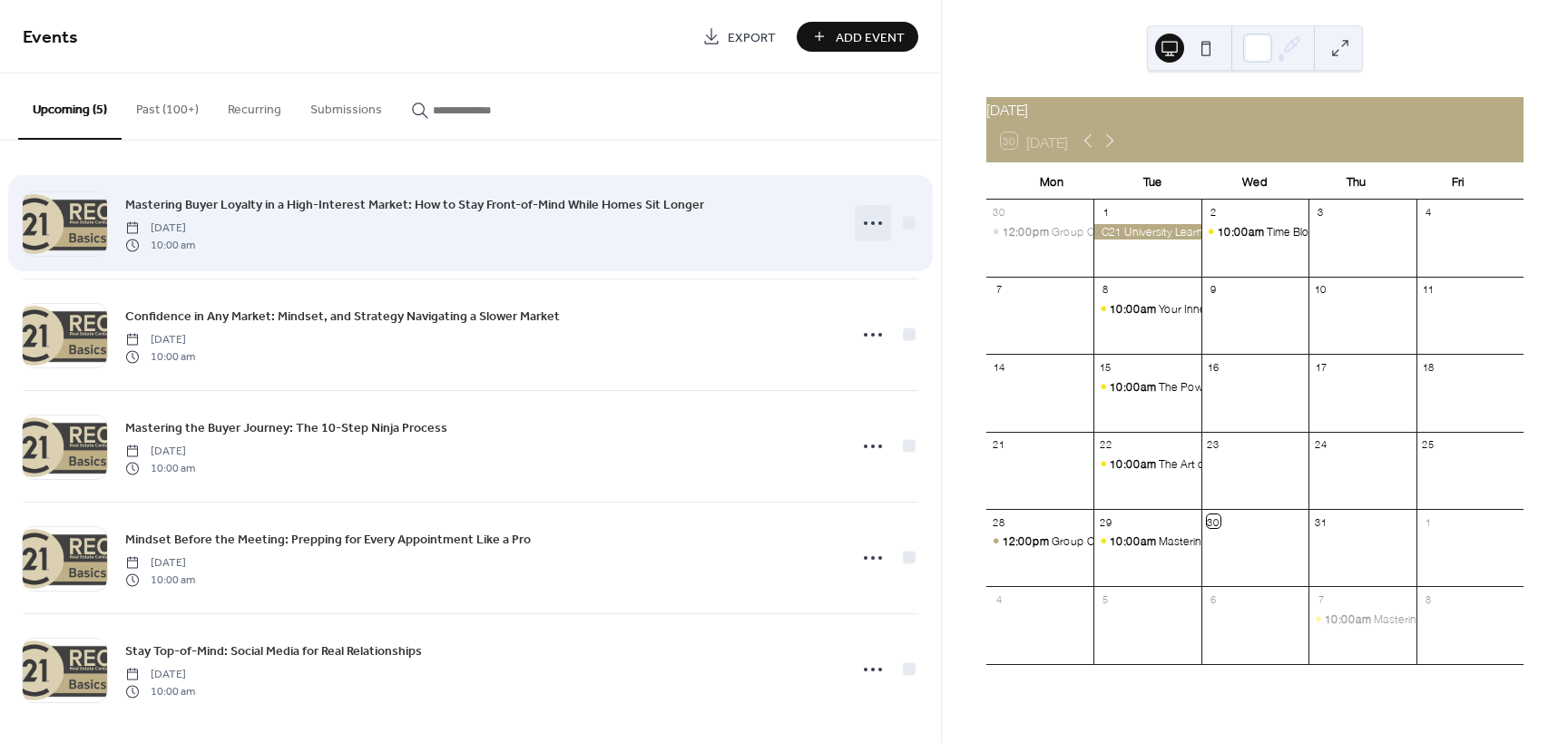 click 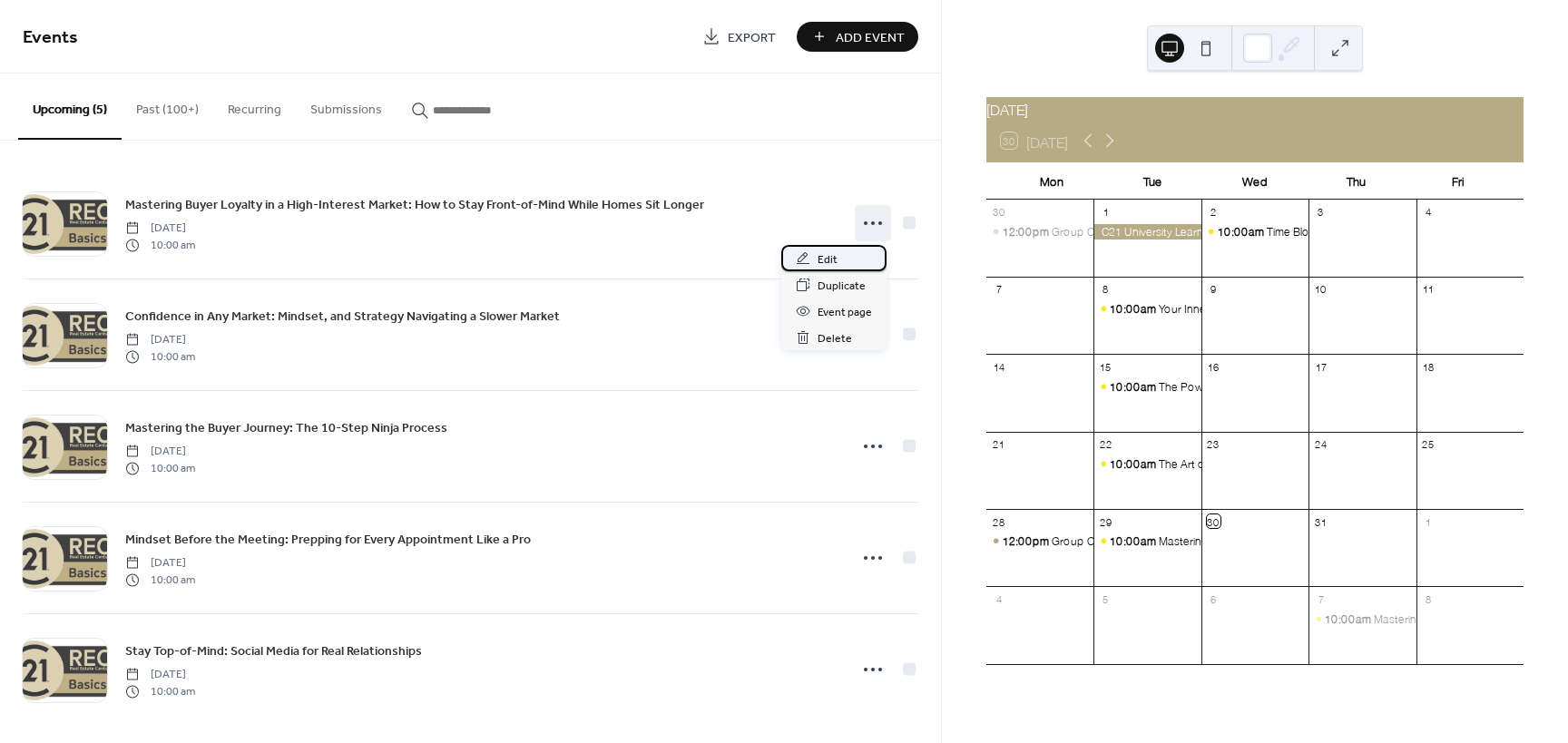 click on "Edit" at bounding box center [828, 259] 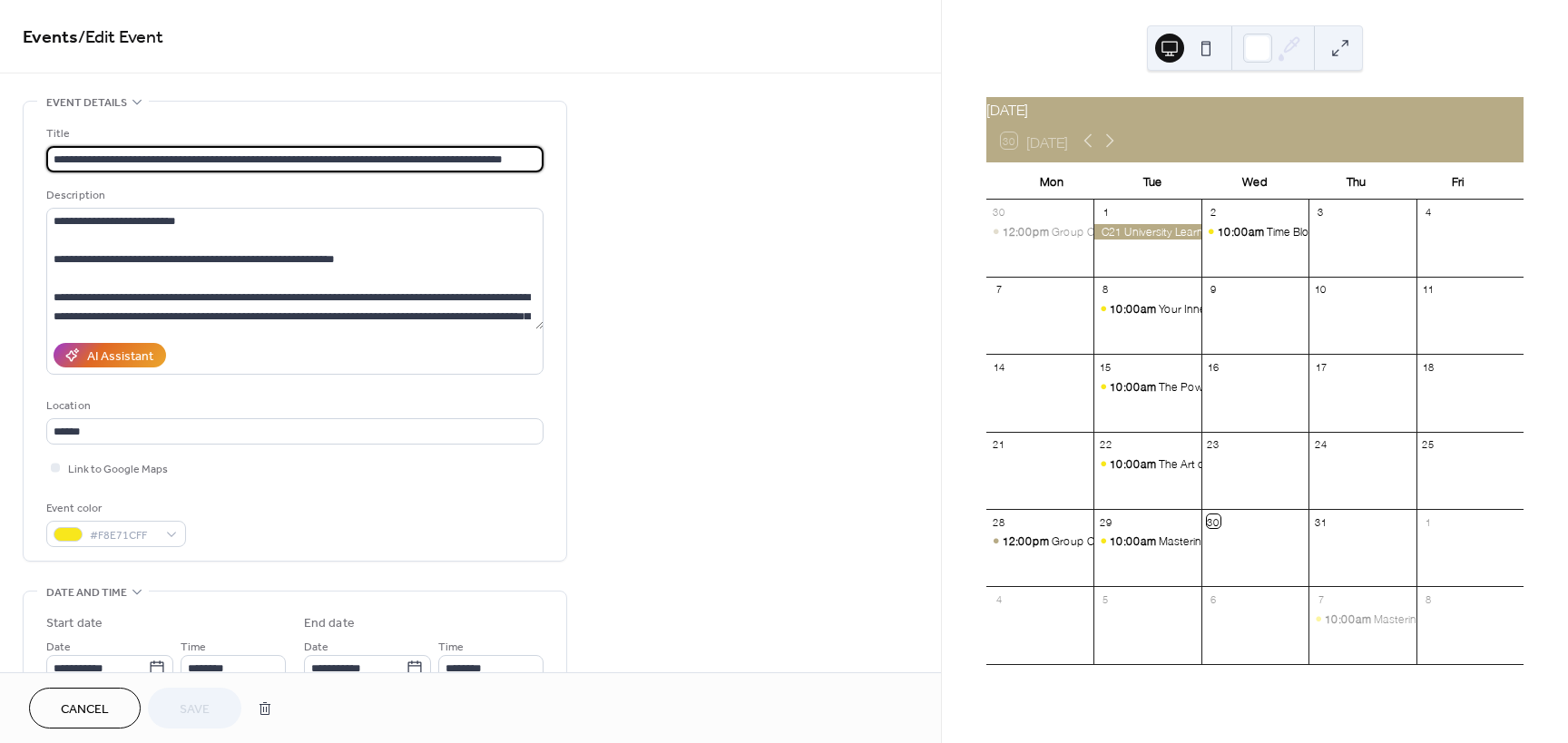 scroll, scrollTop: 0, scrollLeft: 0, axis: both 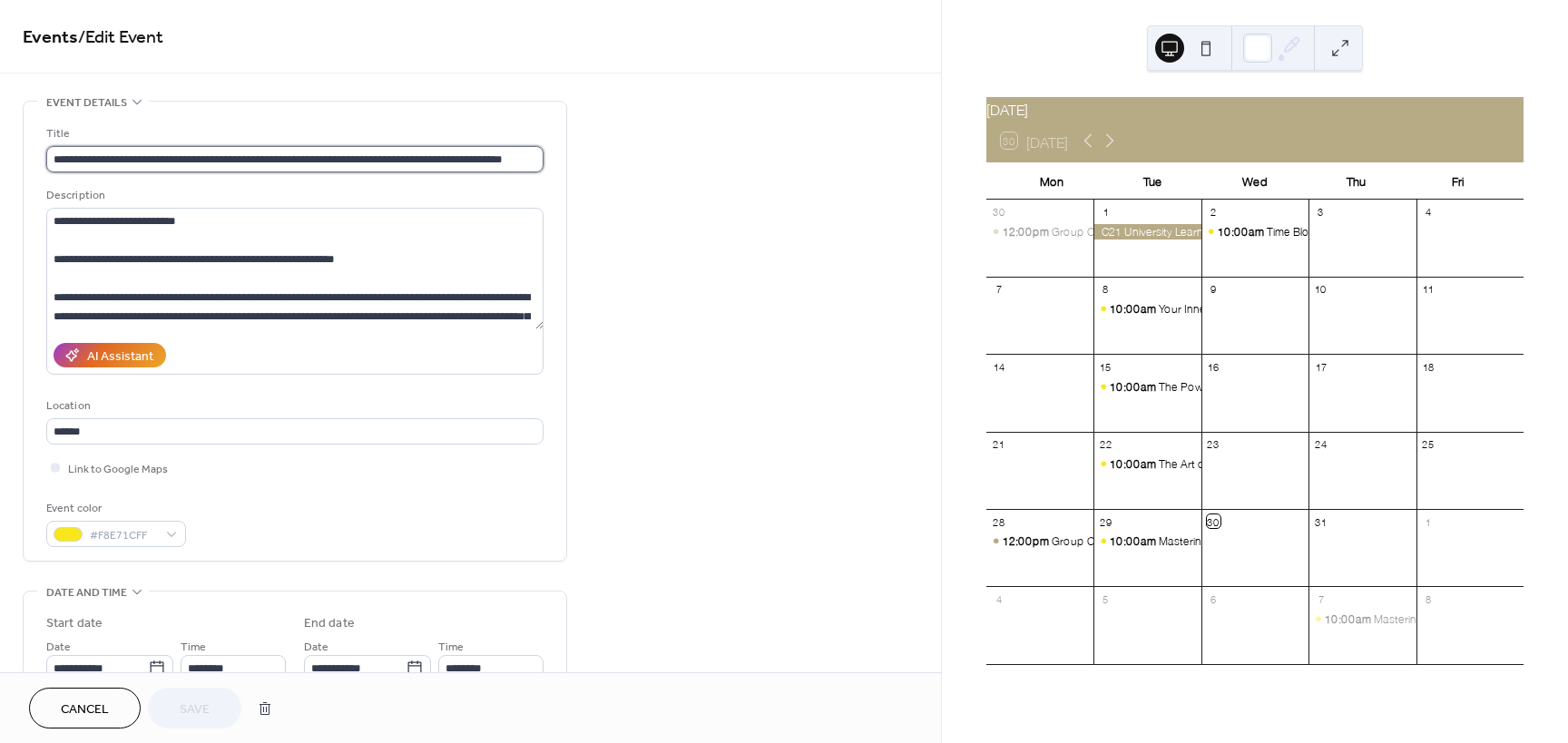 click on "**********" at bounding box center [295, 159] 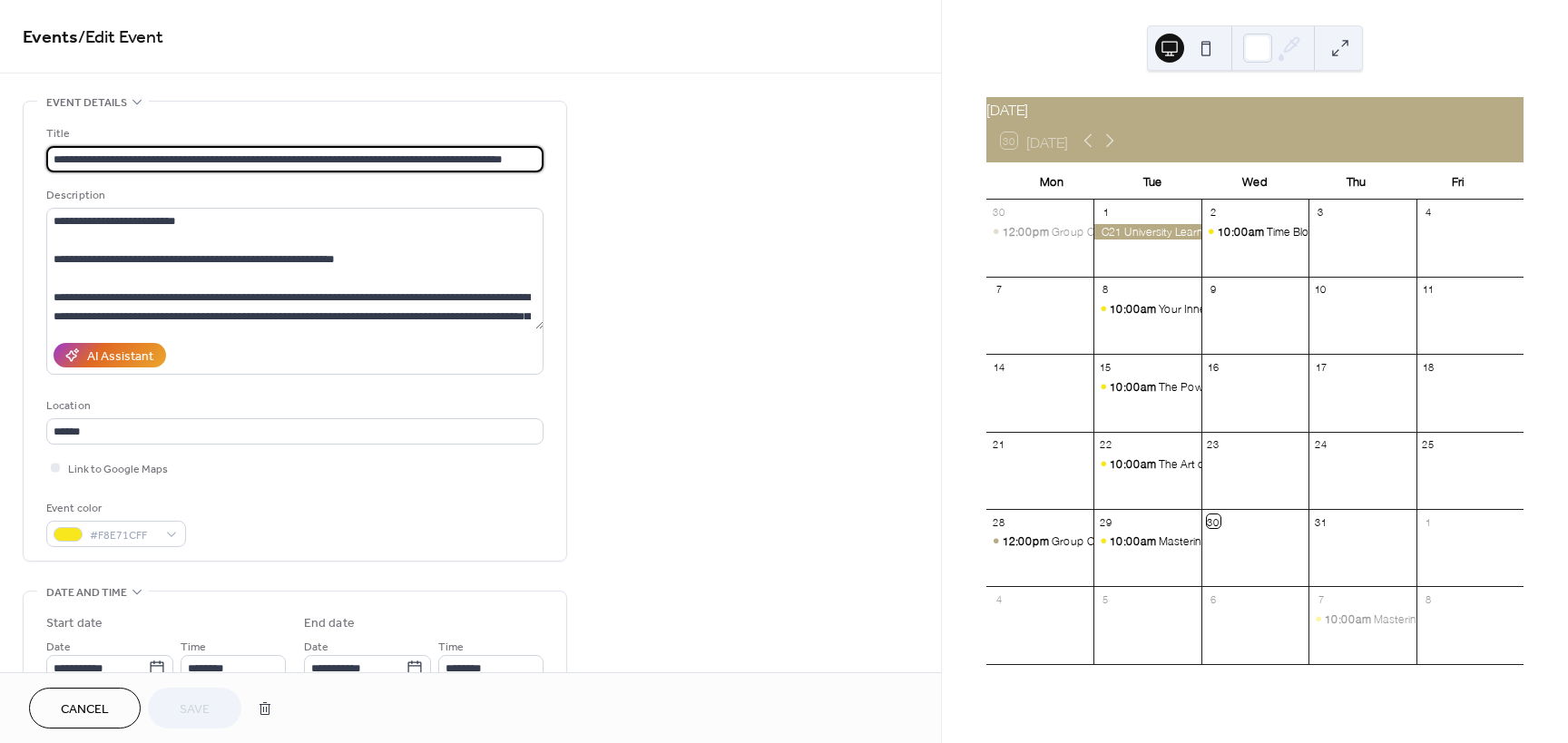 click on "**********" at bounding box center (295, 159) 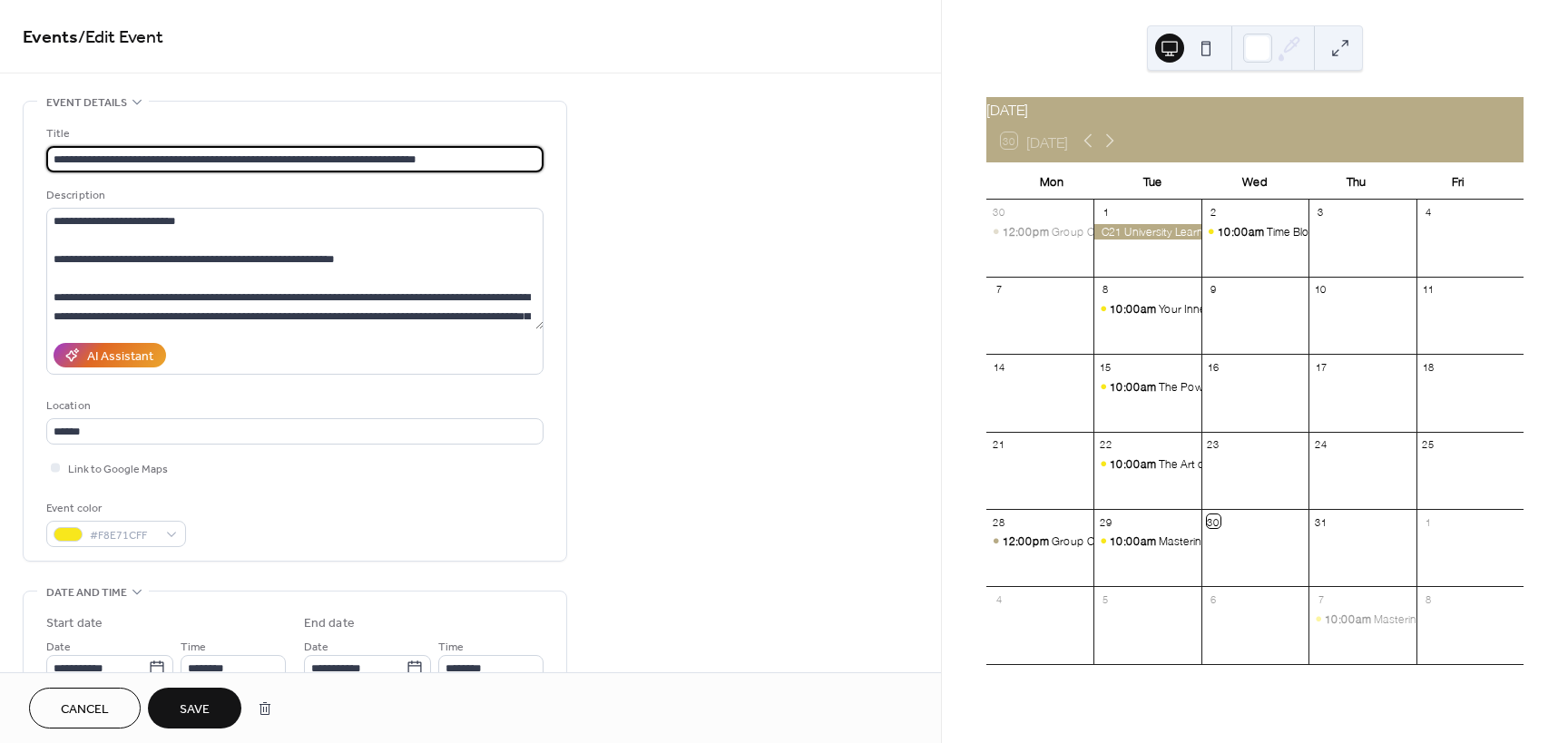 type on "**********" 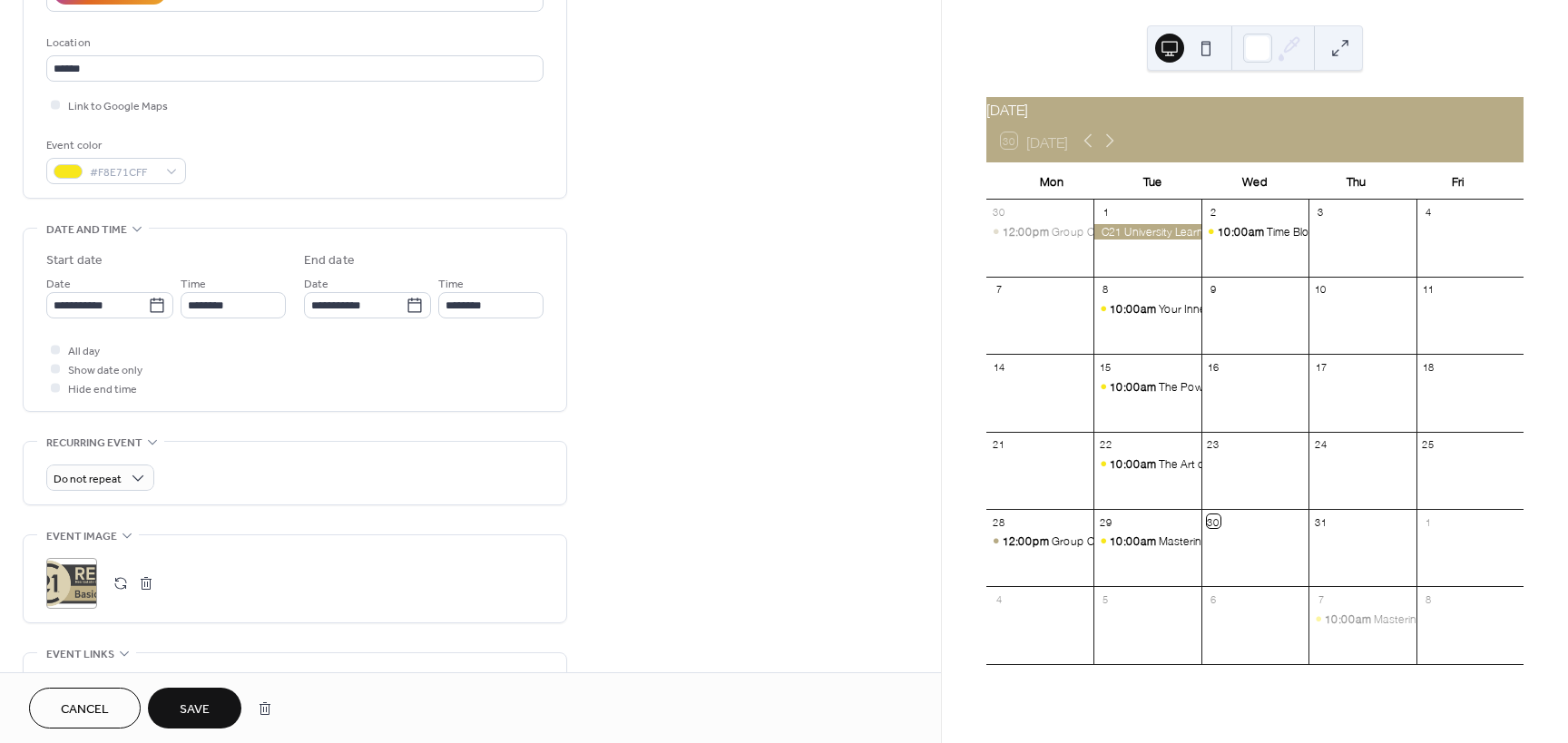 scroll, scrollTop: 635, scrollLeft: 0, axis: vertical 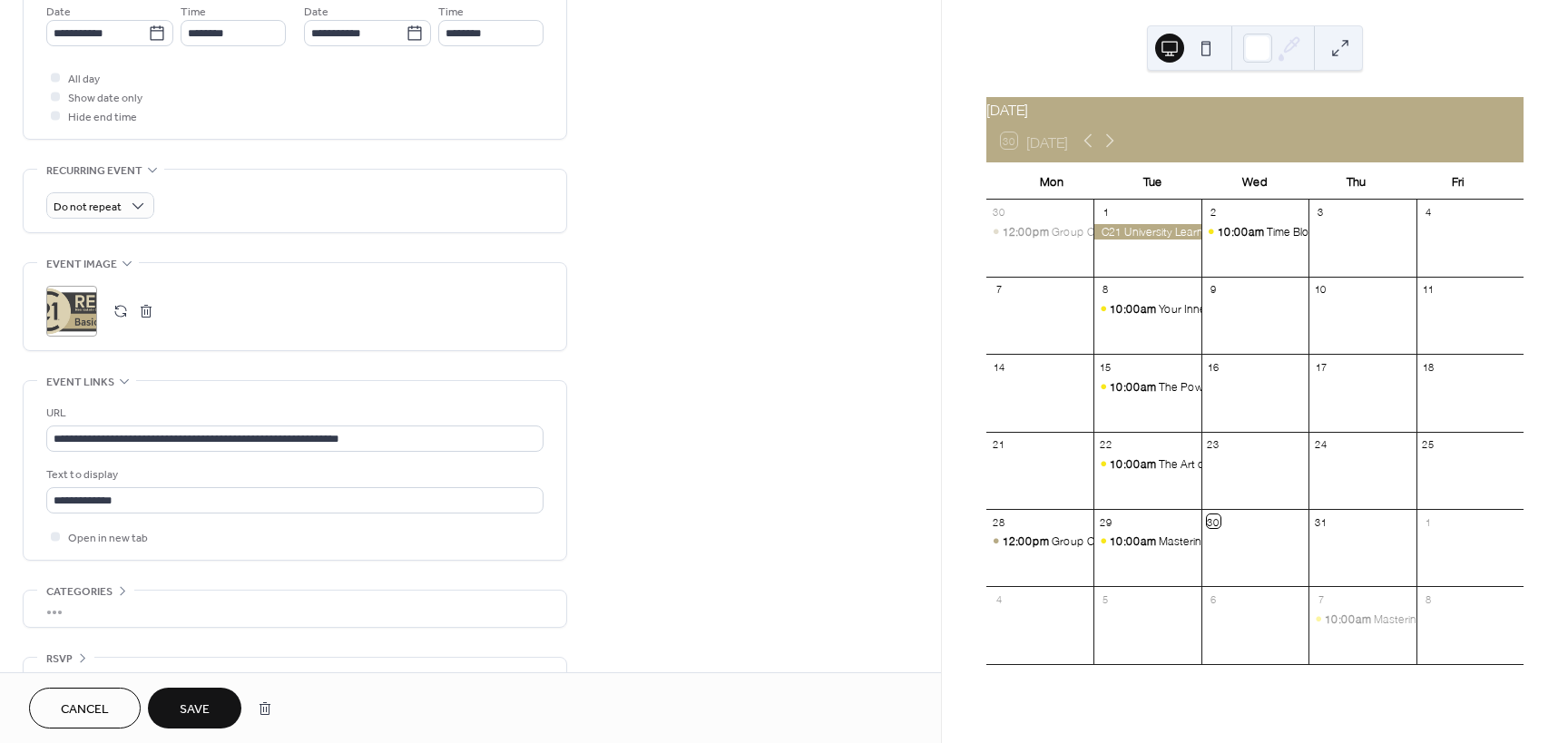 click on "Save" at bounding box center (194, 709) 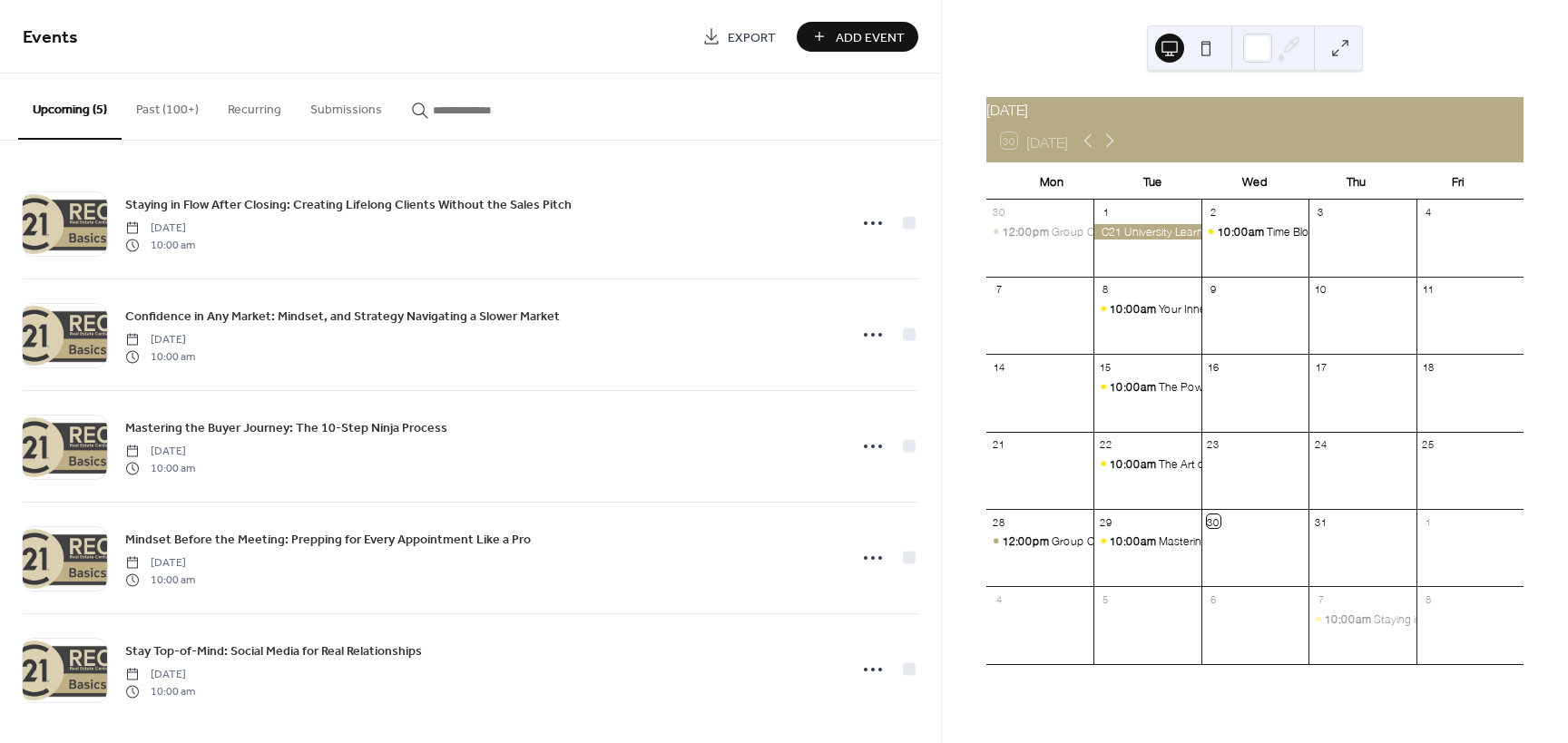 scroll, scrollTop: 0, scrollLeft: 0, axis: both 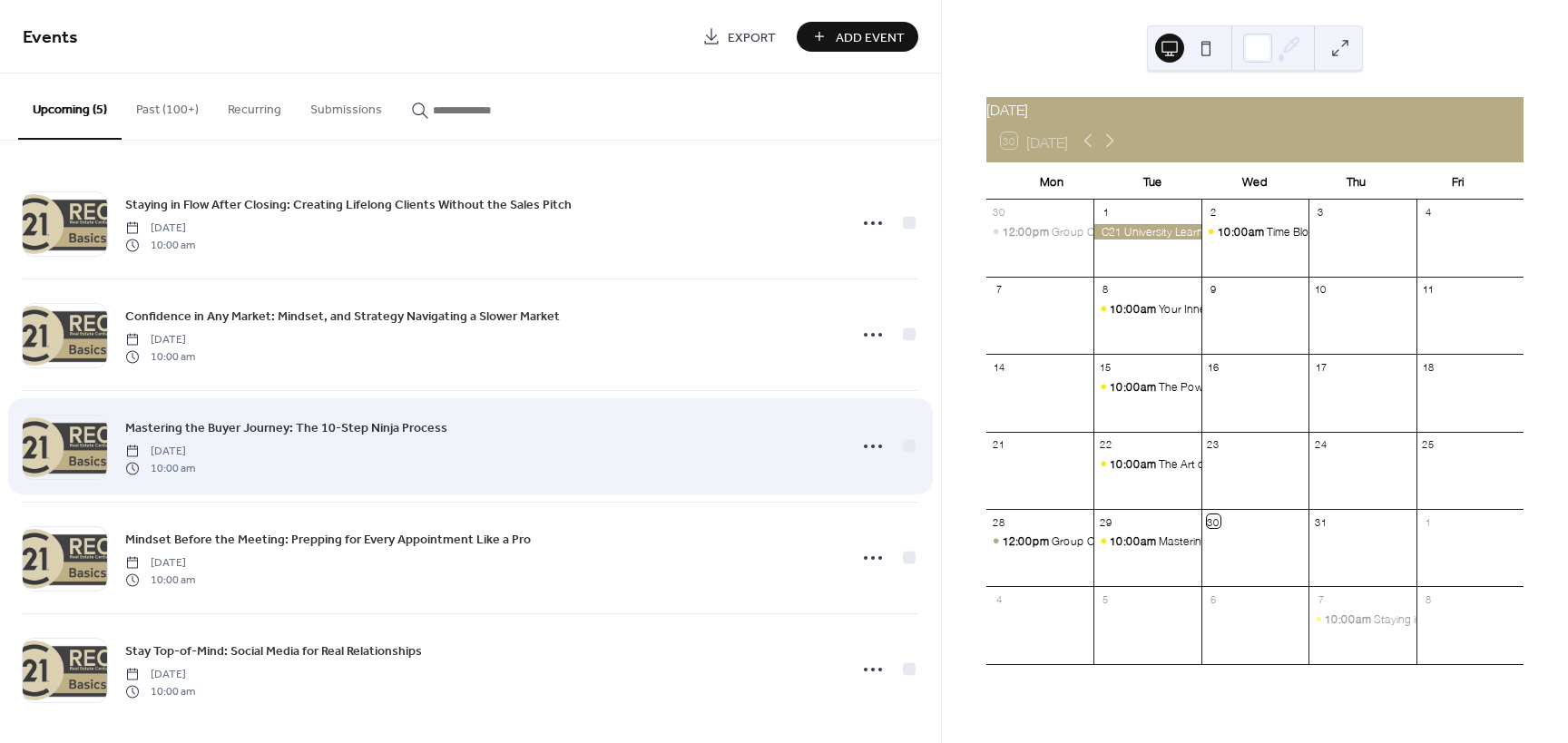 click on "Mastering the Buyer Journey: The 10-Step Ninja Process [DATE] 10:00 am" at bounding box center (480, 446) 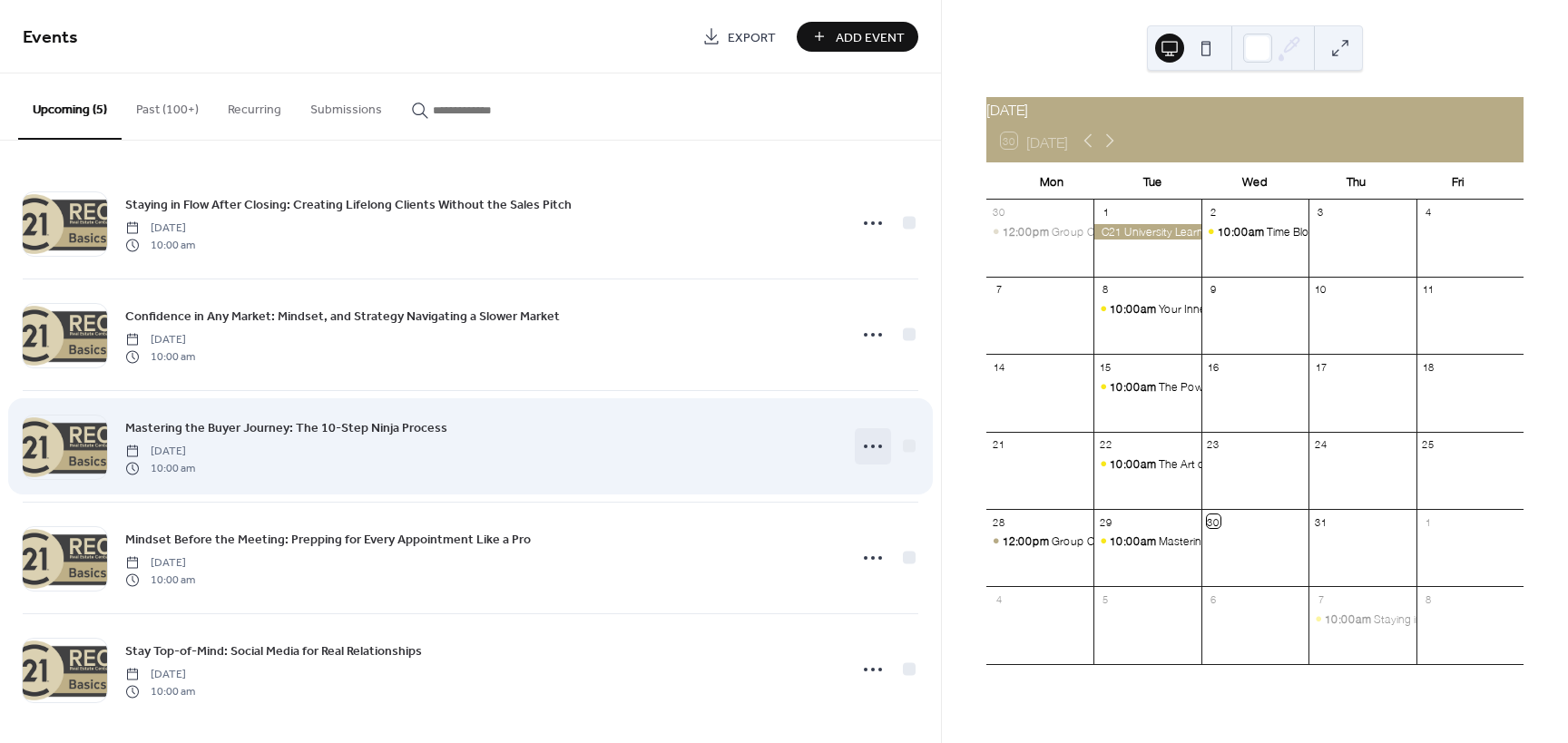 click 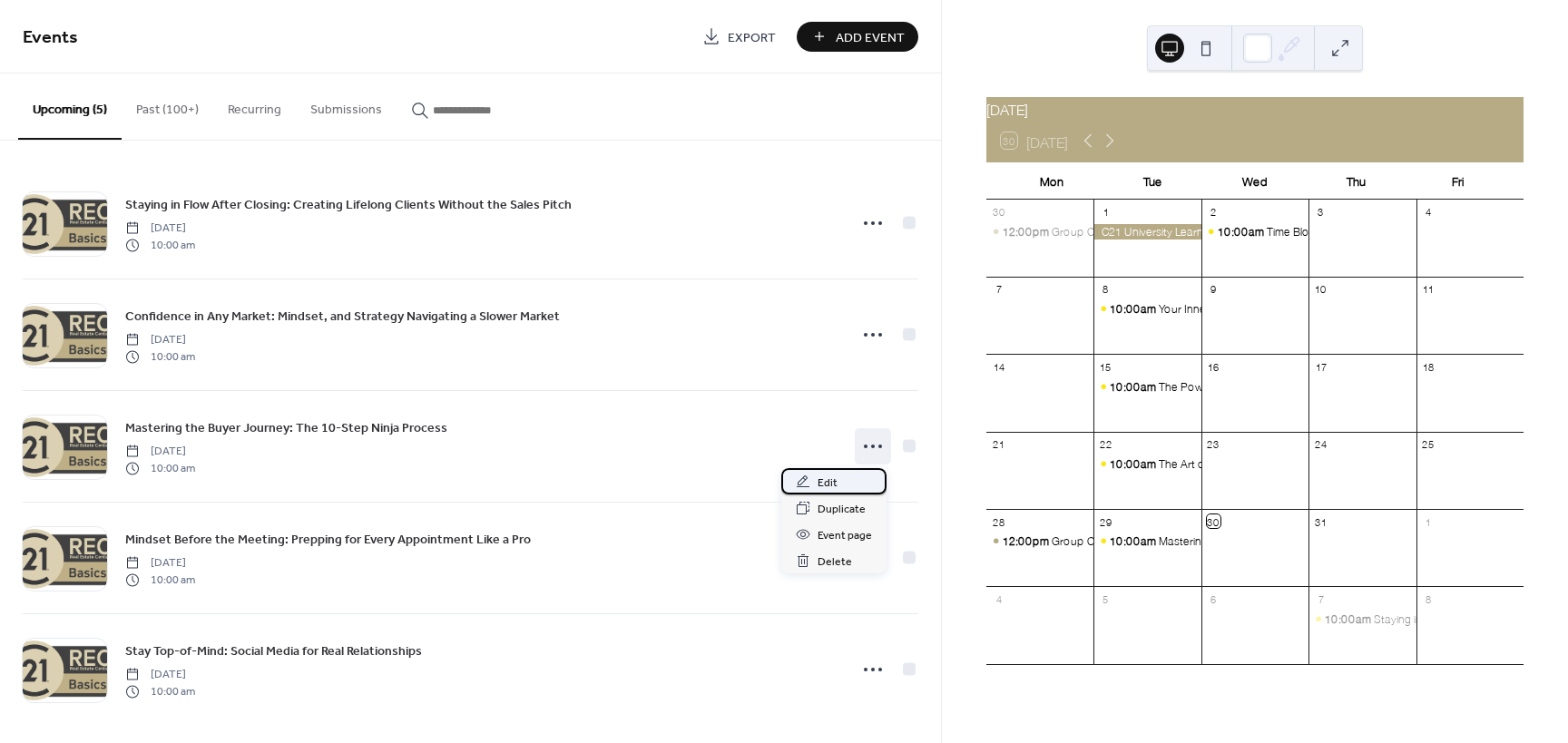 click on "Edit" at bounding box center (828, 483) 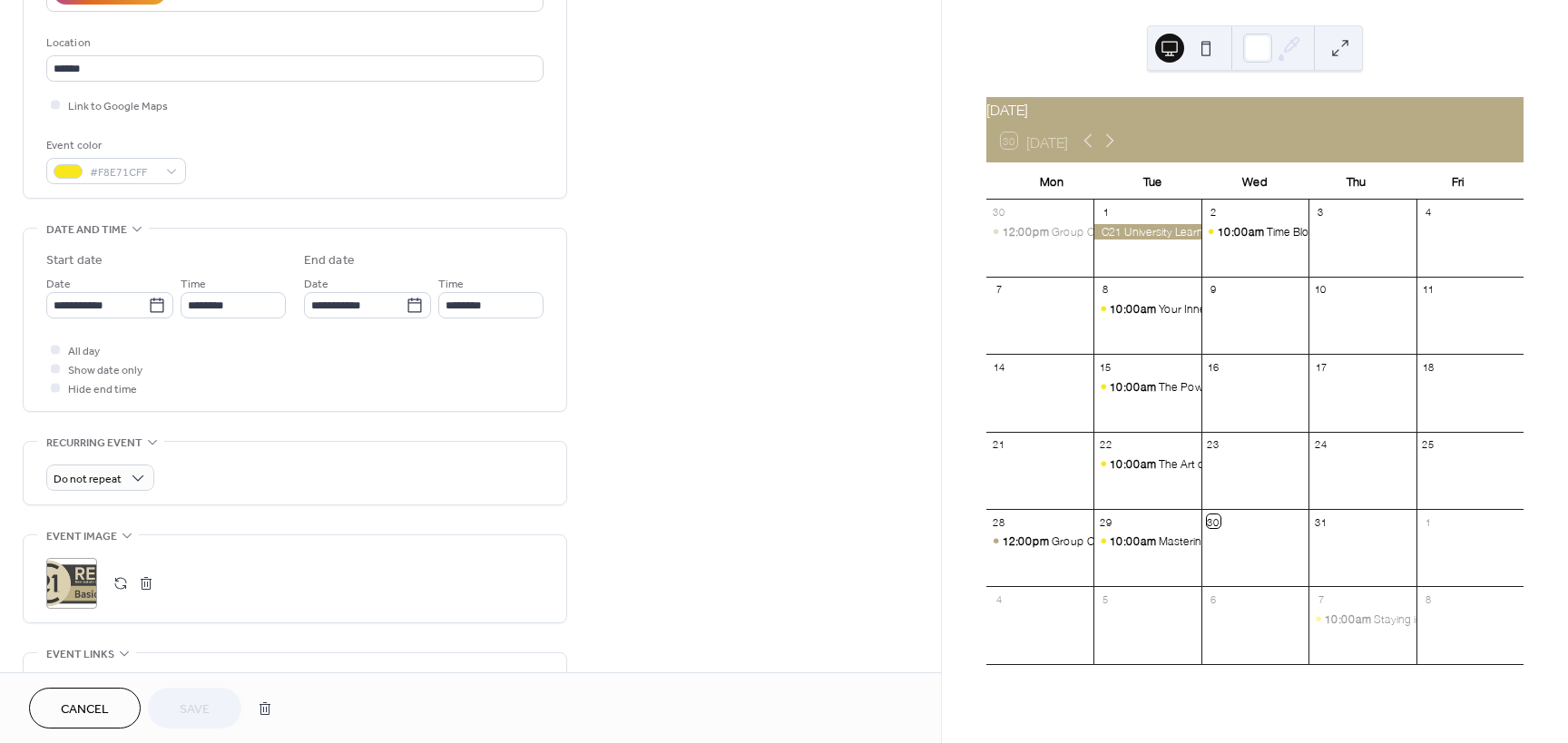 scroll, scrollTop: 676, scrollLeft: 0, axis: vertical 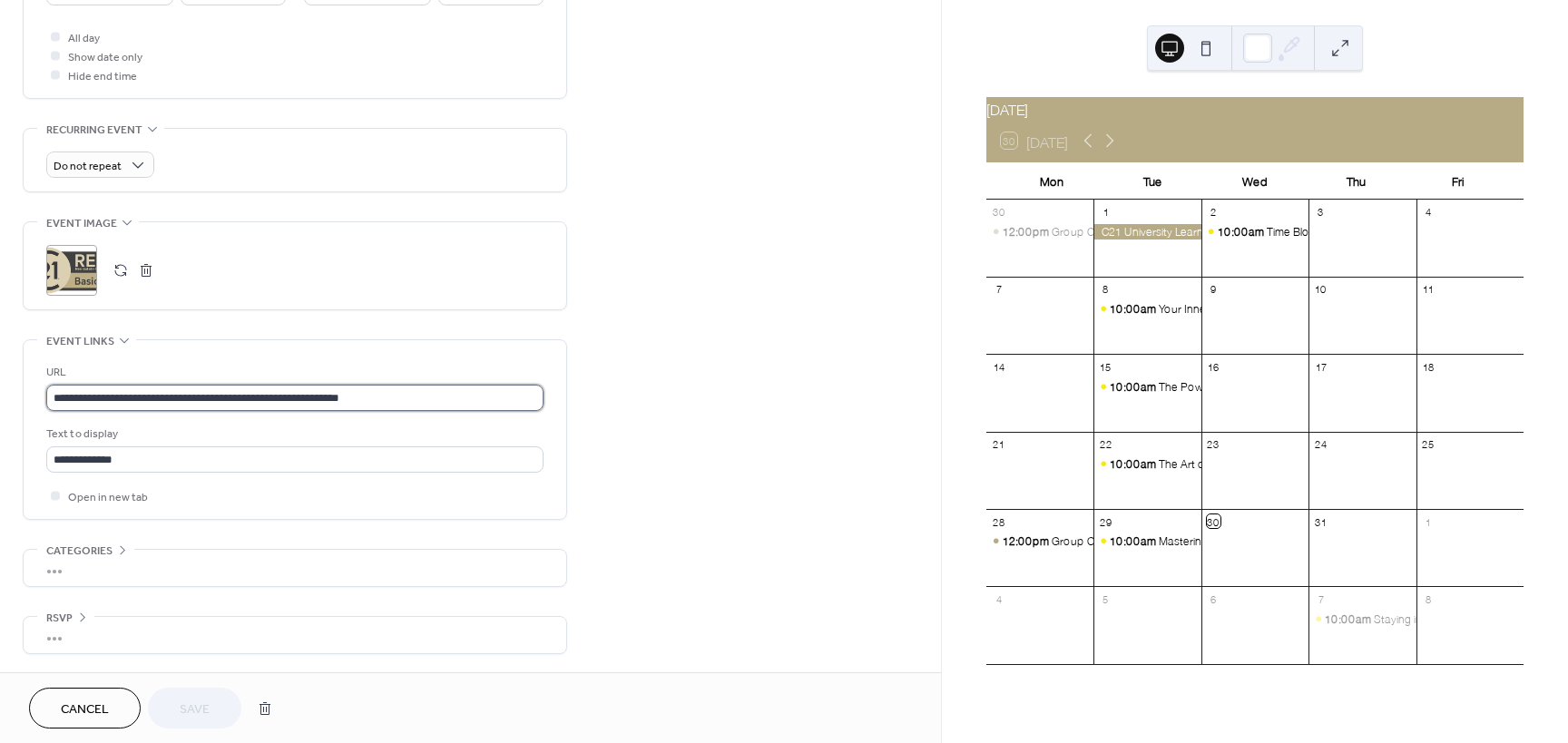 click on "**********" at bounding box center (295, 397) 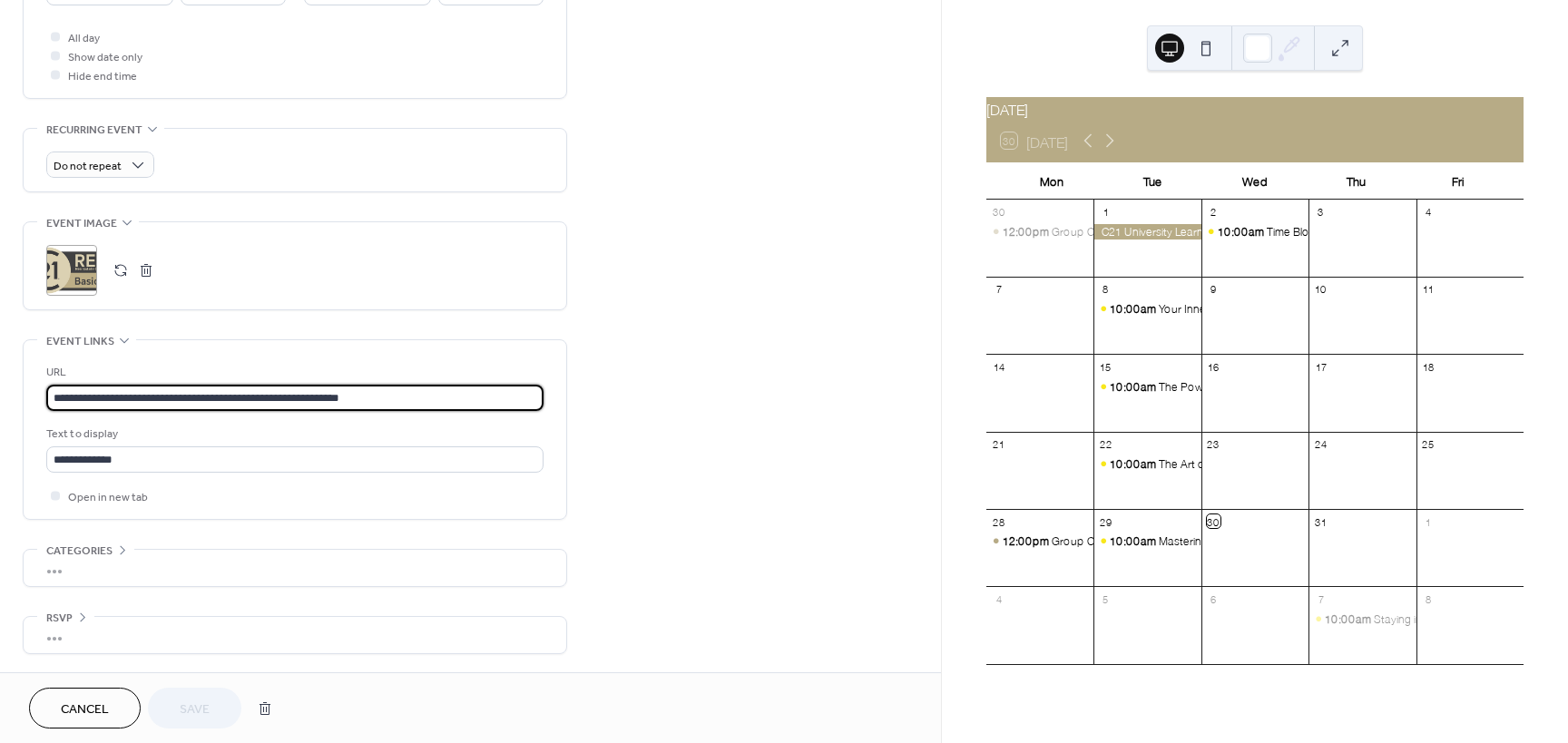 click on "**********" at bounding box center [295, 397] 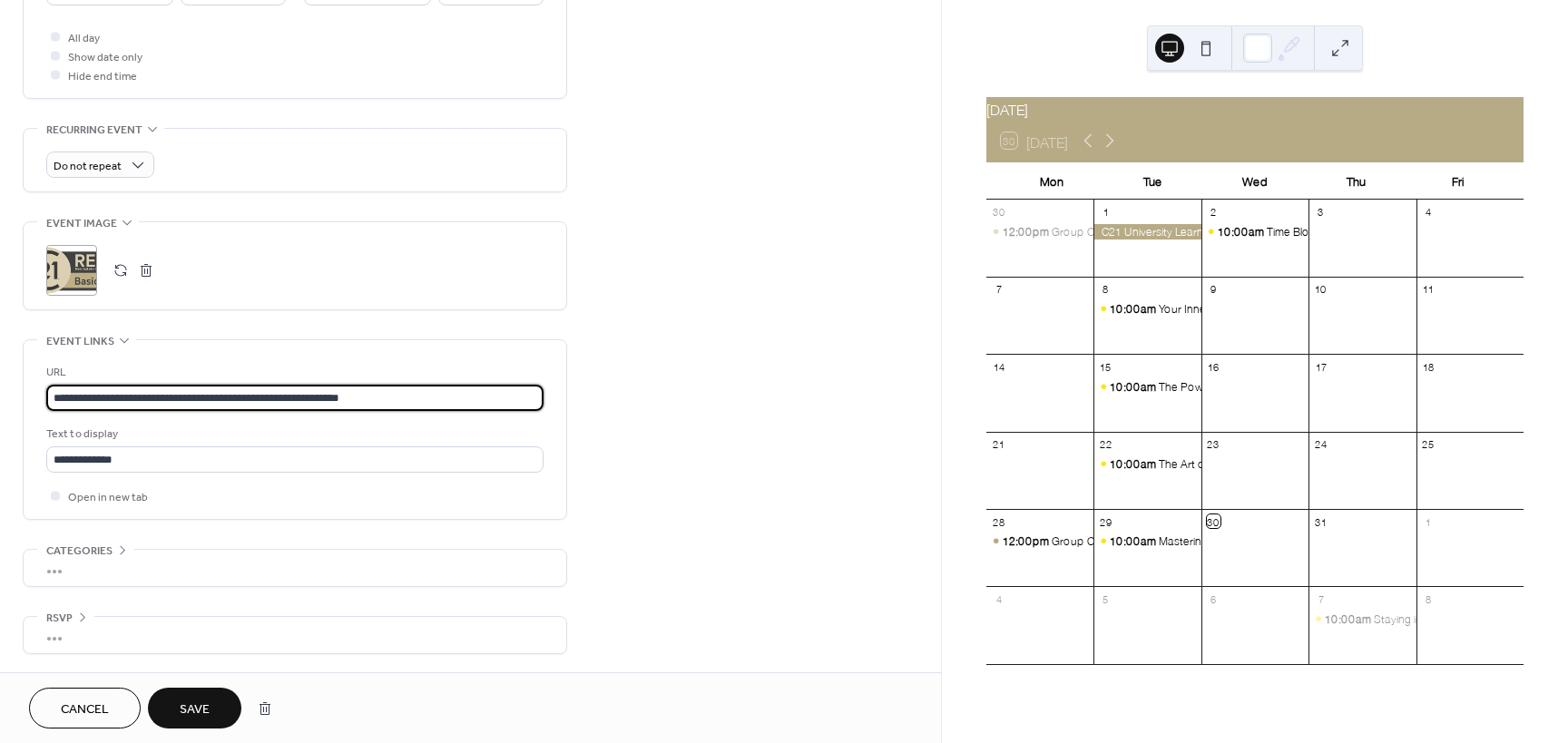 type on "**********" 